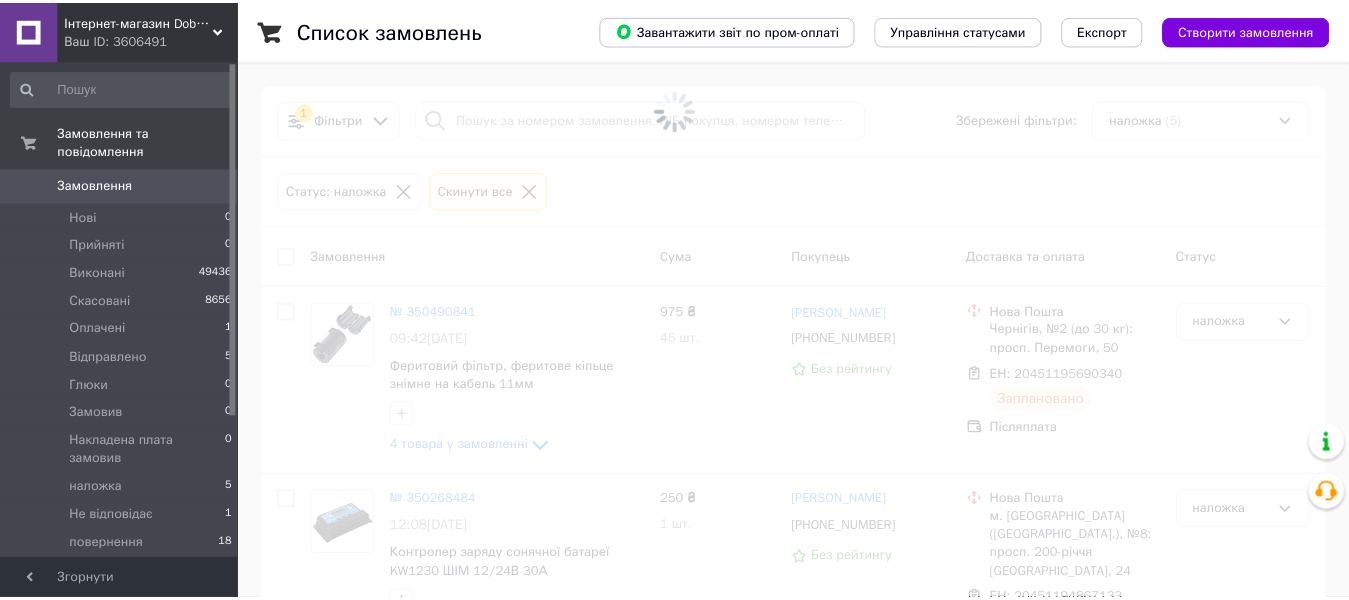 scroll, scrollTop: 0, scrollLeft: 0, axis: both 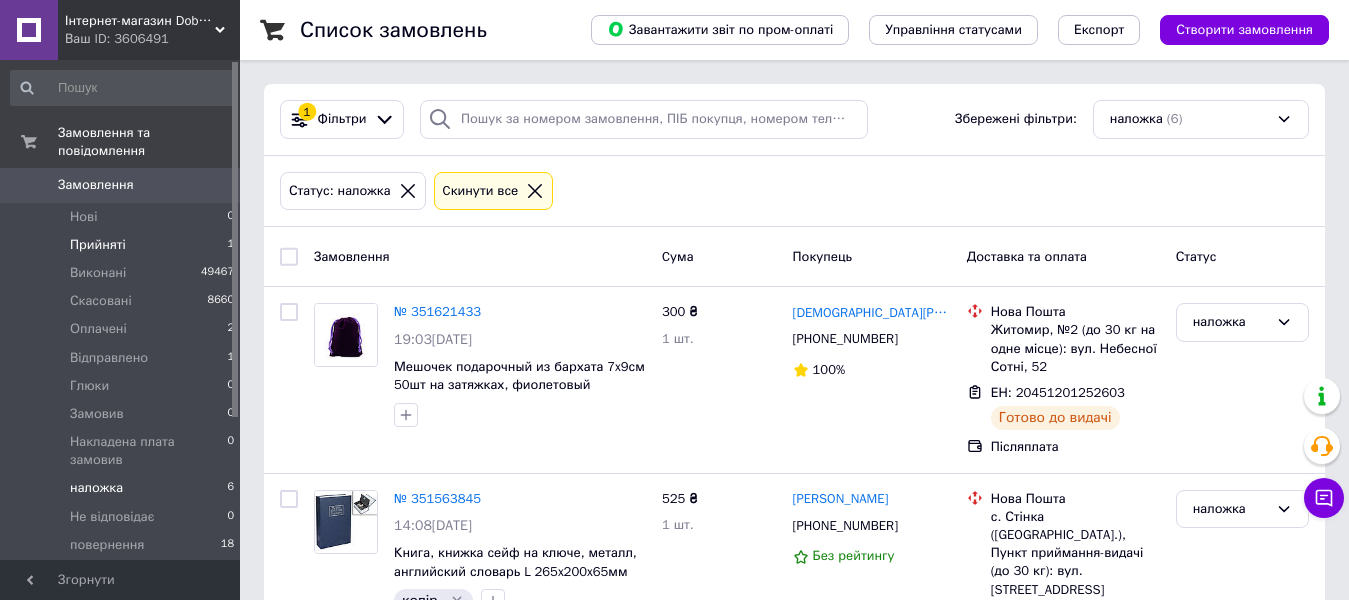 click on "Прийняті" at bounding box center [98, 245] 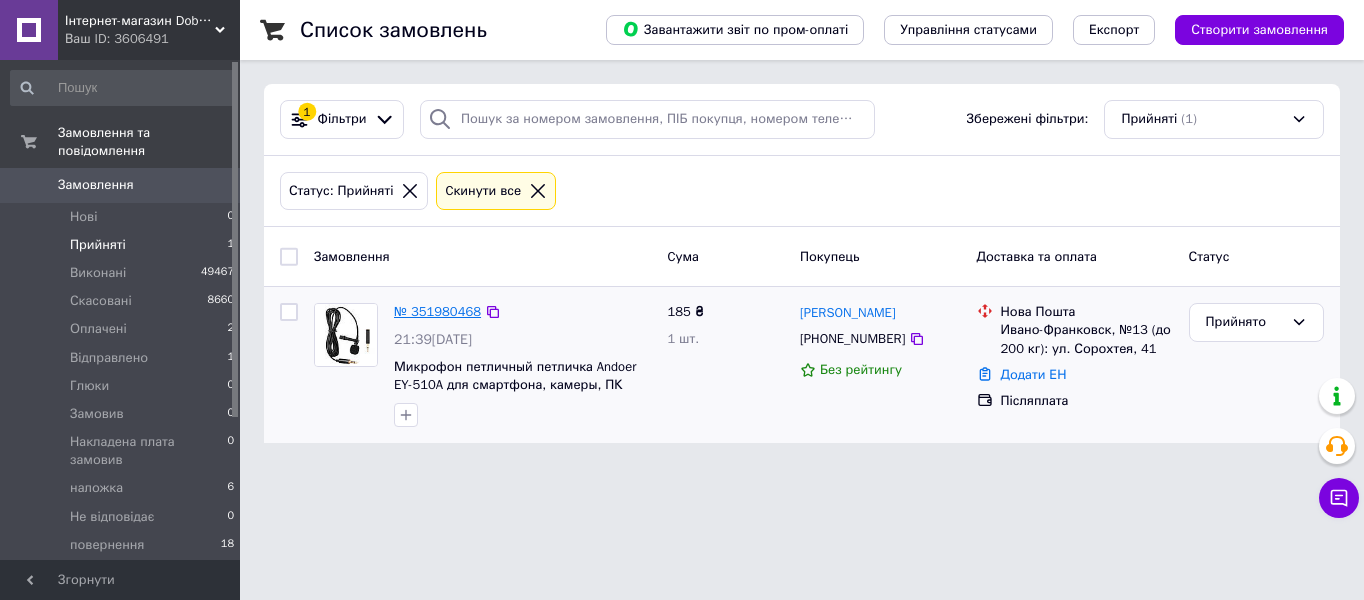 click on "№ 351980468" at bounding box center [437, 311] 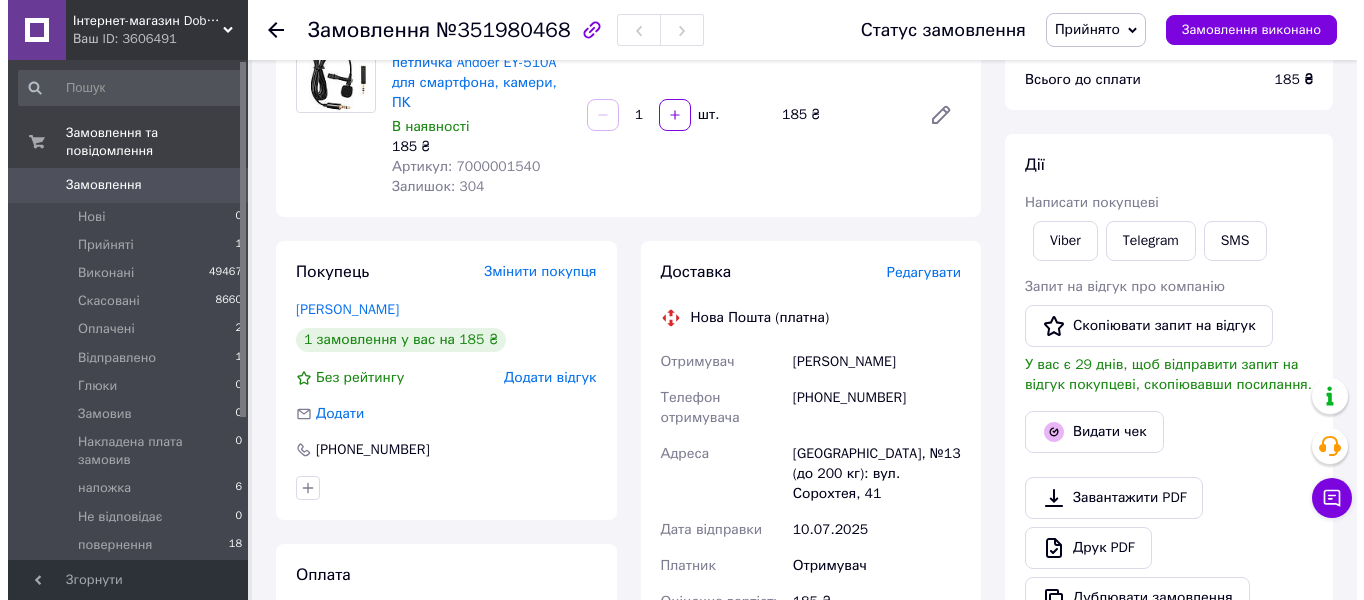 scroll, scrollTop: 200, scrollLeft: 0, axis: vertical 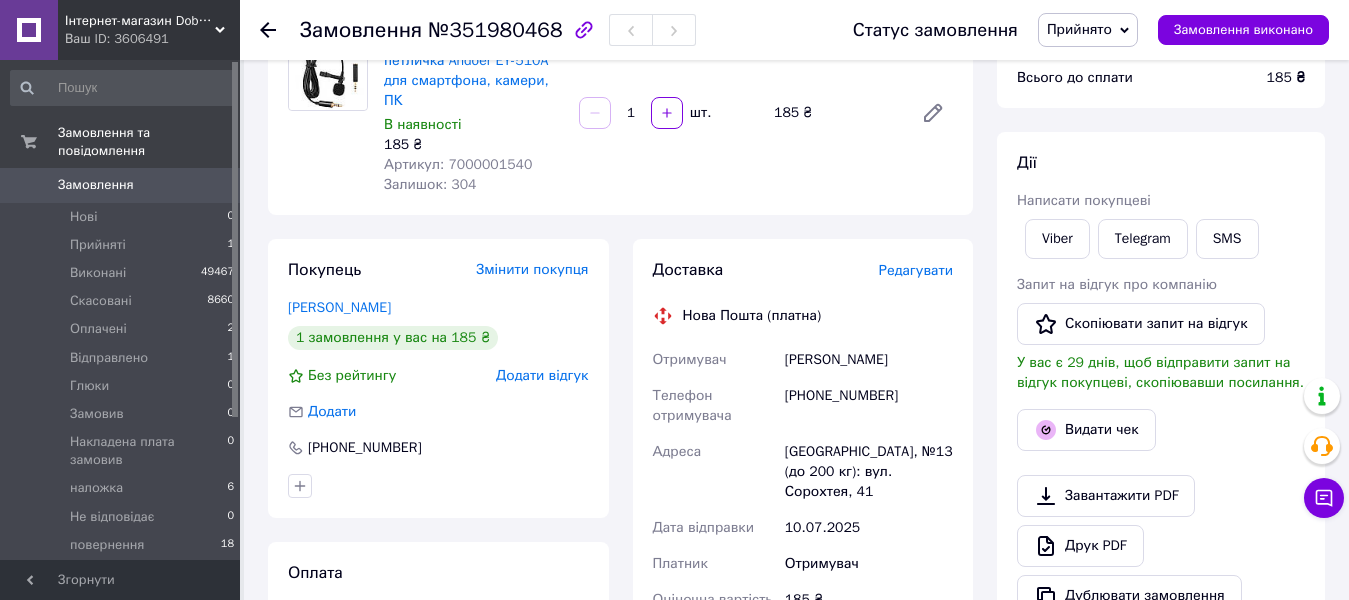 click on "Редагувати" at bounding box center [916, 270] 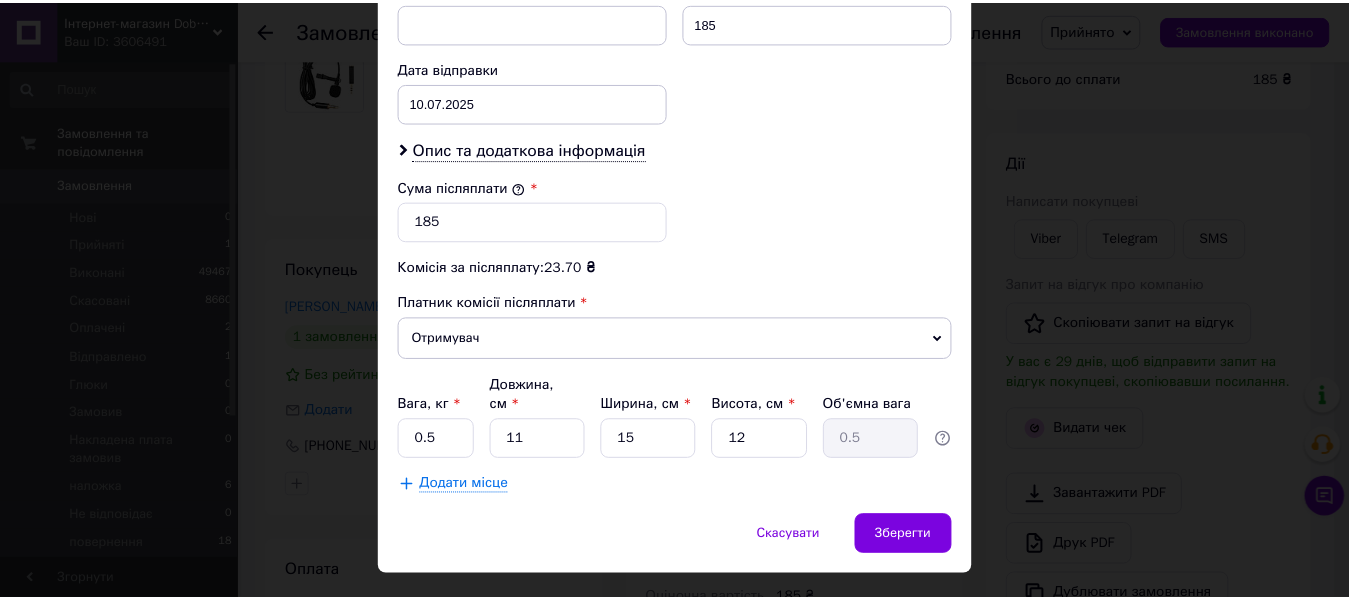 scroll, scrollTop: 926, scrollLeft: 0, axis: vertical 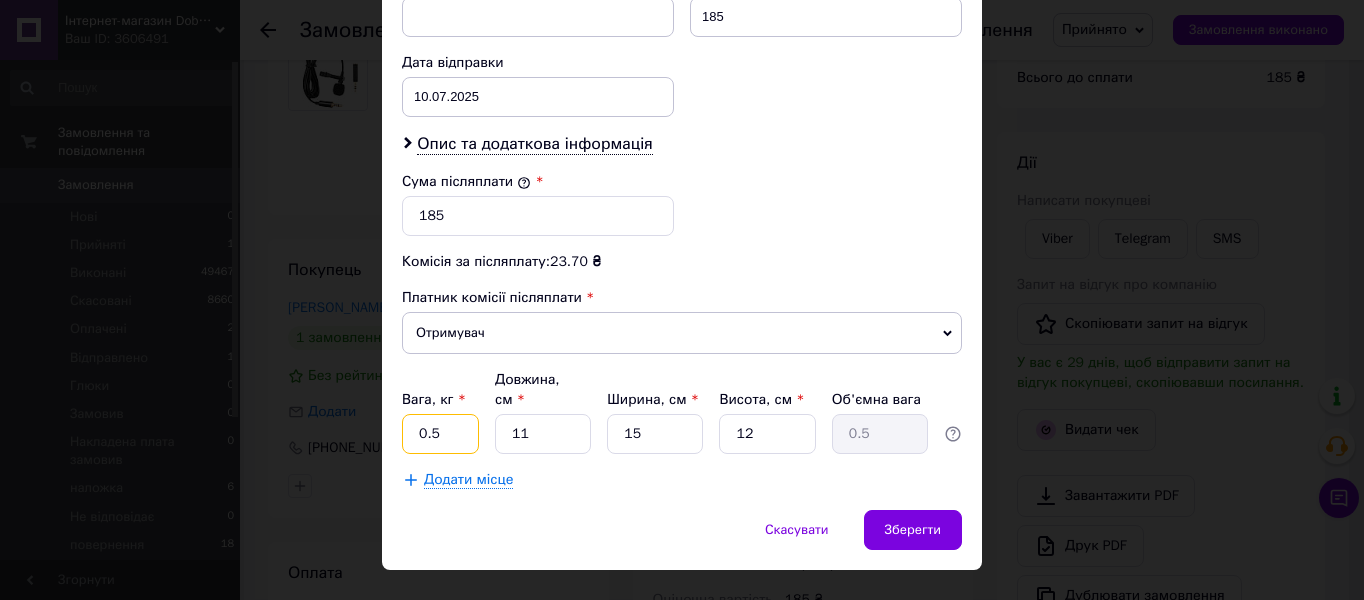 drag, startPoint x: 445, startPoint y: 398, endPoint x: 392, endPoint y: 397, distance: 53.009434 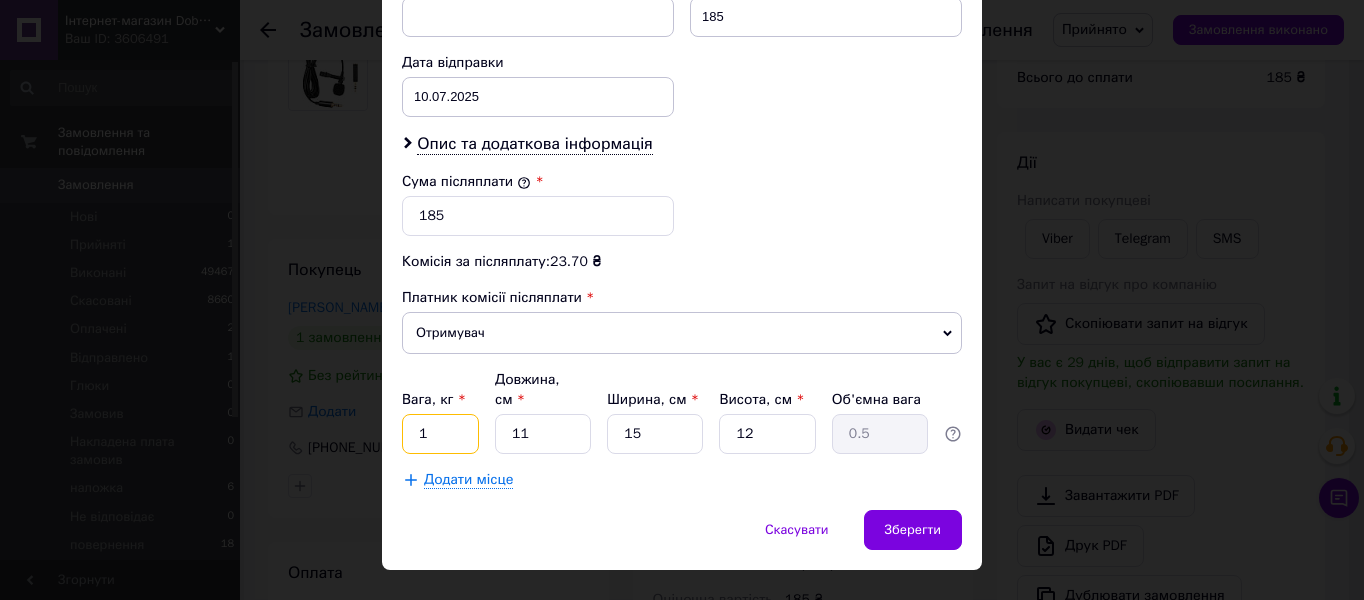type on "1" 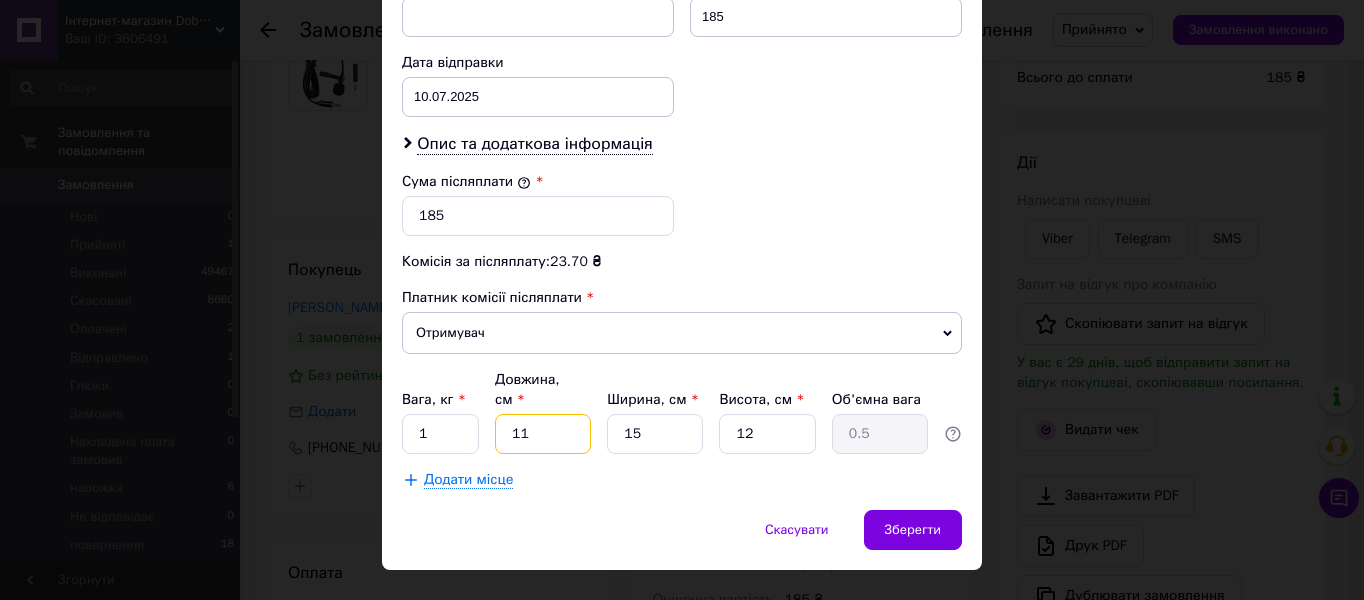 drag, startPoint x: 539, startPoint y: 389, endPoint x: 501, endPoint y: 393, distance: 38.209946 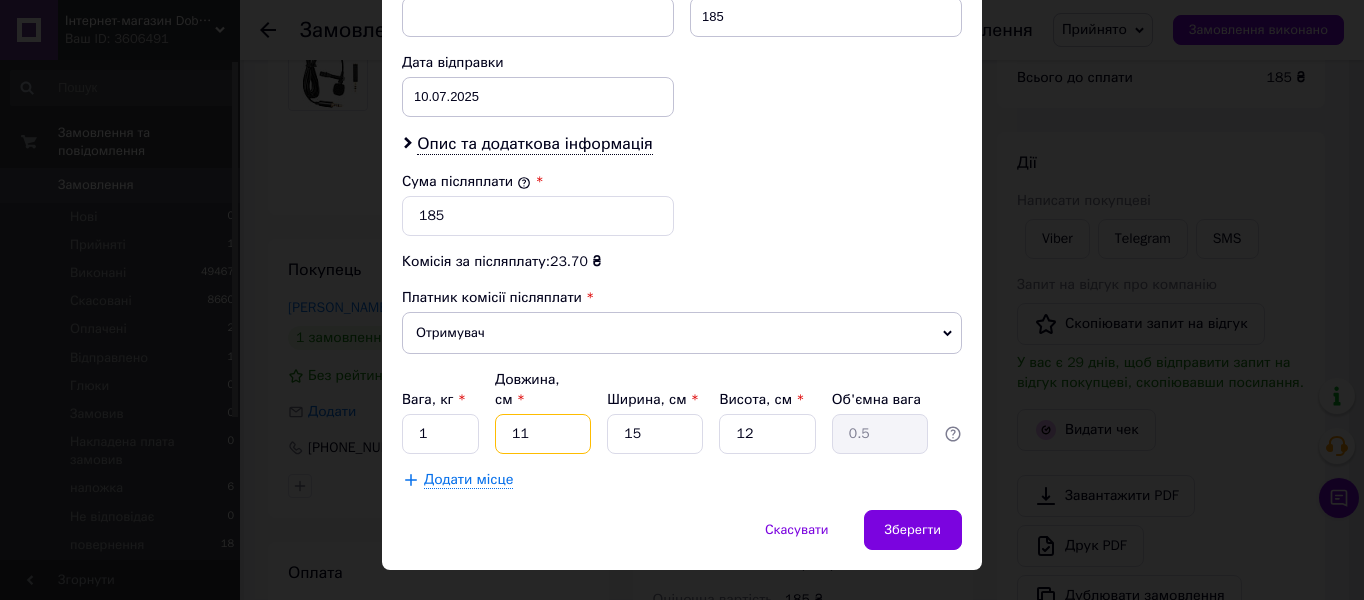 type on "5" 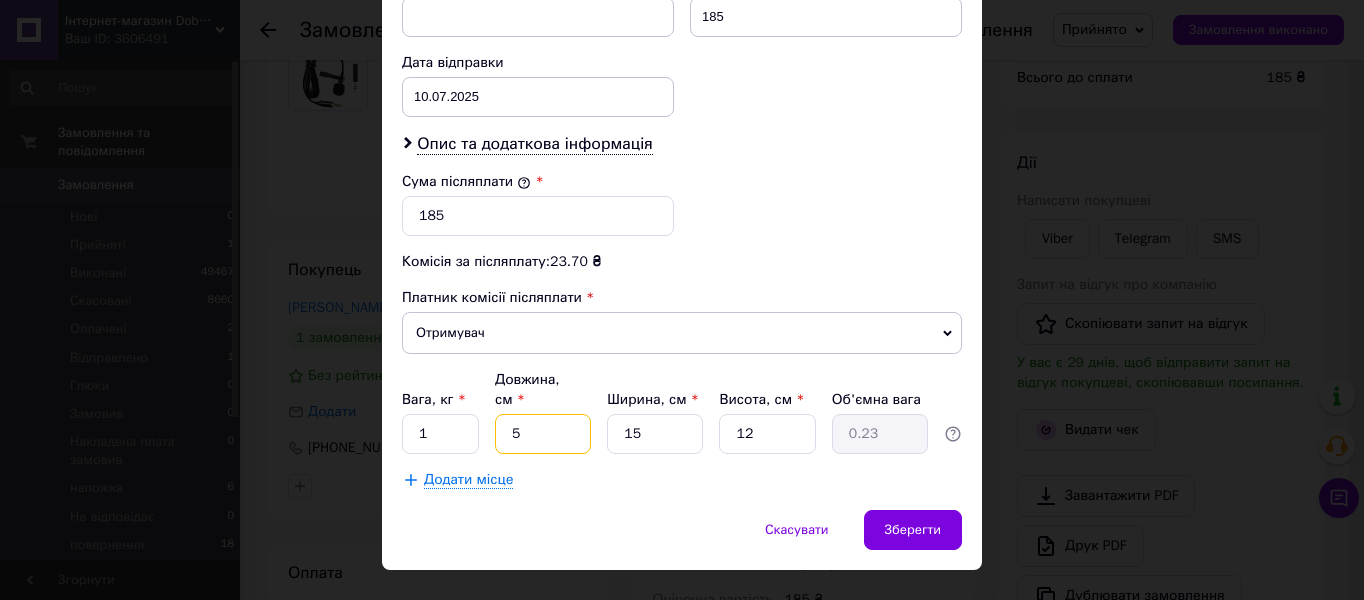 type on "5" 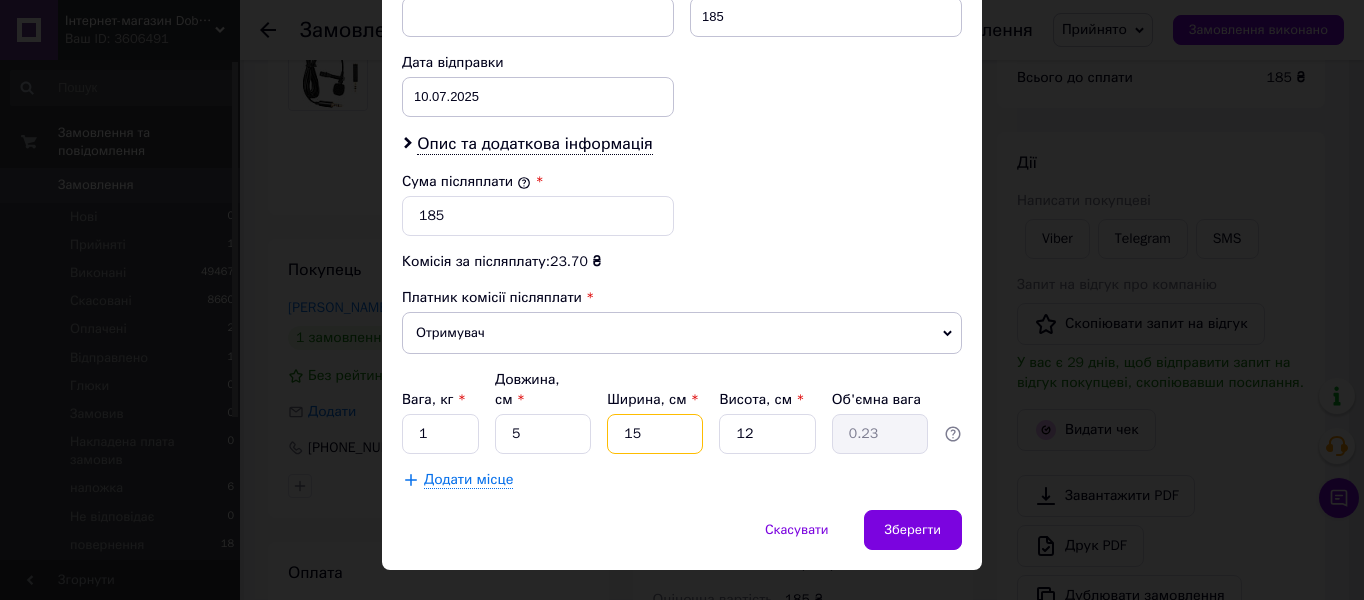 drag, startPoint x: 645, startPoint y: 395, endPoint x: 613, endPoint y: 398, distance: 32.140316 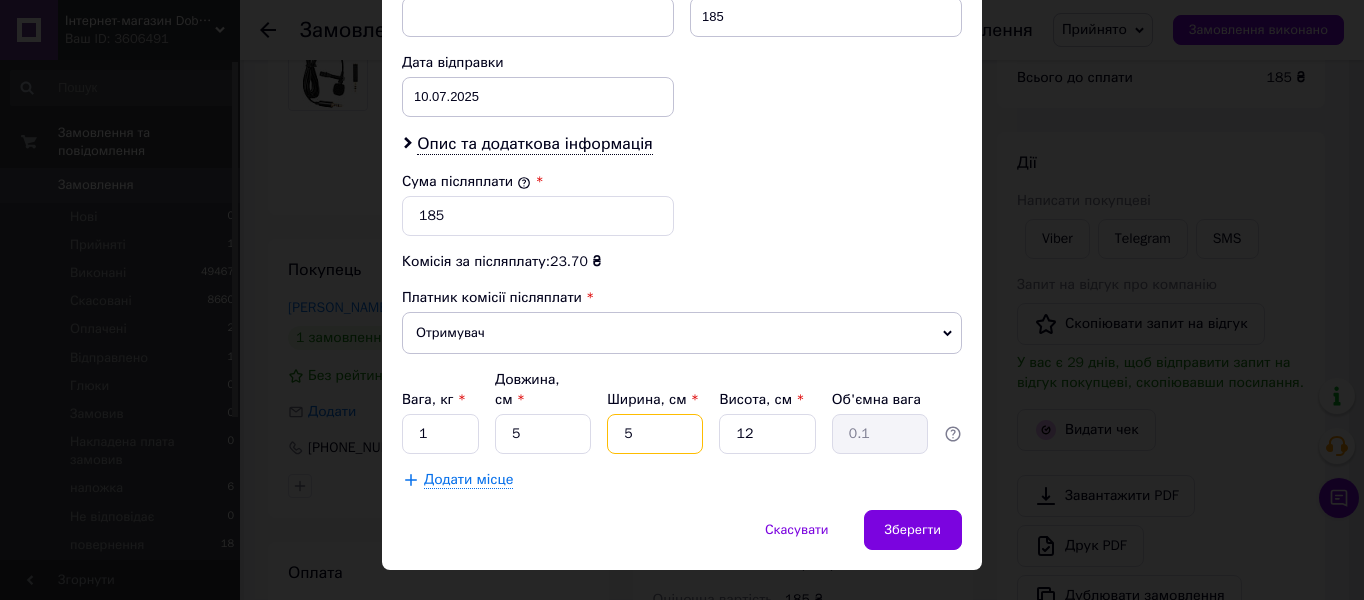 type on "5" 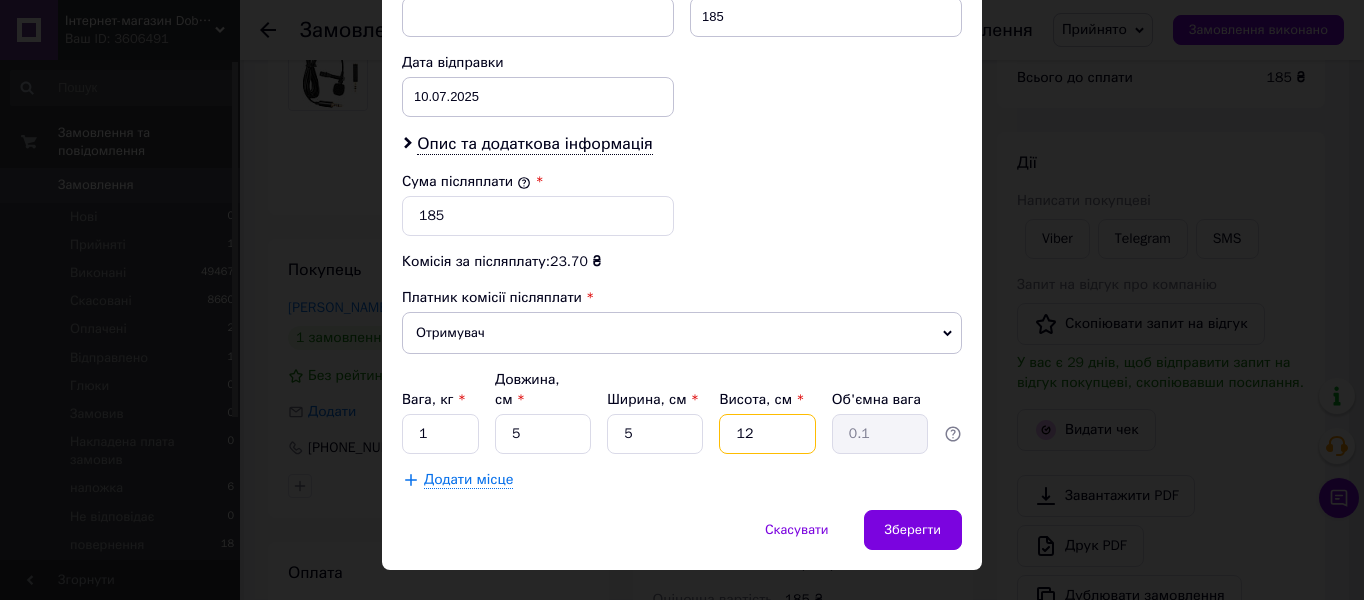 drag, startPoint x: 757, startPoint y: 392, endPoint x: 730, endPoint y: 401, distance: 28.460499 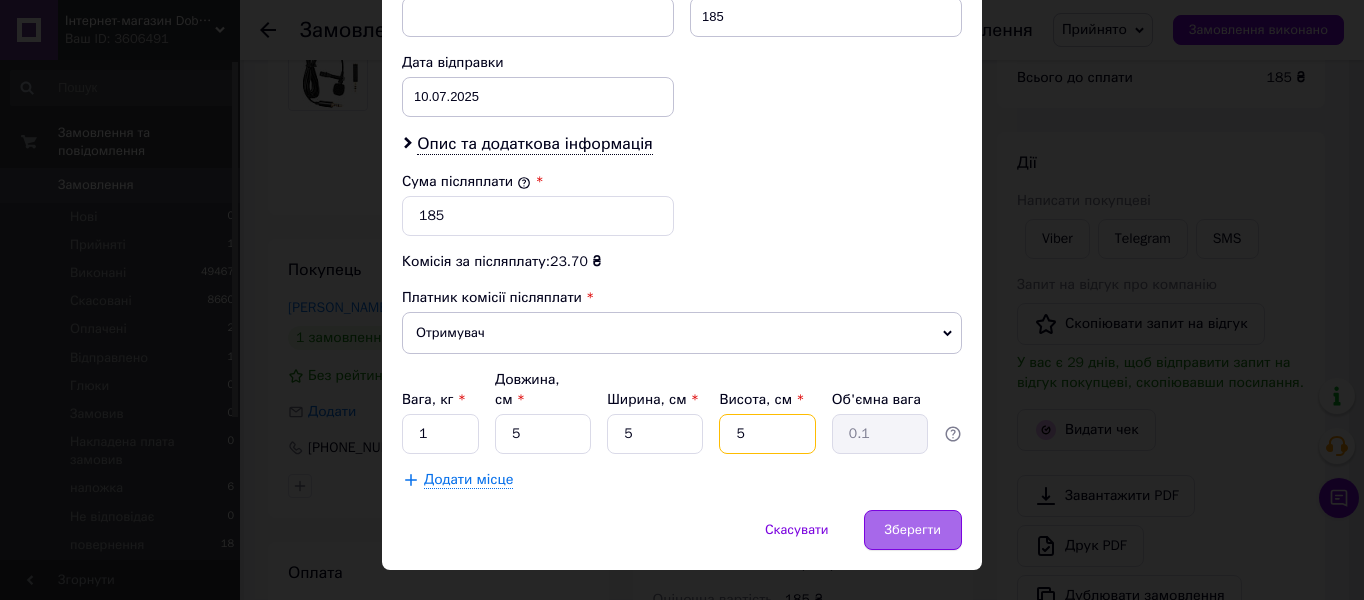 type on "5" 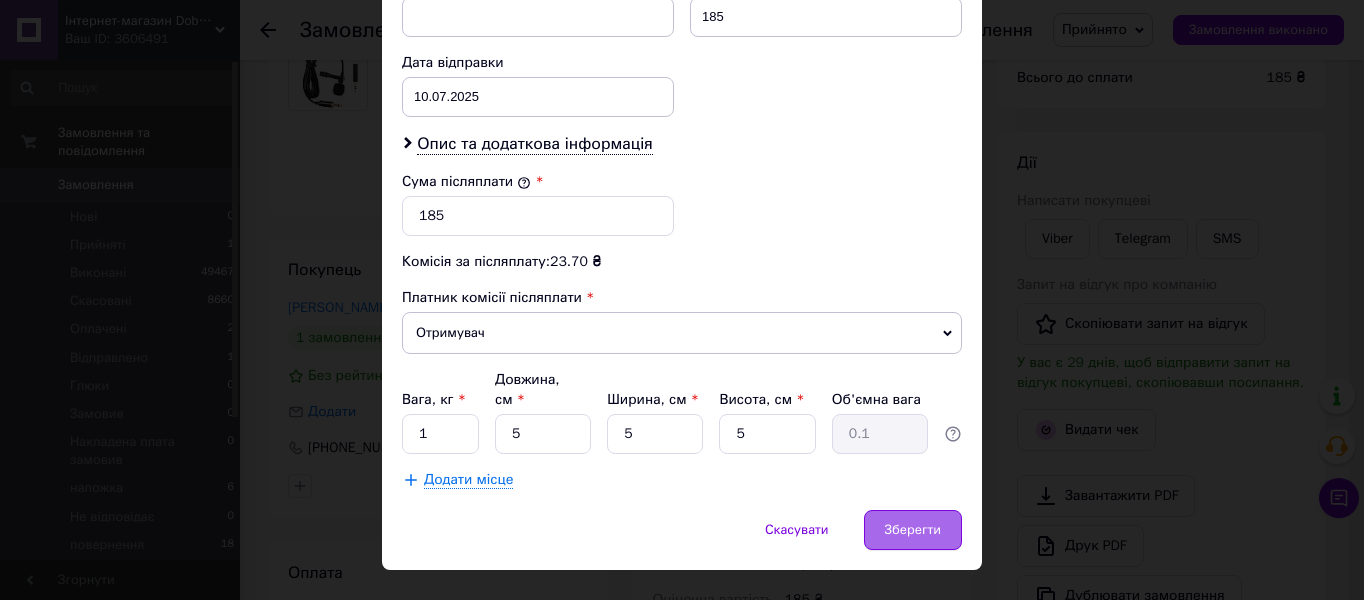 click on "Зберегти" at bounding box center [913, 530] 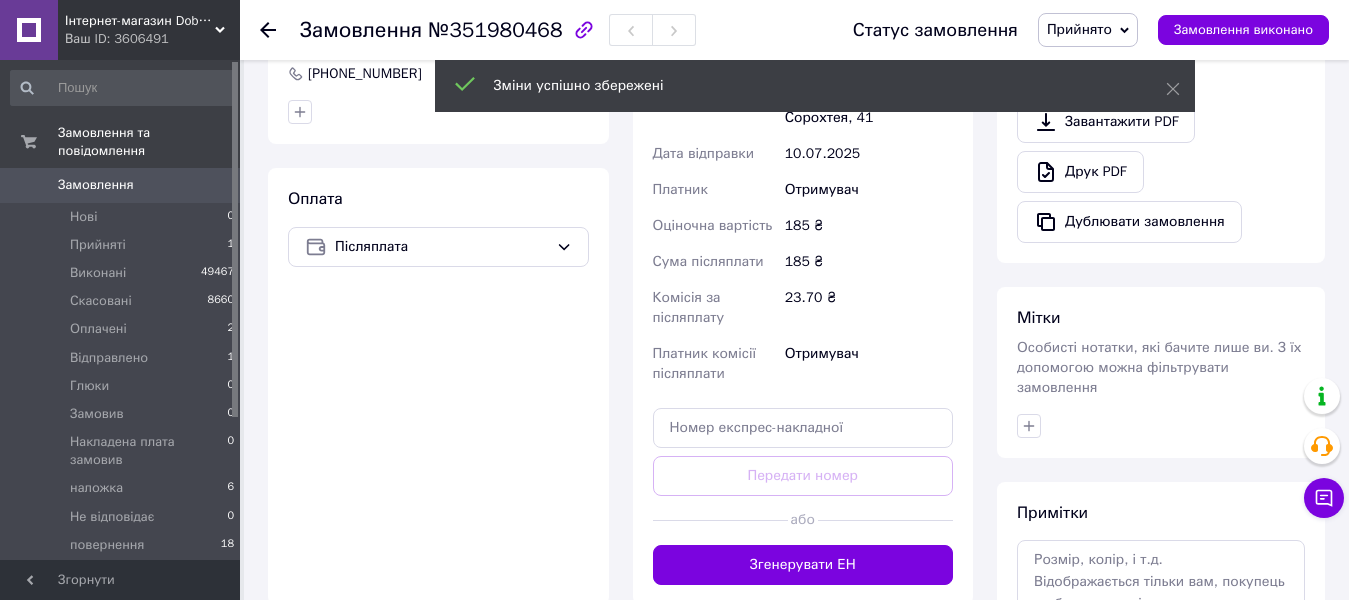 scroll, scrollTop: 700, scrollLeft: 0, axis: vertical 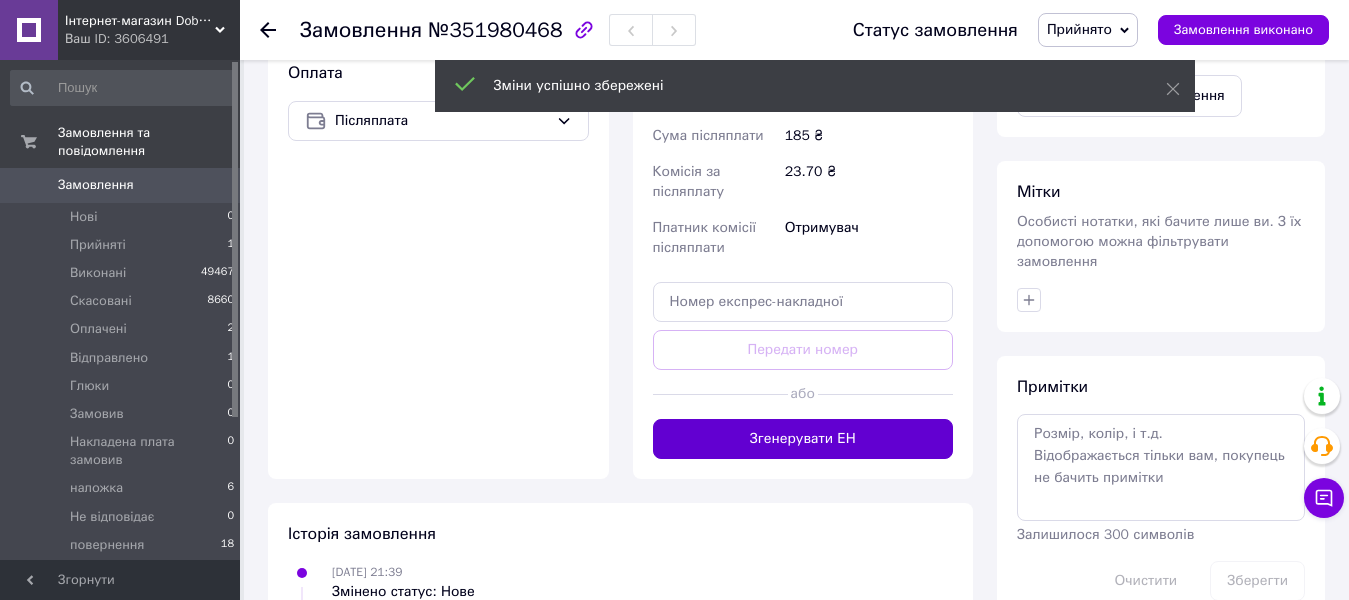 click on "Згенерувати ЕН" at bounding box center (803, 439) 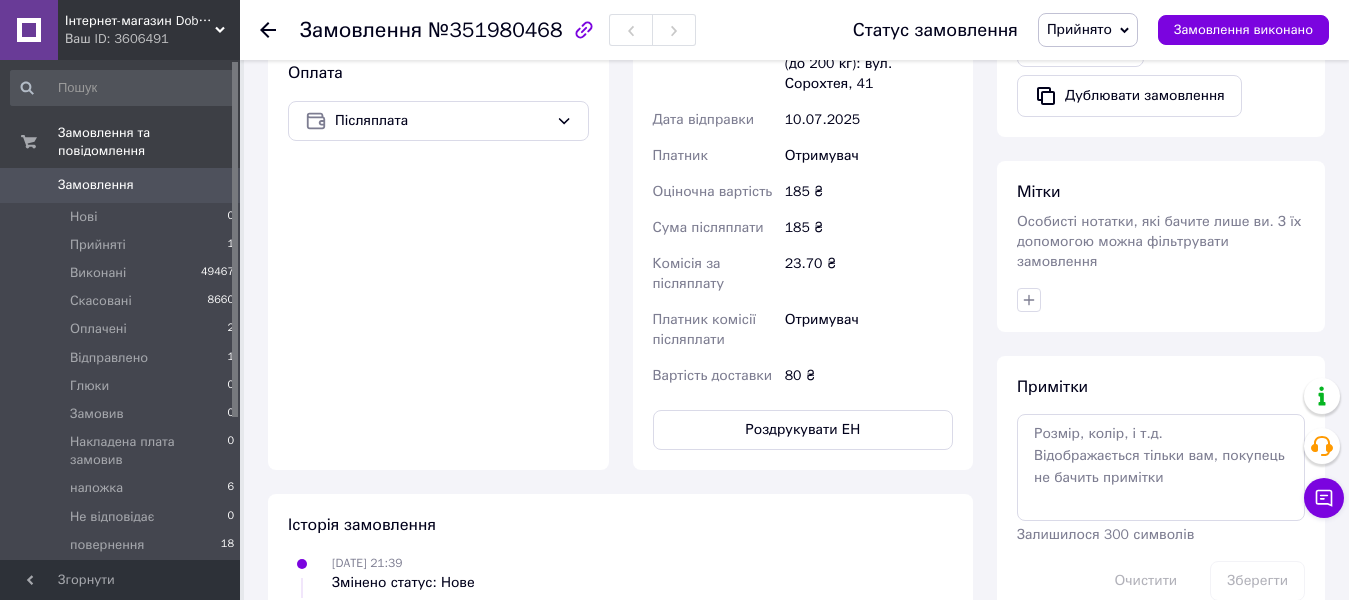 click on "Прийнято" at bounding box center (1088, 30) 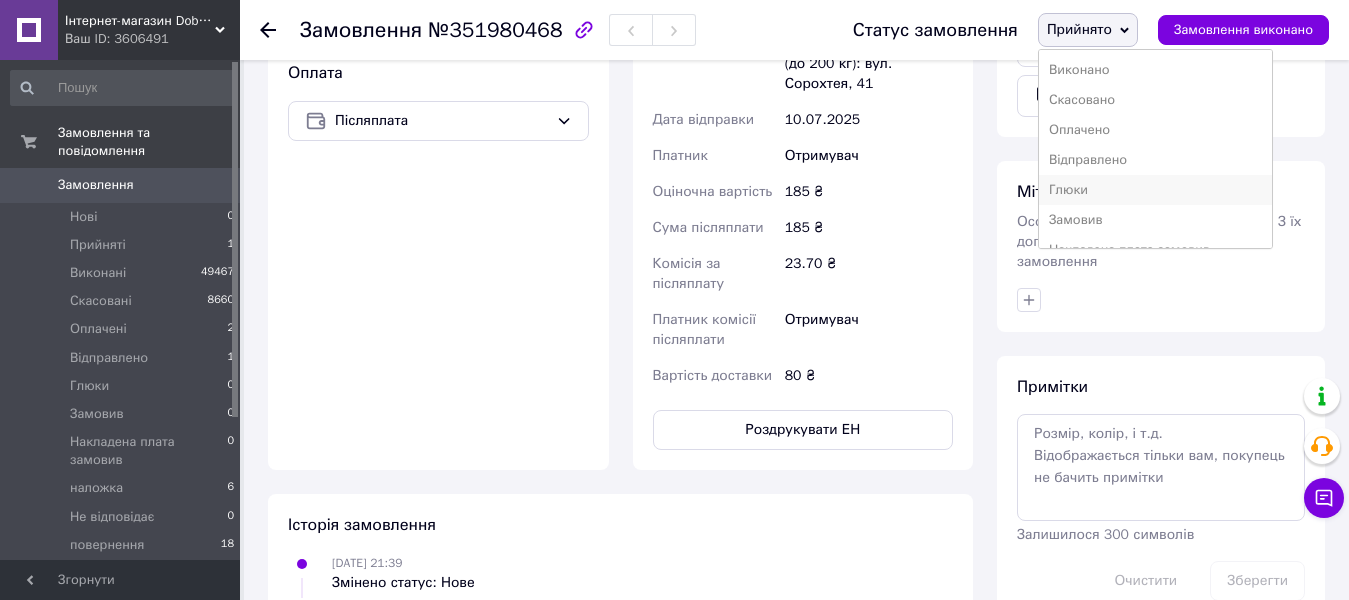 scroll, scrollTop: 100, scrollLeft: 0, axis: vertical 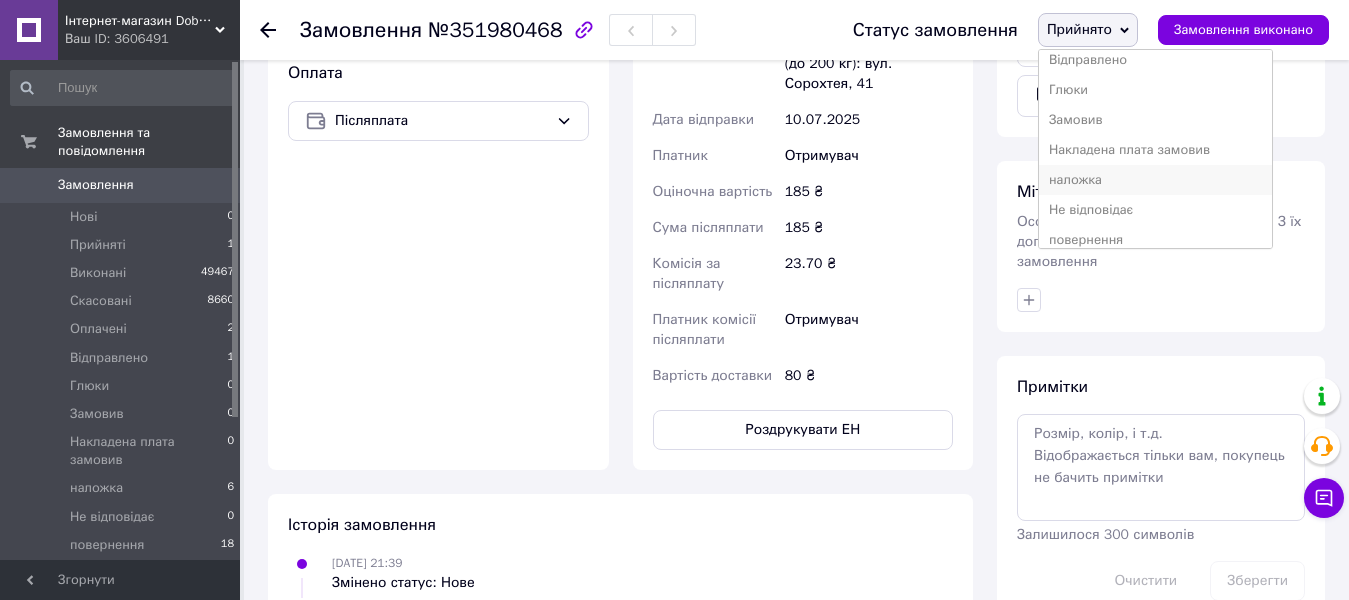 click on "наложка" at bounding box center [1155, 180] 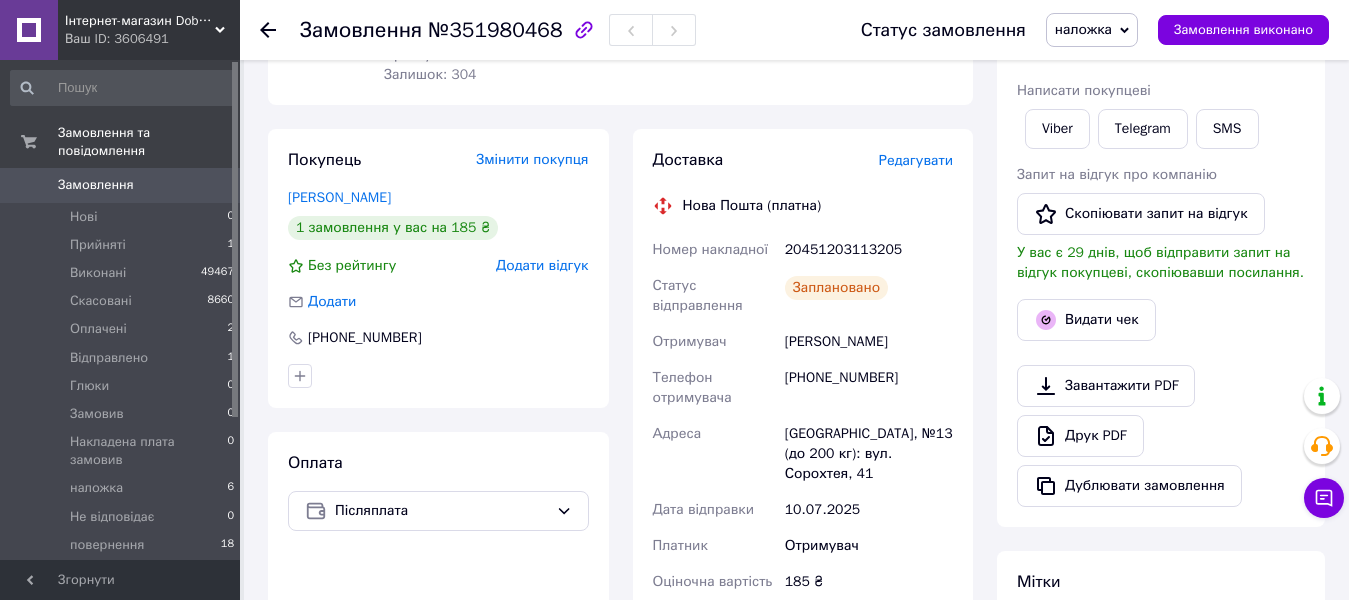scroll, scrollTop: 100, scrollLeft: 0, axis: vertical 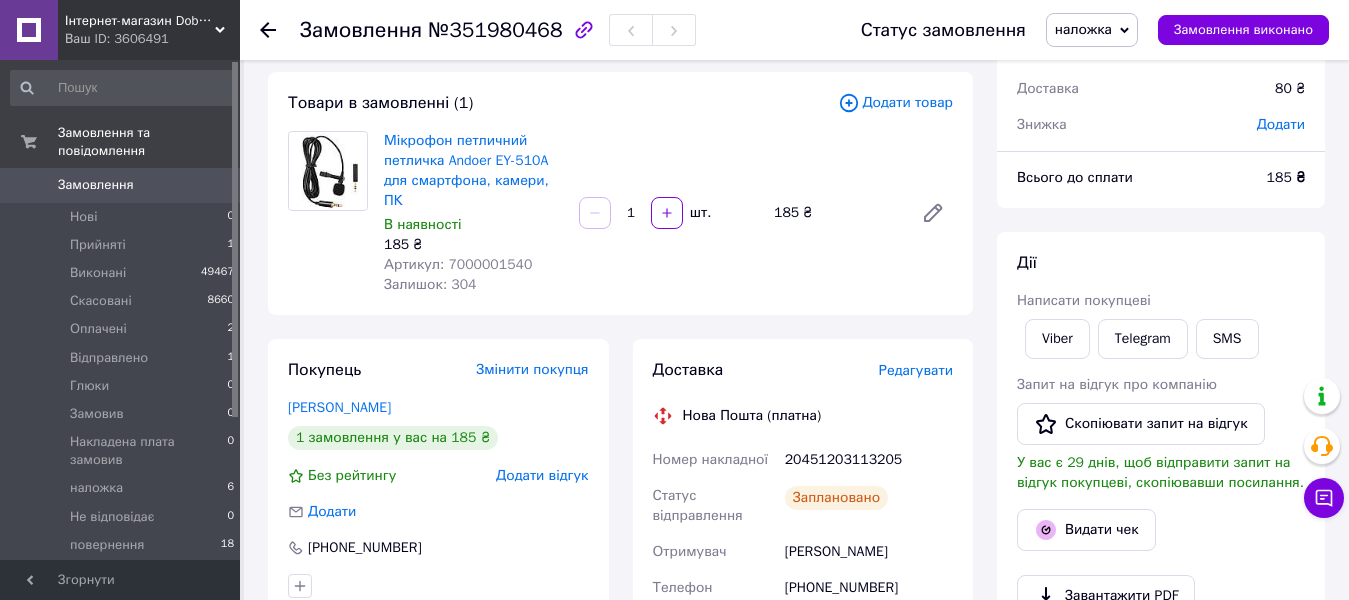 click on "Артикул: 7000001540" at bounding box center (458, 264) 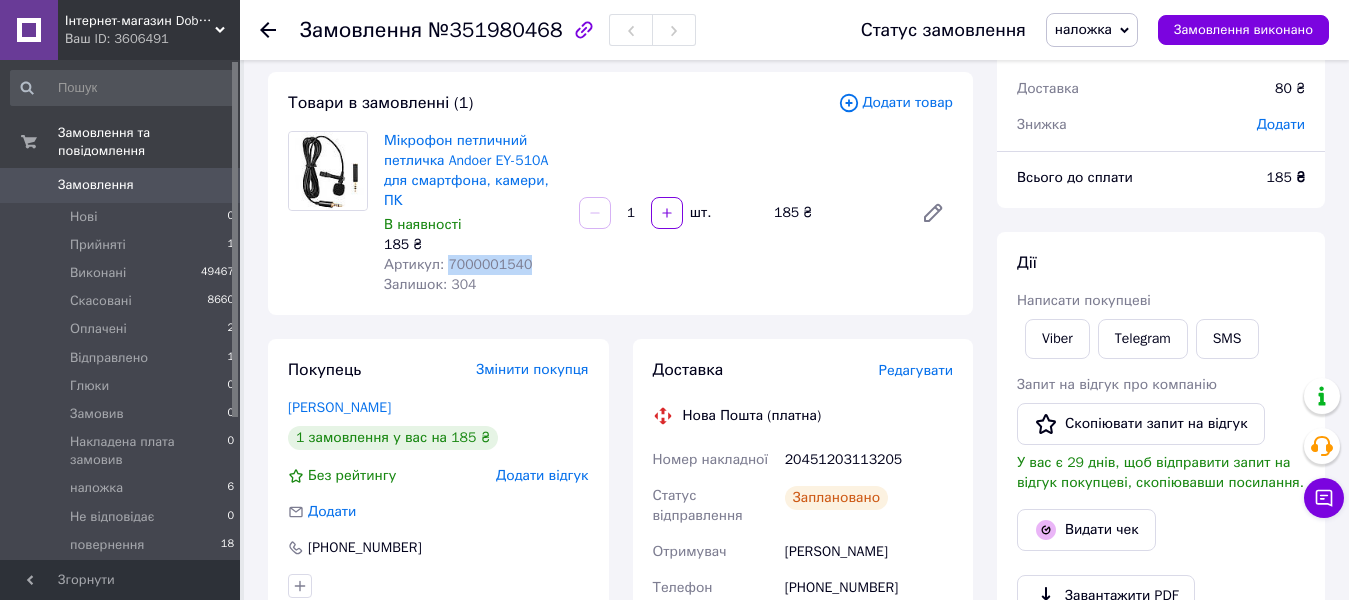 click on "Артикул: 7000001540" at bounding box center (458, 264) 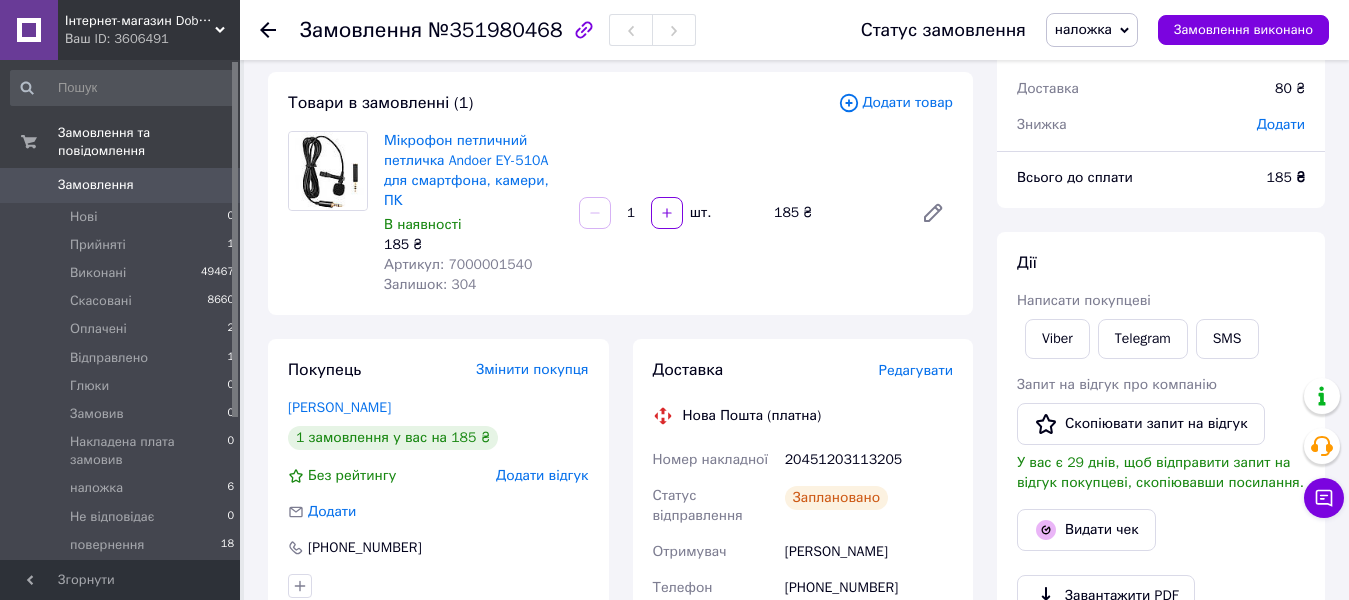 click on "20451203113205" at bounding box center [869, 460] 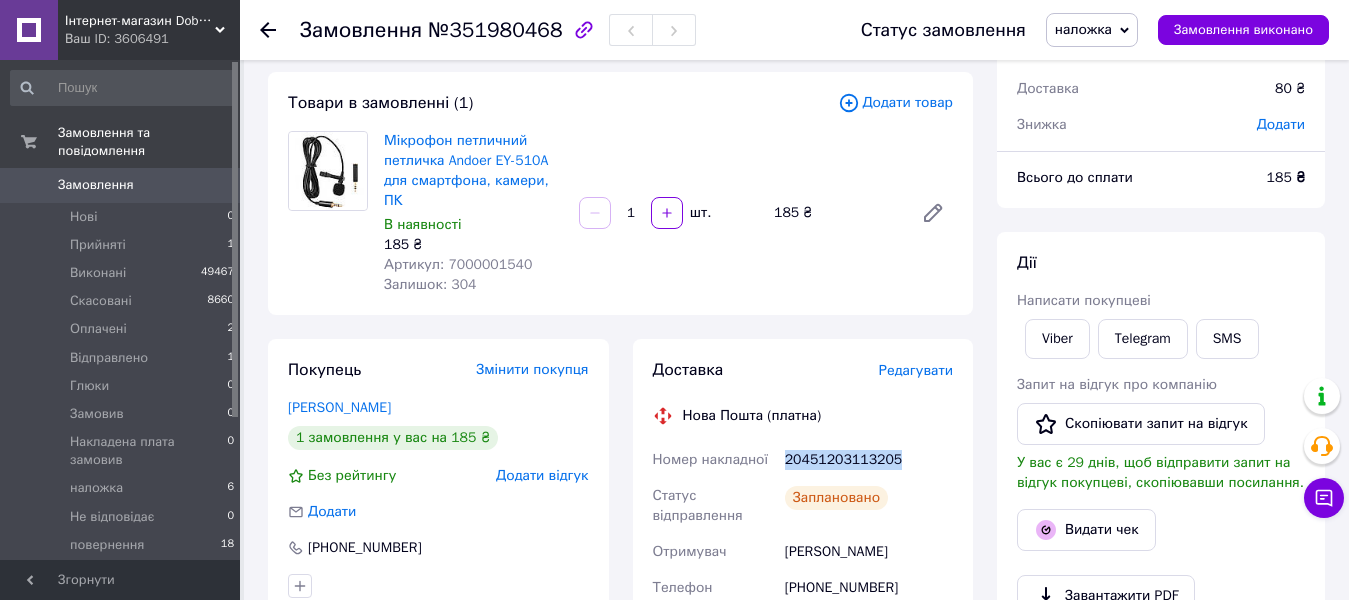 click on "20451203113205" at bounding box center [869, 460] 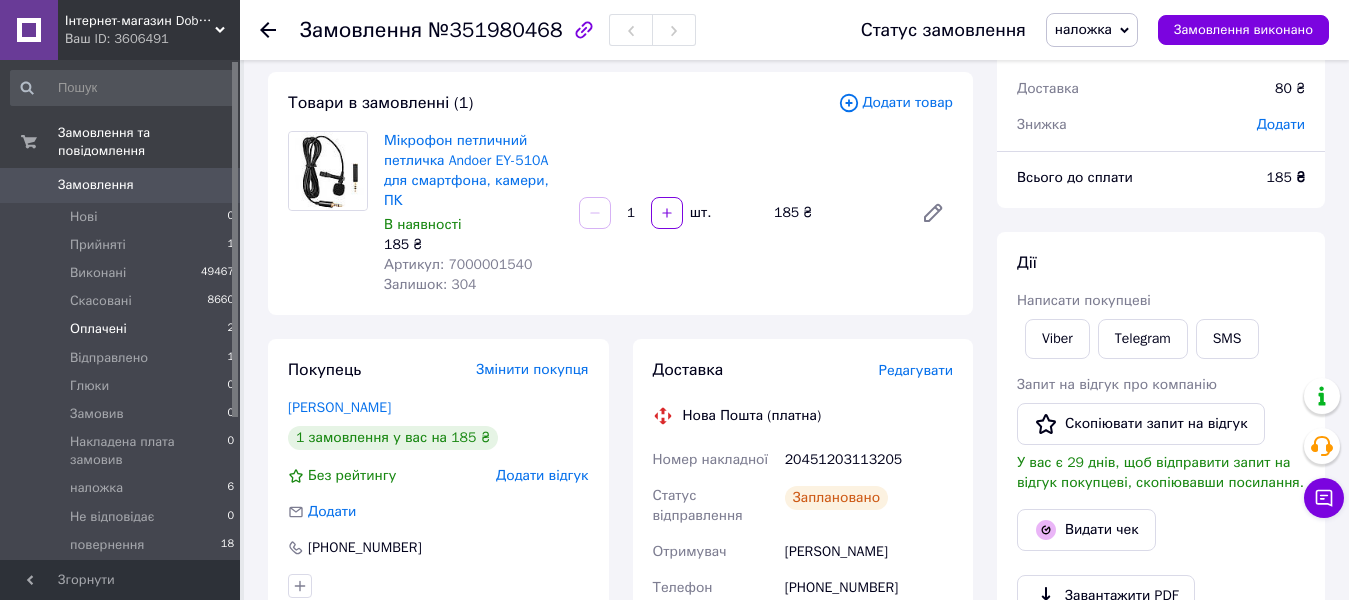 click on "Оплачені" at bounding box center (98, 329) 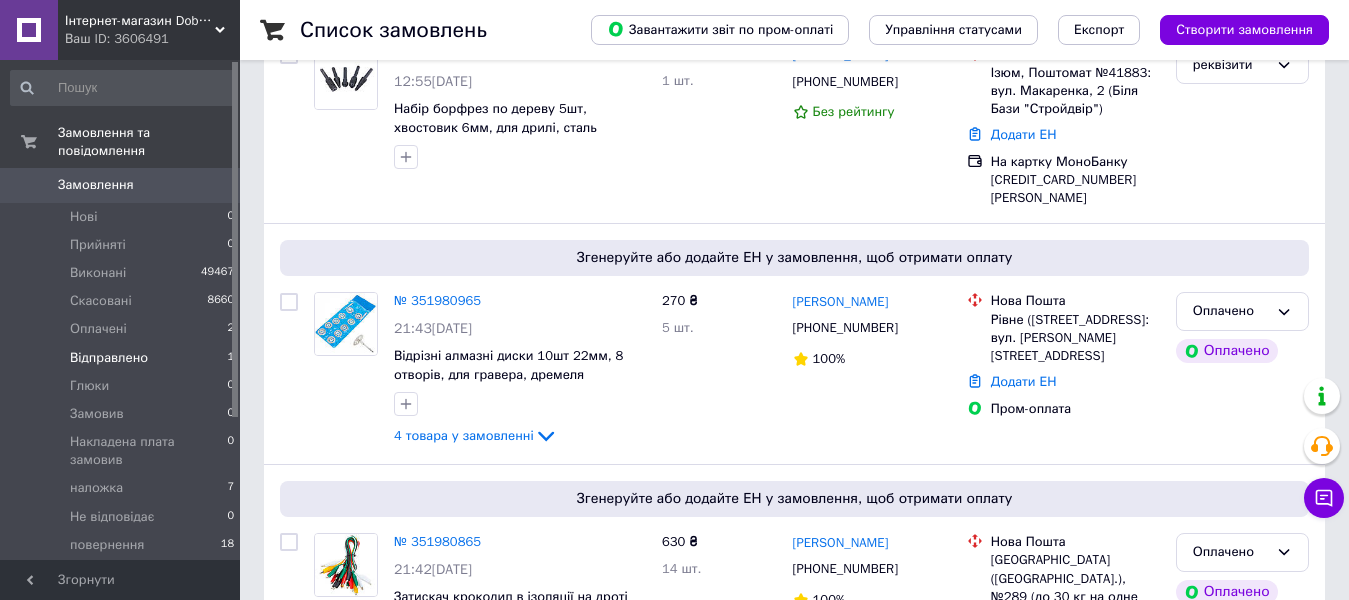 scroll, scrollTop: 200, scrollLeft: 0, axis: vertical 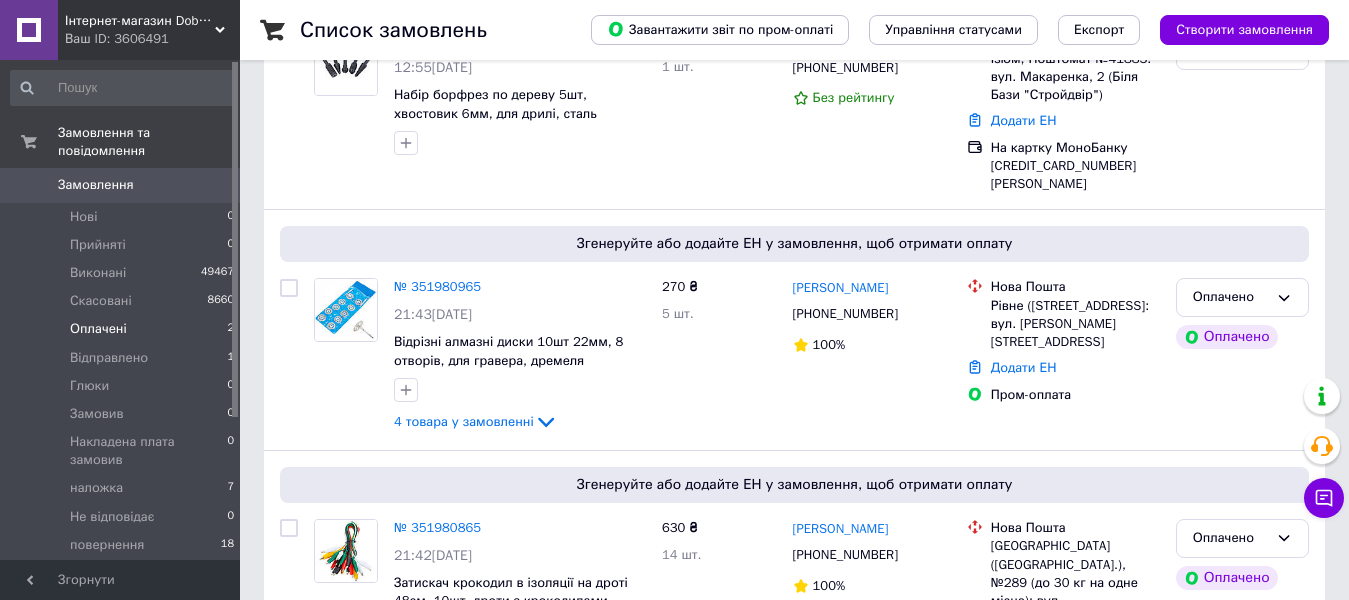 click on "Оплачені" at bounding box center [98, 329] 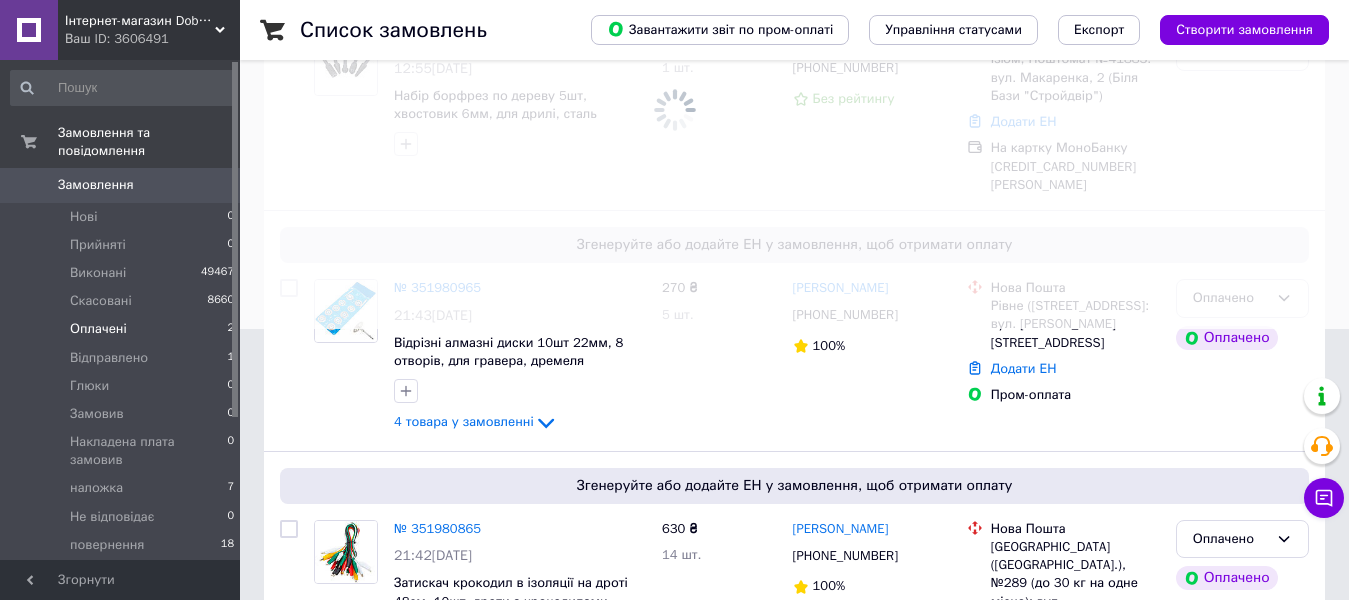 scroll, scrollTop: 0, scrollLeft: 0, axis: both 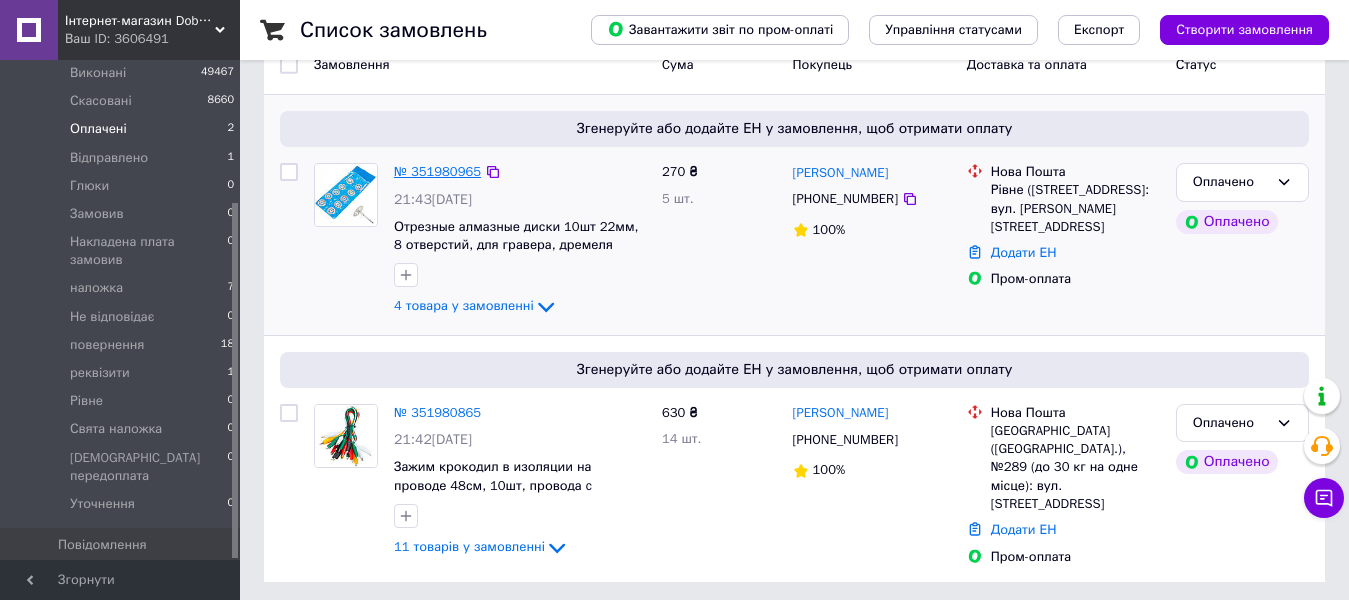 click on "№ 351980965" at bounding box center (437, 171) 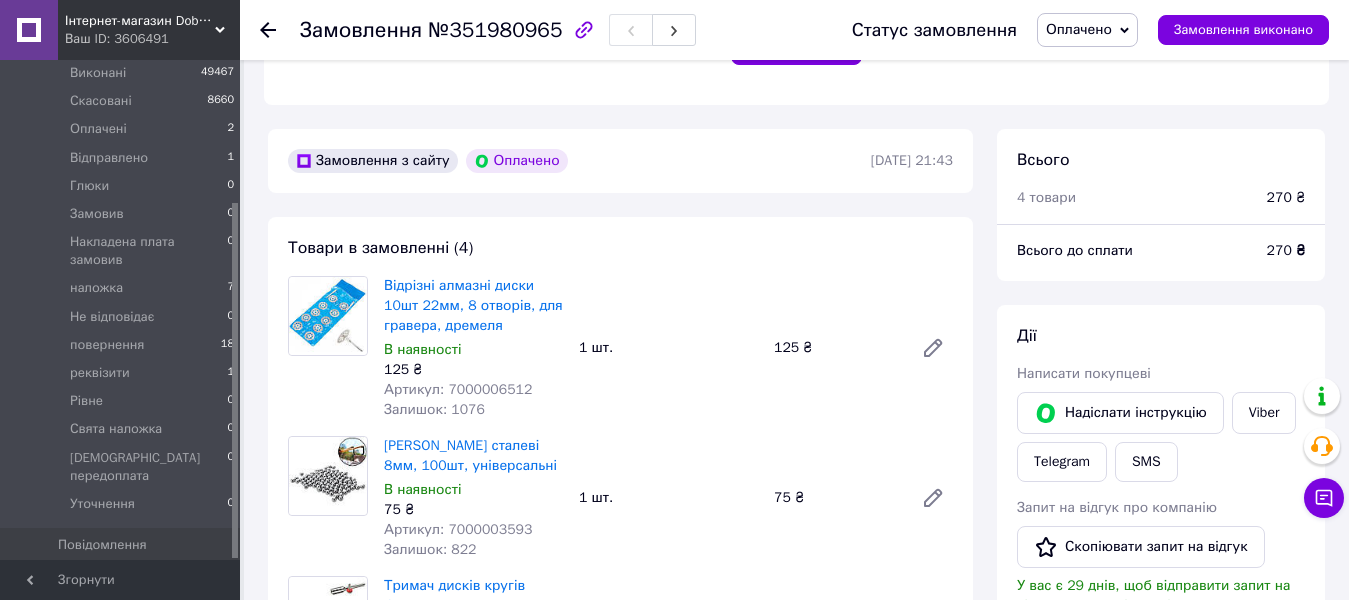 scroll, scrollTop: 592, scrollLeft: 0, axis: vertical 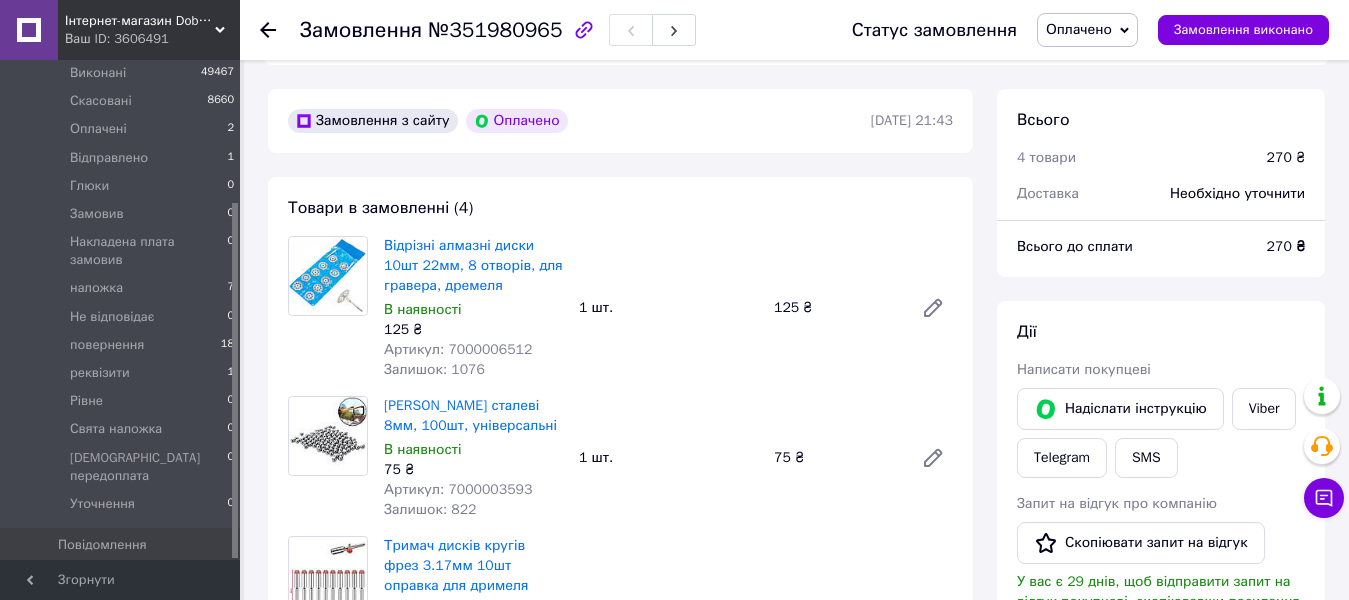 click on "Артикул: 7000006512" at bounding box center (458, 349) 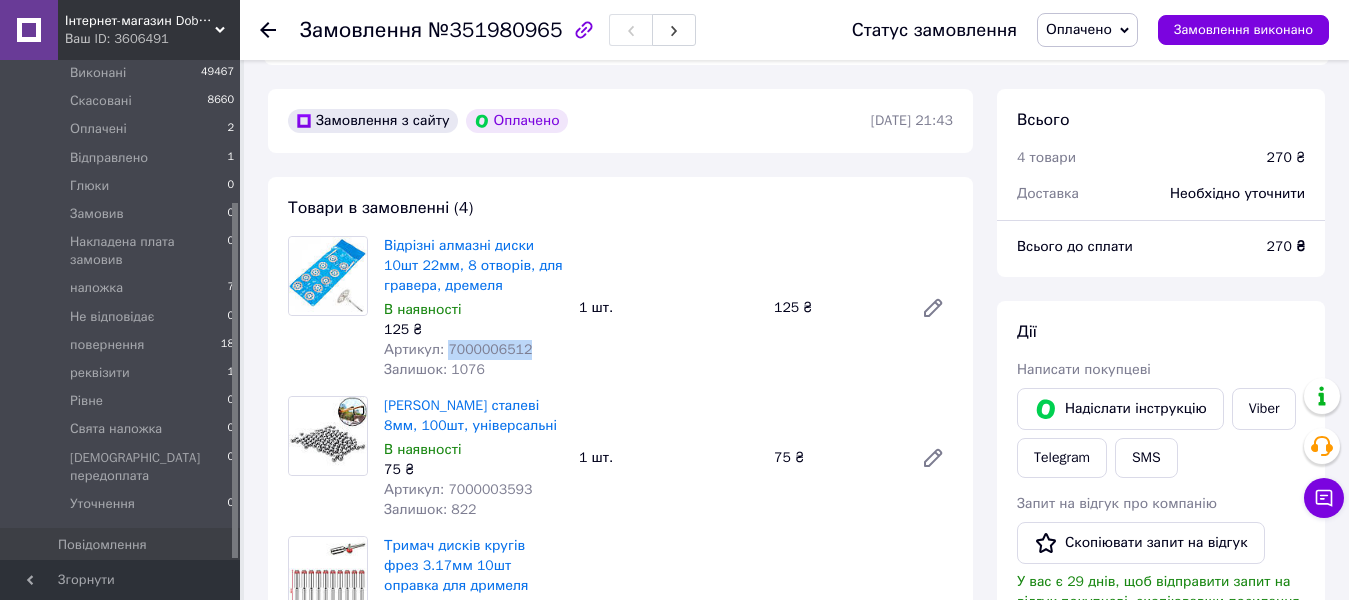 click on "Артикул: 7000006512" at bounding box center [458, 349] 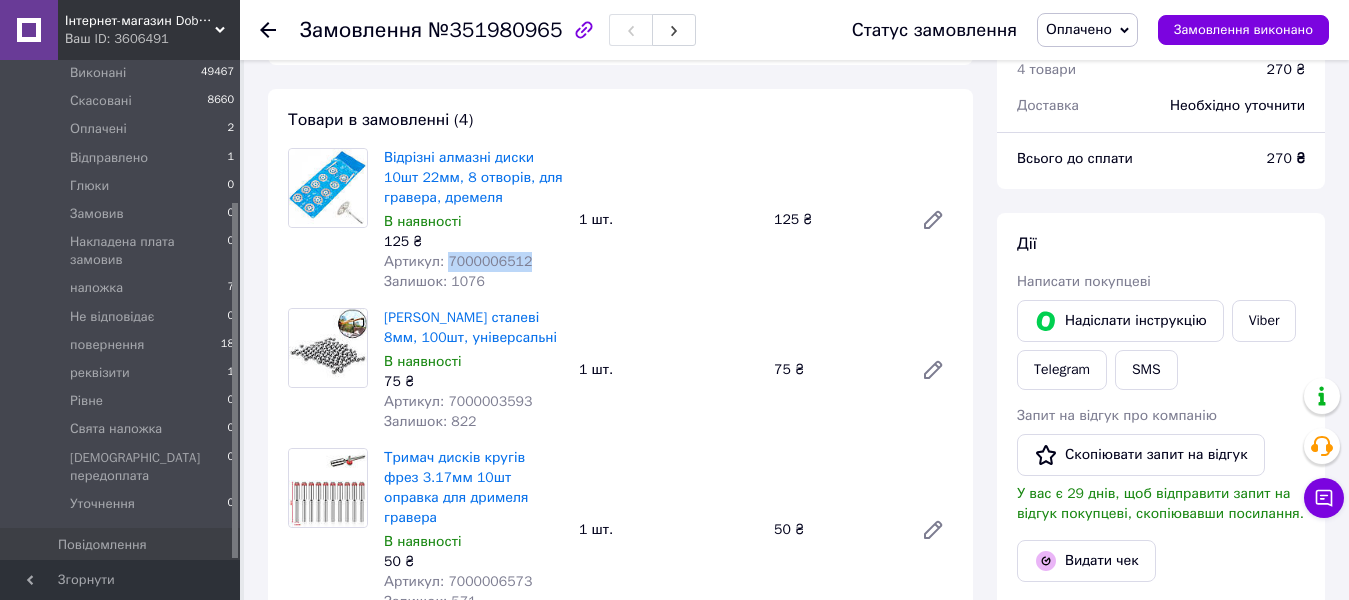 scroll, scrollTop: 892, scrollLeft: 0, axis: vertical 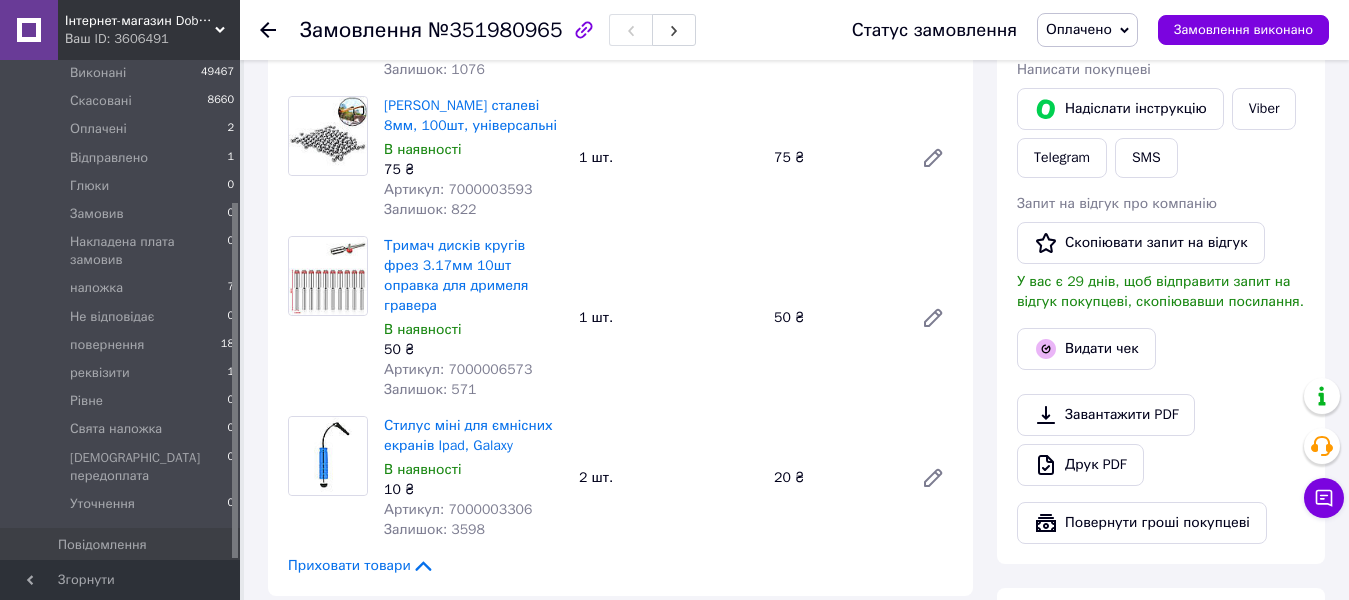 click on "Артикул: 7000006573" at bounding box center [458, 369] 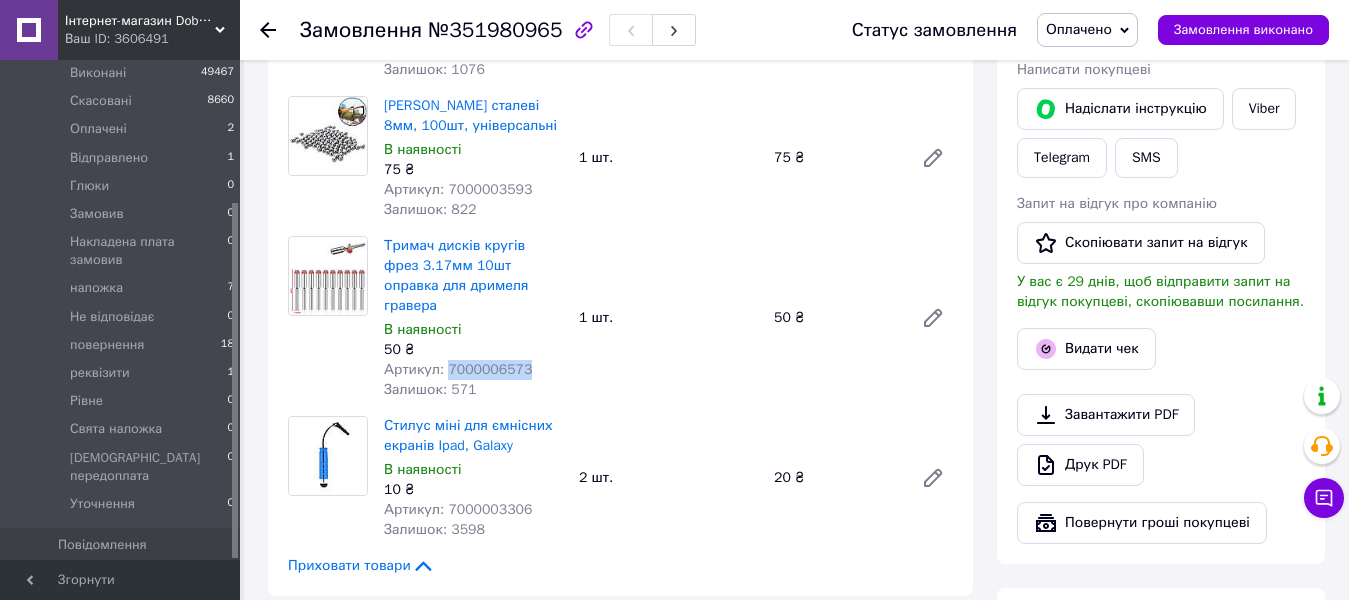 click on "Артикул: 7000006573" at bounding box center (458, 369) 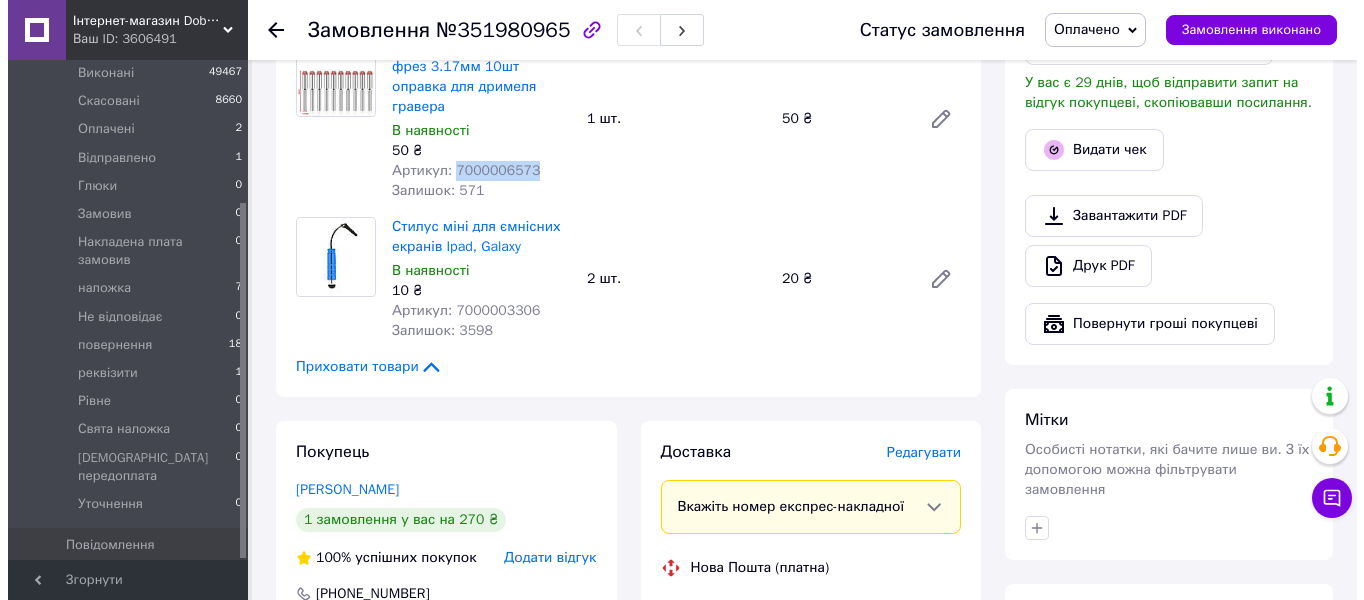 scroll, scrollTop: 1092, scrollLeft: 0, axis: vertical 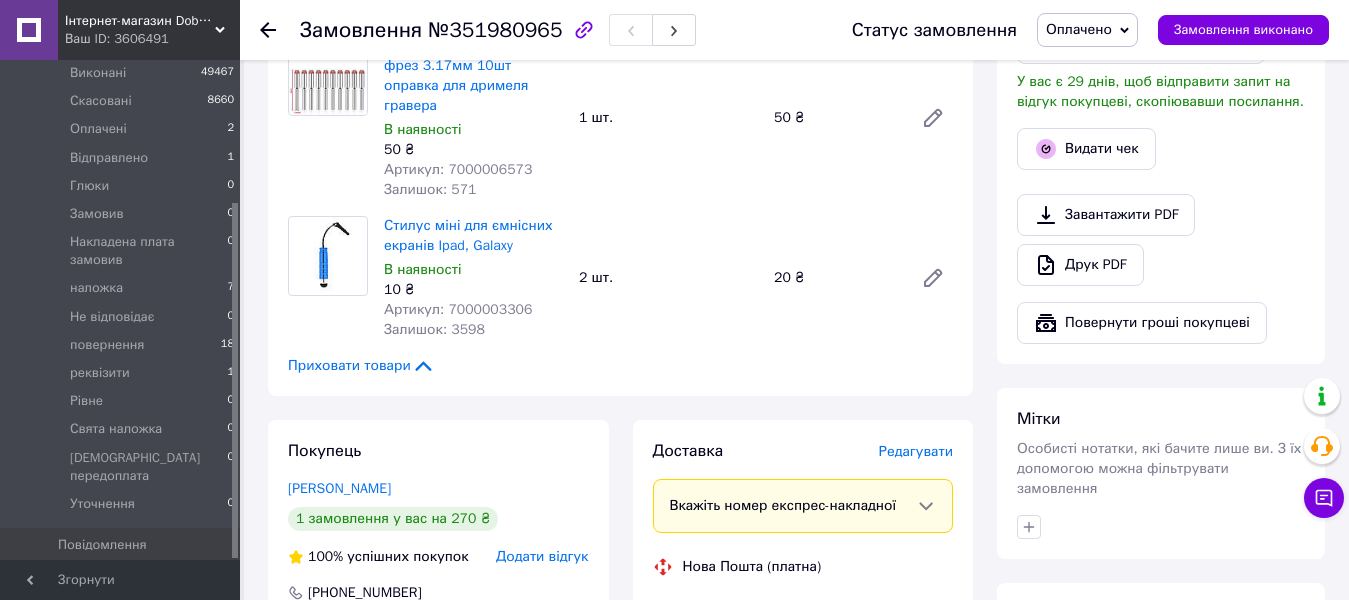 click on "Артикул: 7000003306" at bounding box center (458, 309) 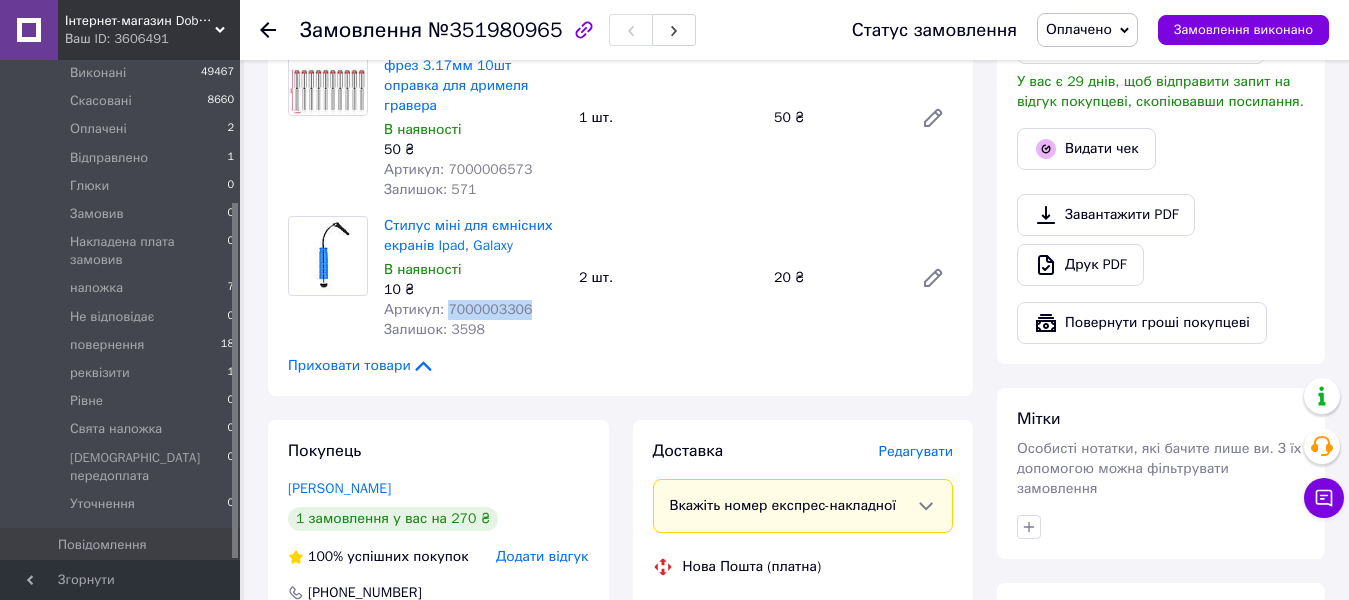 click on "Артикул: 7000003306" at bounding box center [458, 309] 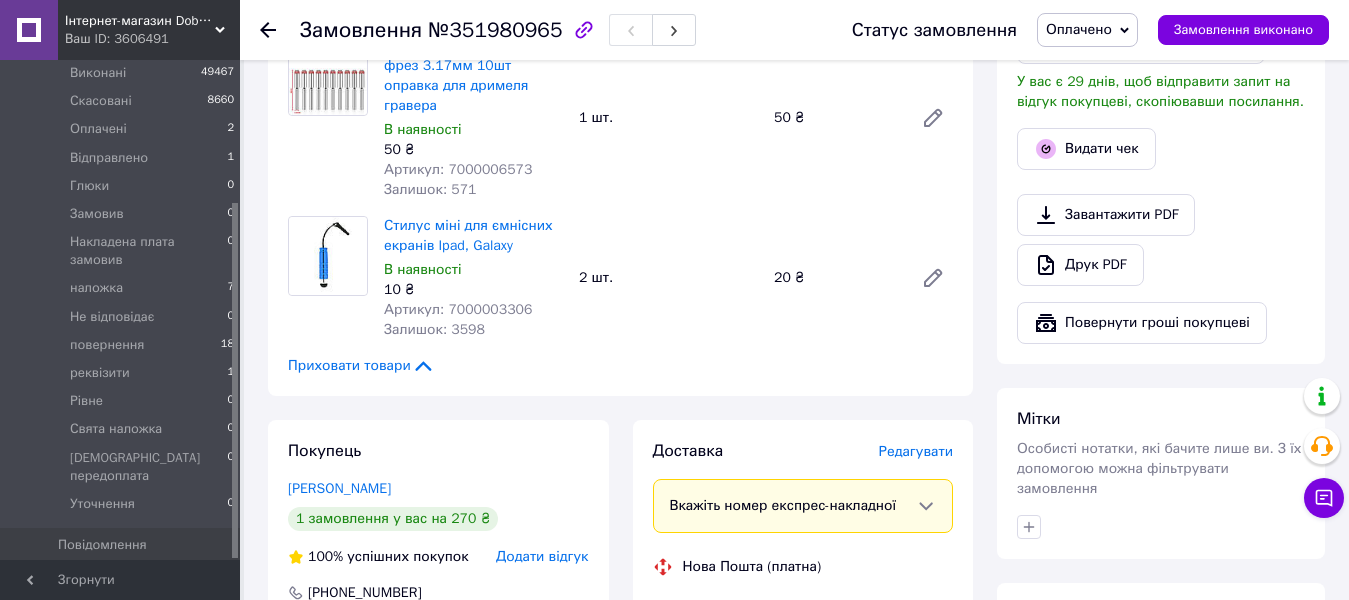 click on "Редагувати" at bounding box center [916, 451] 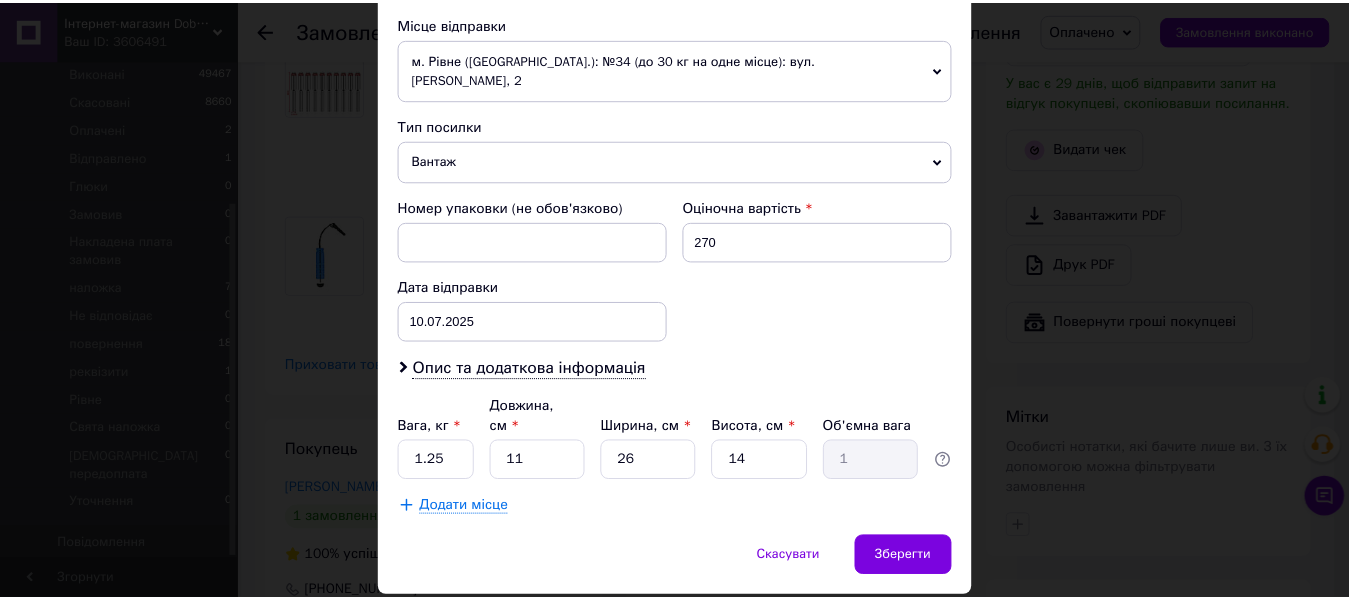 scroll, scrollTop: 728, scrollLeft: 0, axis: vertical 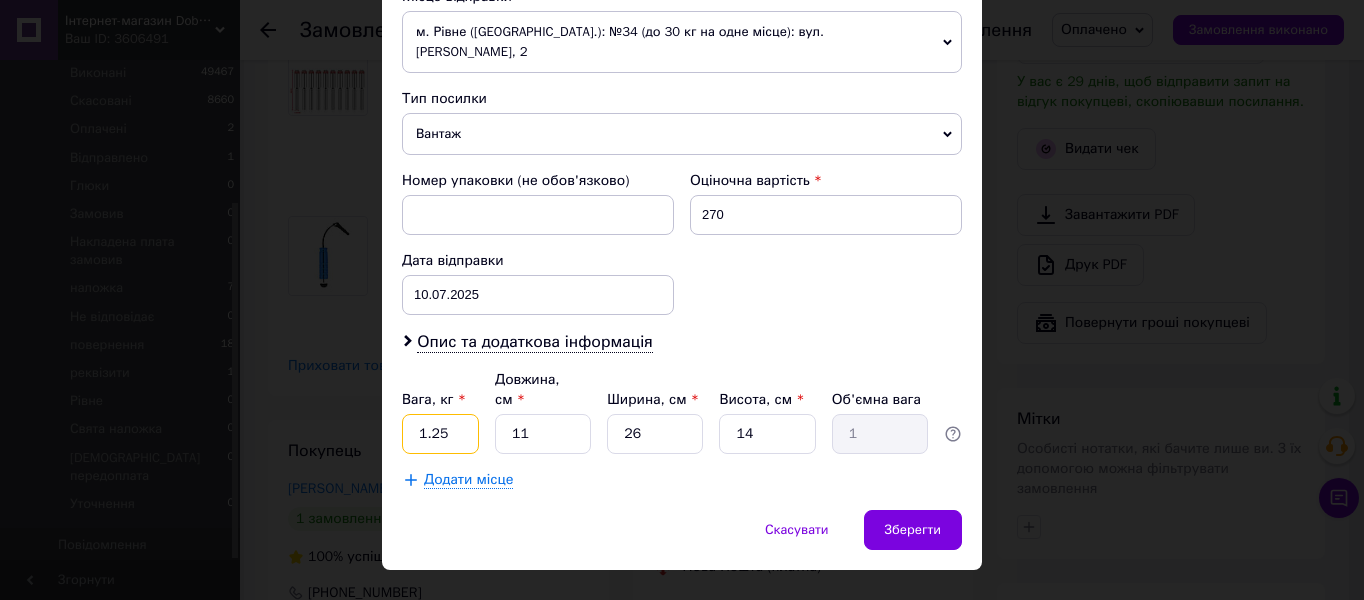 drag, startPoint x: 465, startPoint y: 394, endPoint x: 404, endPoint y: 390, distance: 61.13101 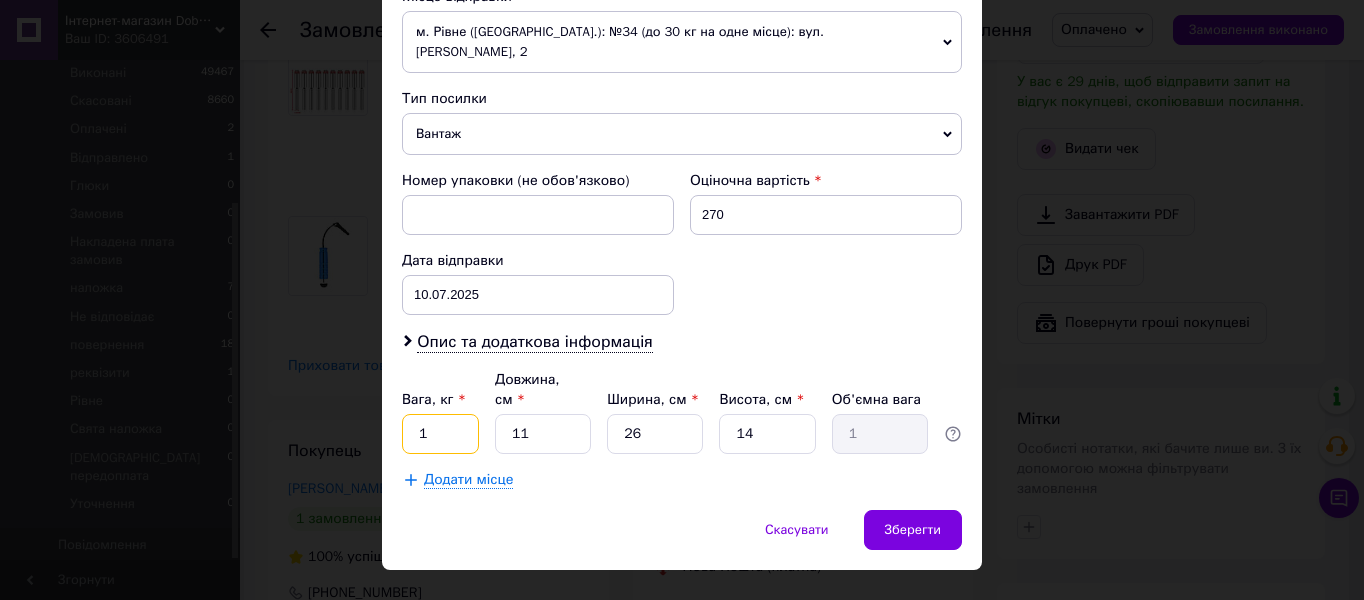 type on "1" 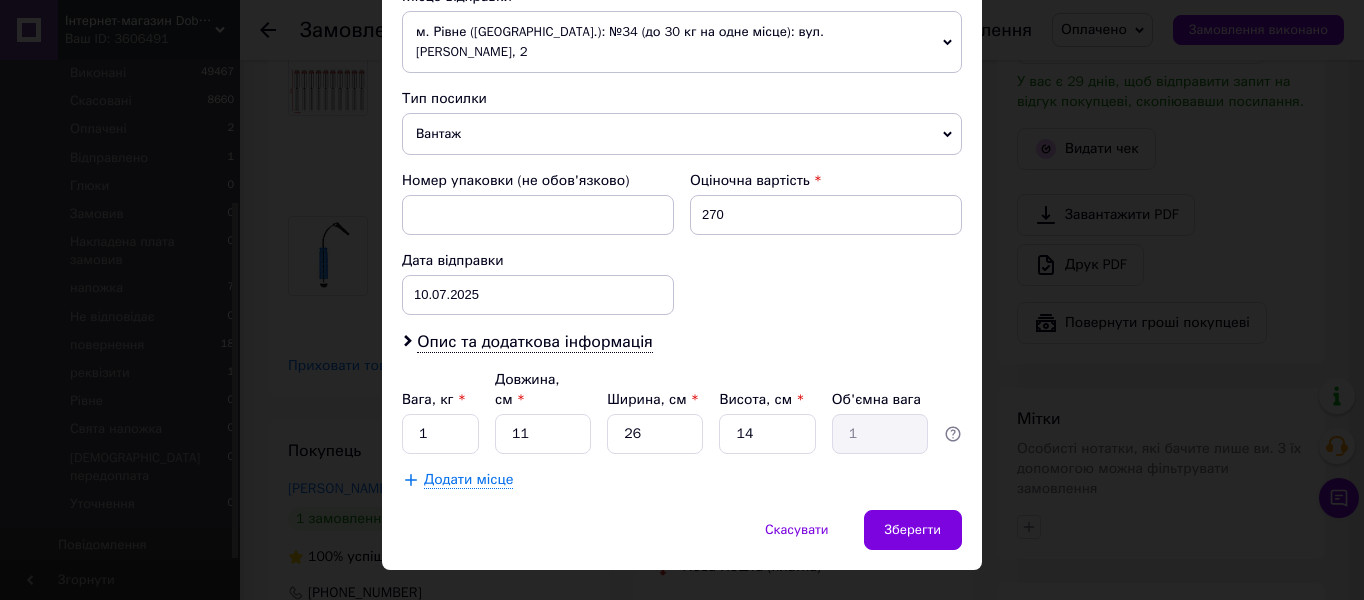 click on "Вага, кг   * 1 Довжина, см   * 11 Ширина, см   * 26 Висота, см   * 14 Об'ємна вага 1" at bounding box center (682, 412) 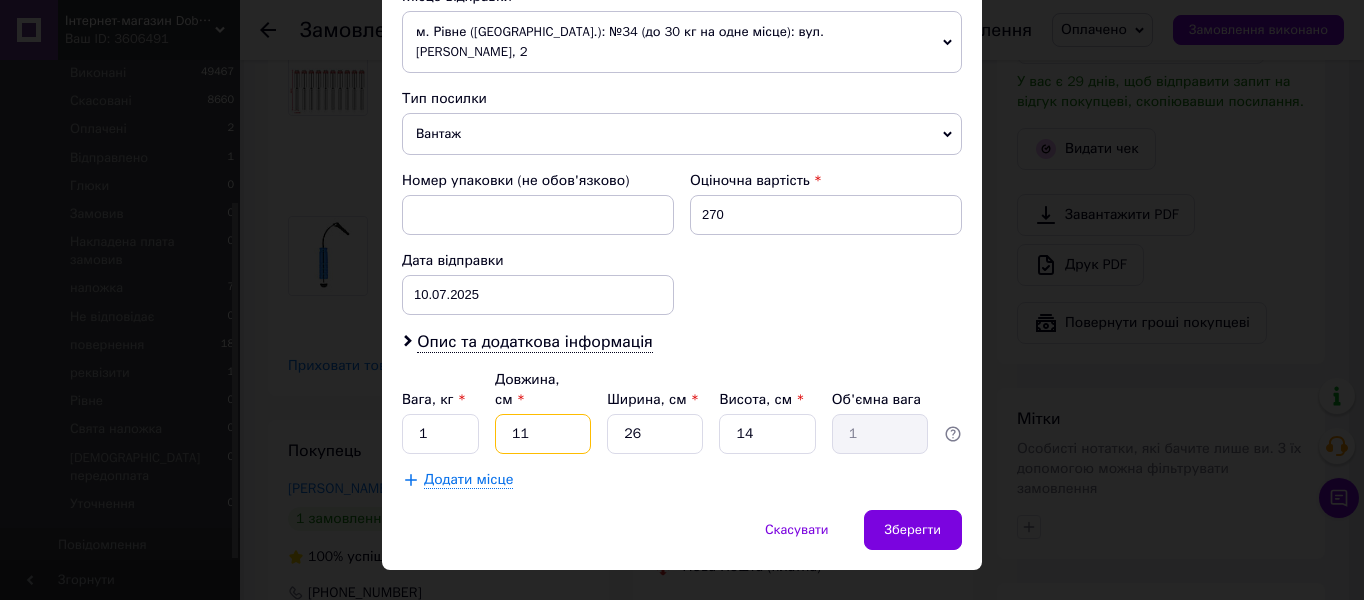 drag, startPoint x: 548, startPoint y: 389, endPoint x: 496, endPoint y: 391, distance: 52.03845 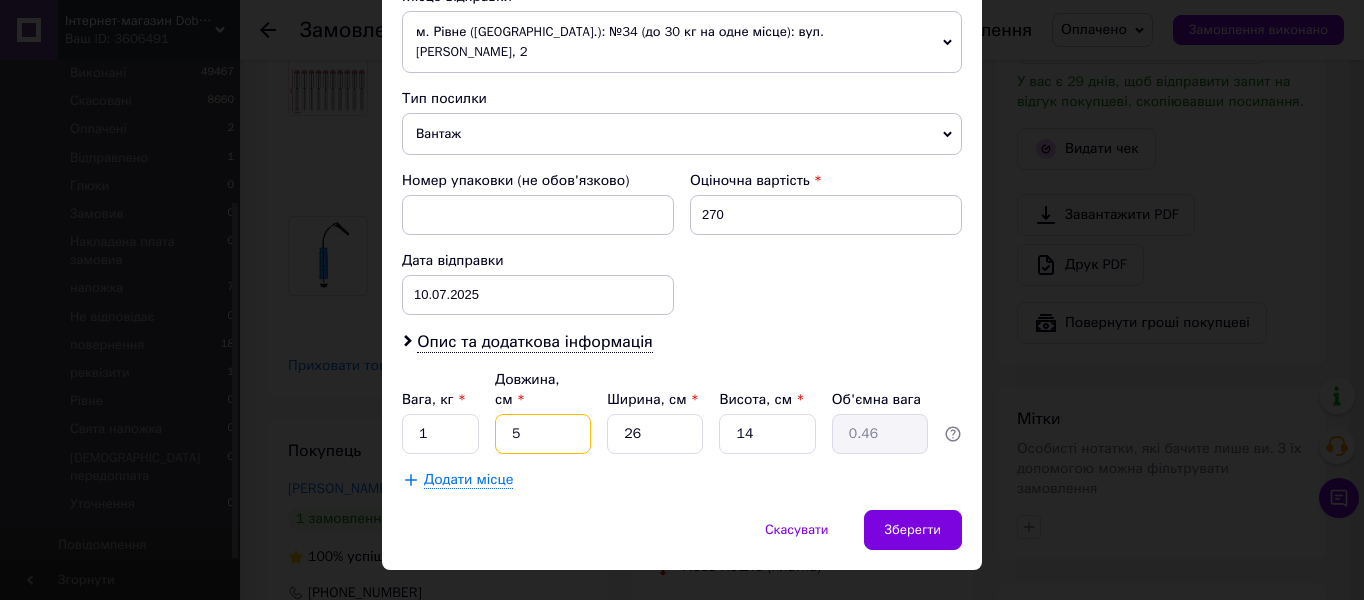 type on "5" 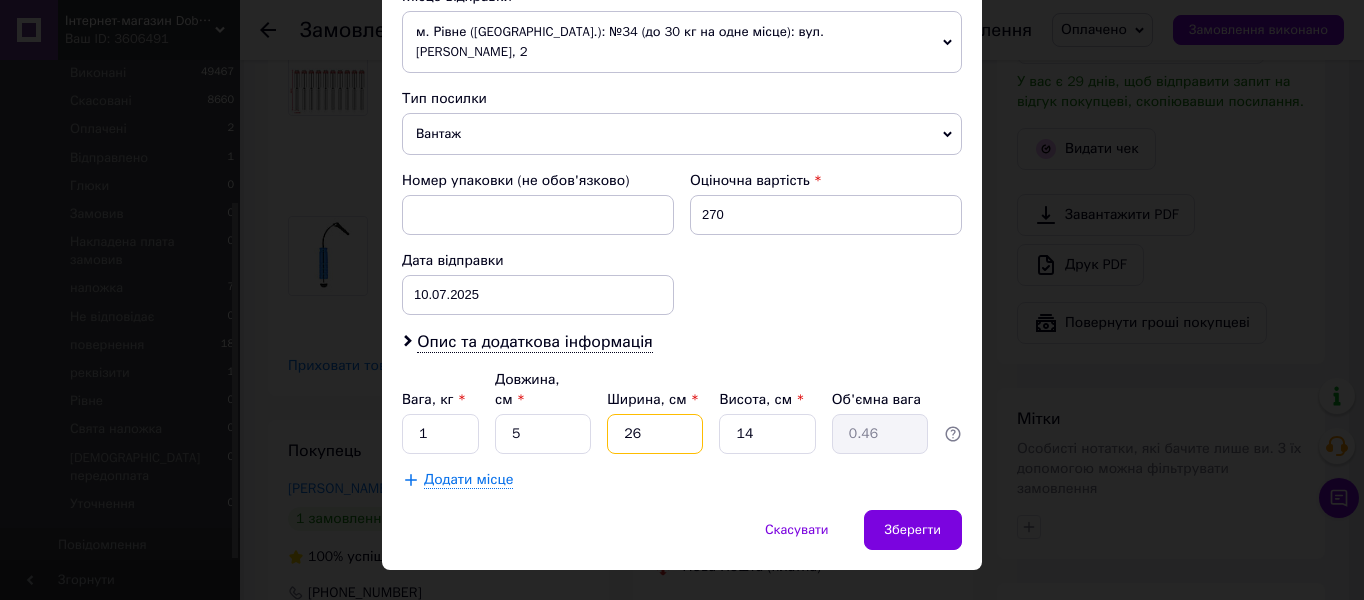 drag, startPoint x: 650, startPoint y: 395, endPoint x: 600, endPoint y: 394, distance: 50.01 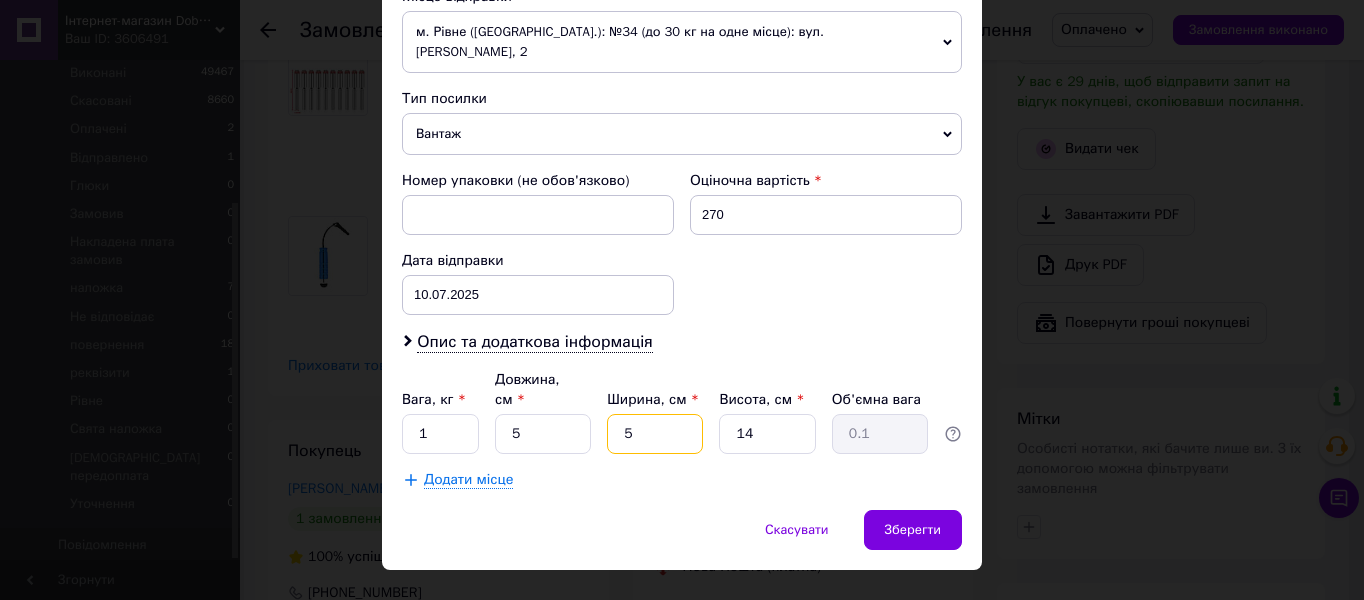 type on "5" 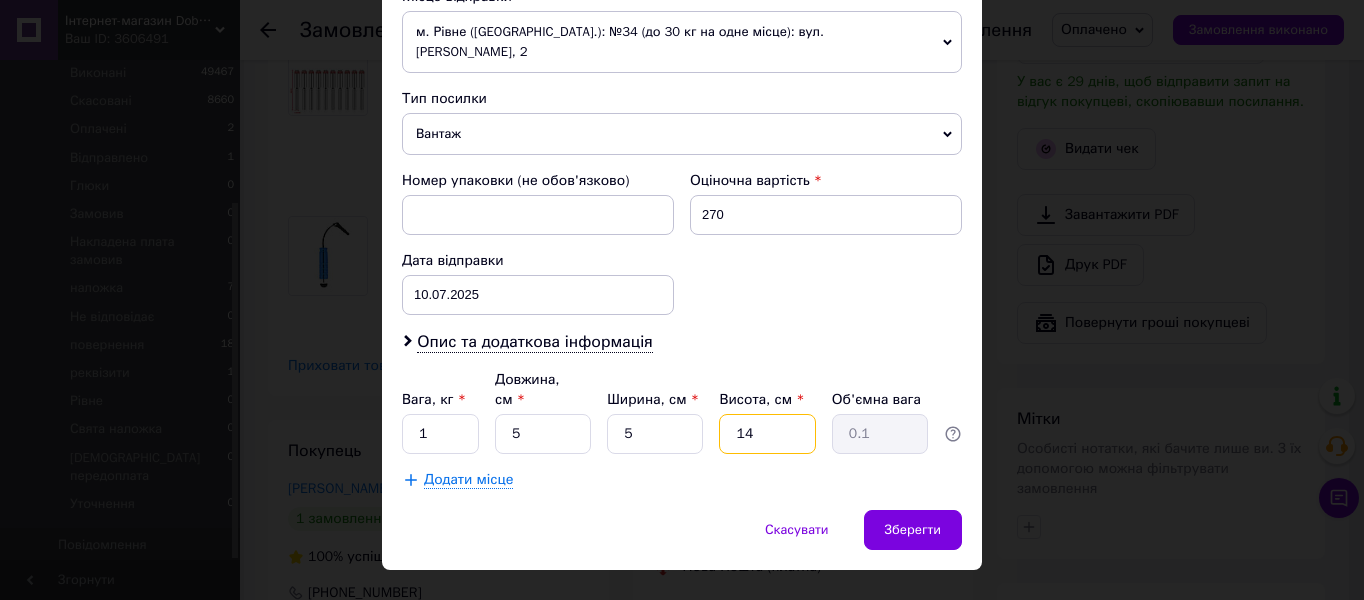 drag, startPoint x: 746, startPoint y: 393, endPoint x: 748, endPoint y: 406, distance: 13.152946 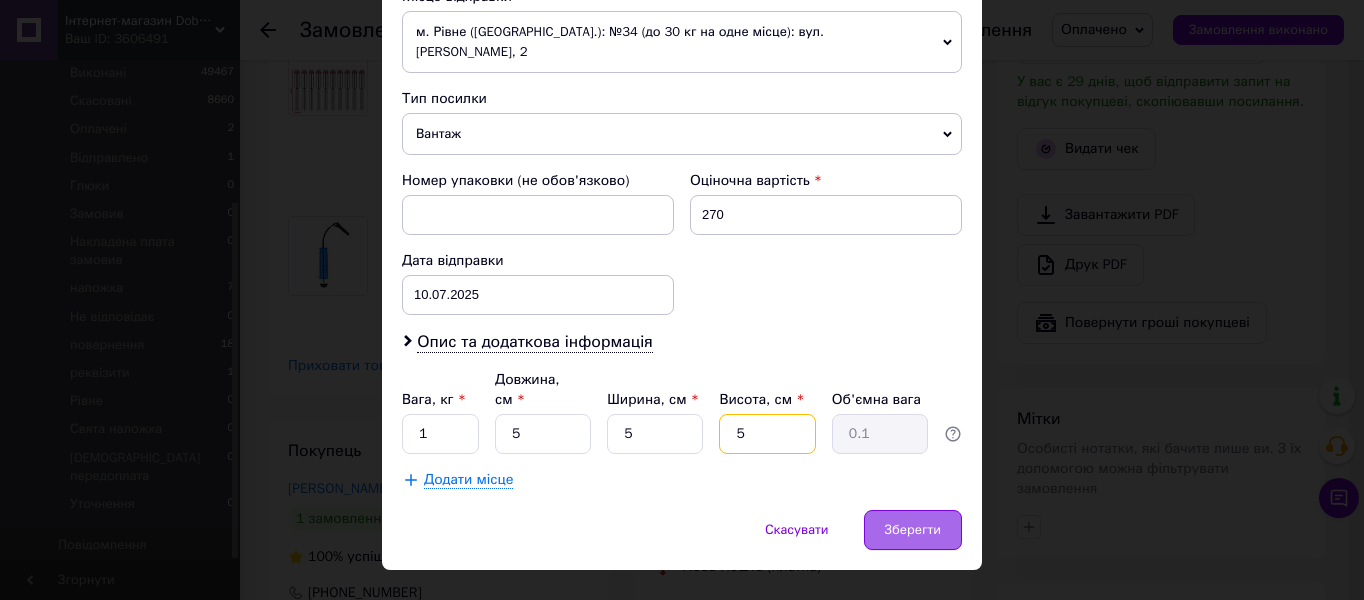 type on "5" 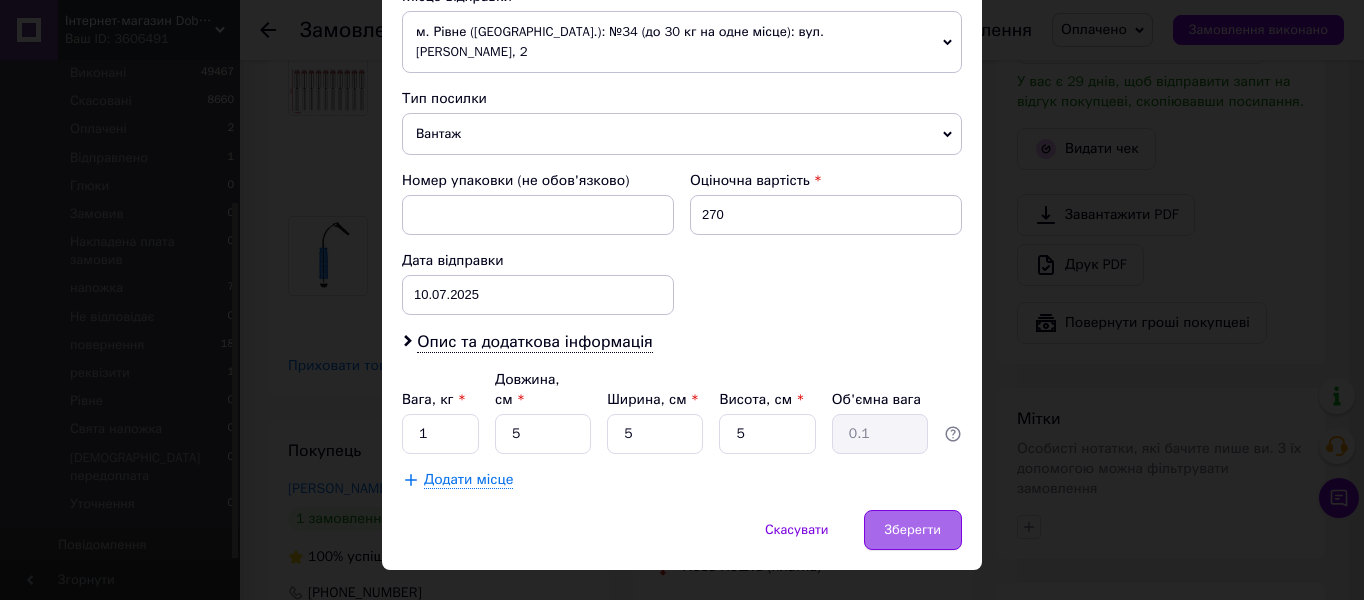 click on "Зберегти" at bounding box center [913, 530] 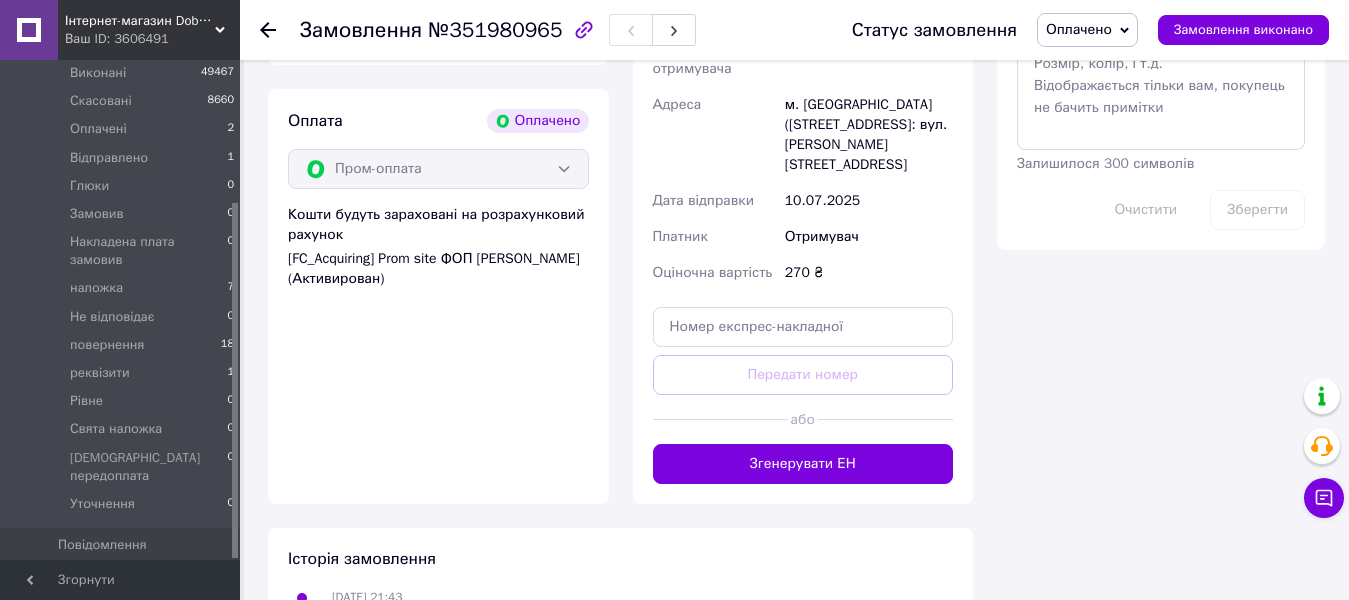 scroll, scrollTop: 1692, scrollLeft: 0, axis: vertical 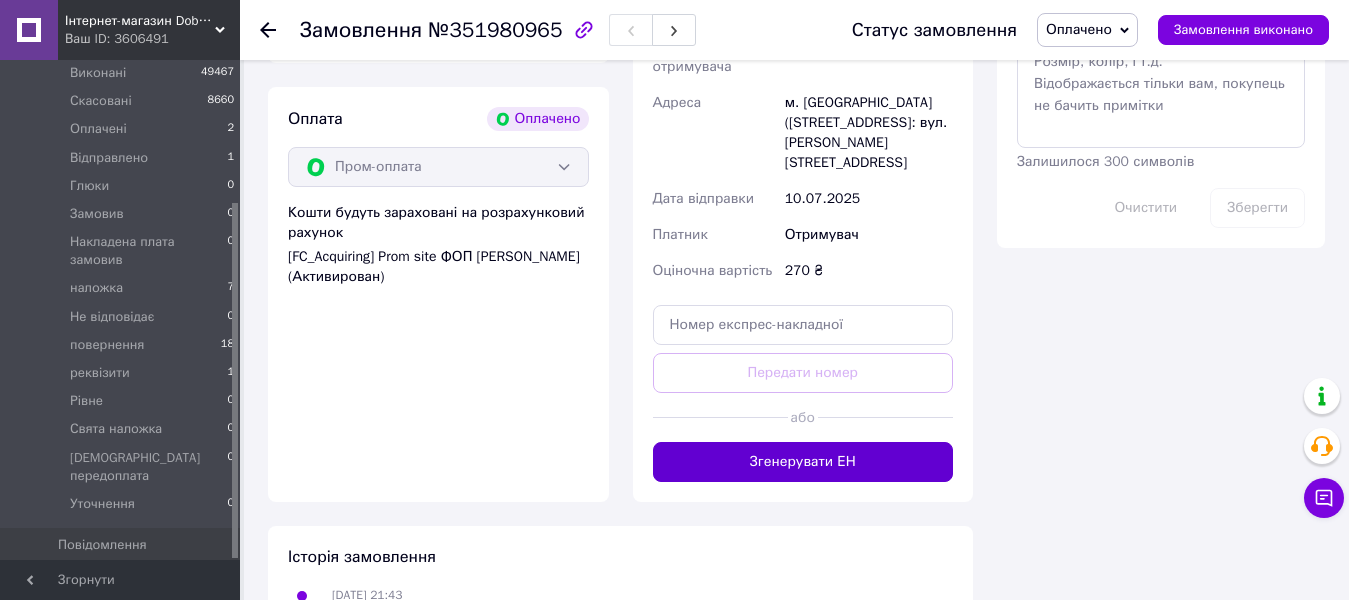 click on "Згенерувати ЕН" at bounding box center (803, 462) 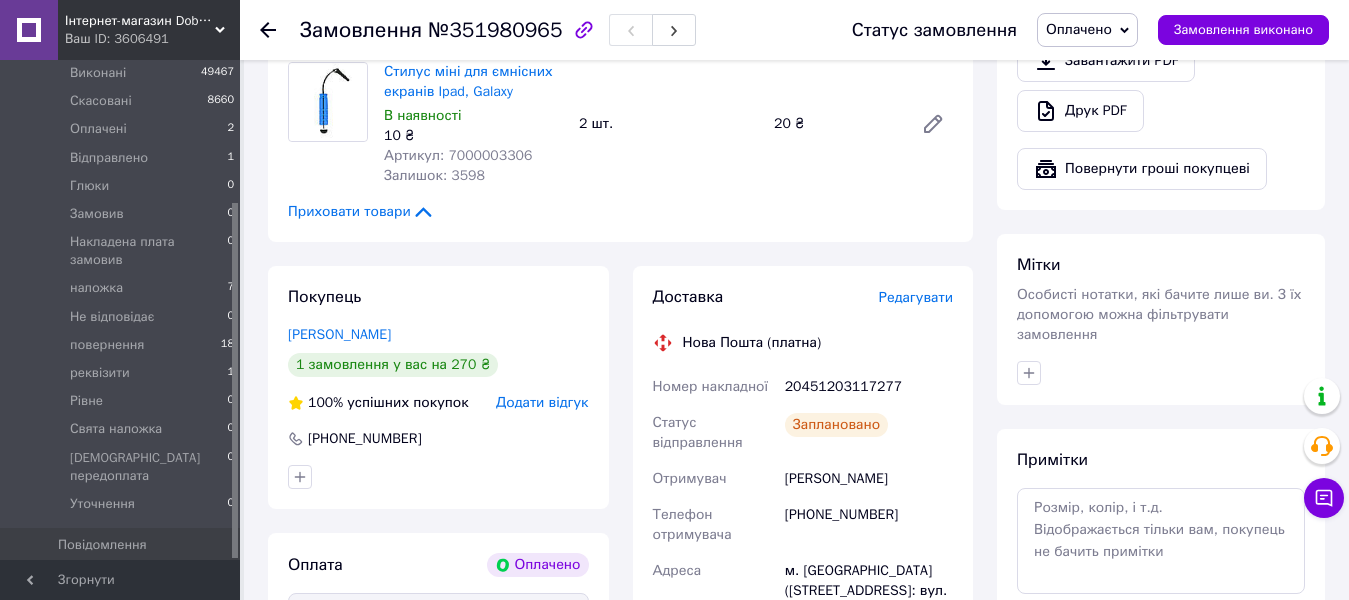 scroll, scrollTop: 1192, scrollLeft: 0, axis: vertical 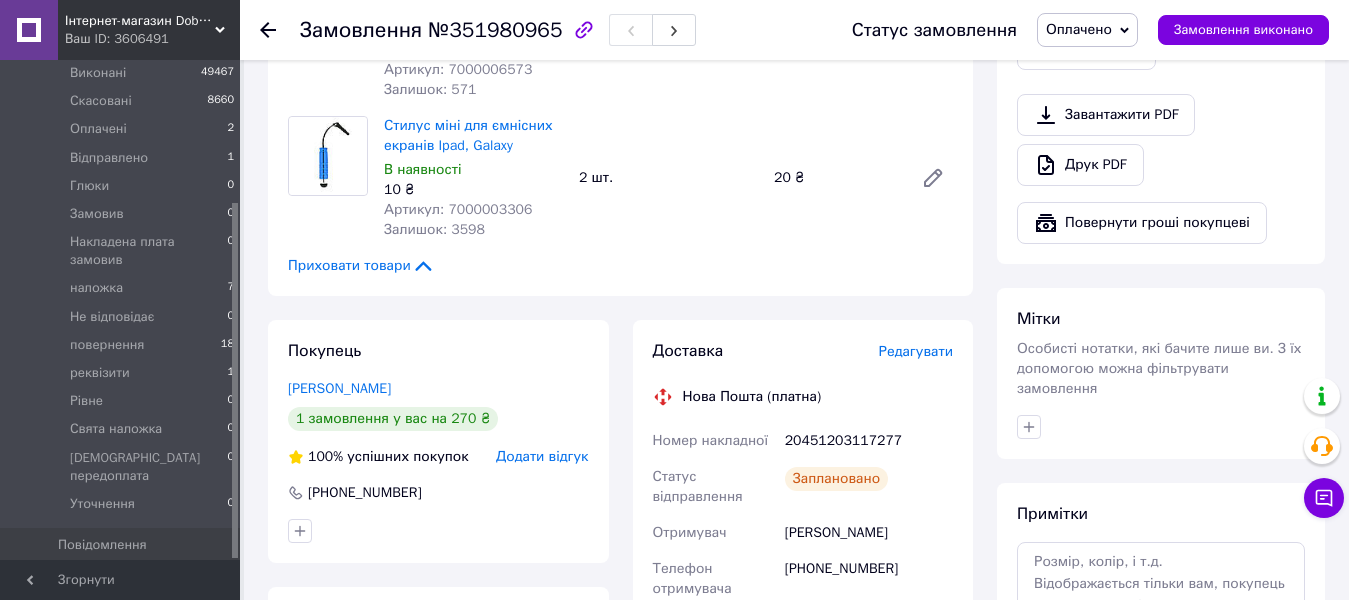 click on "20451203117277" at bounding box center [869, 441] 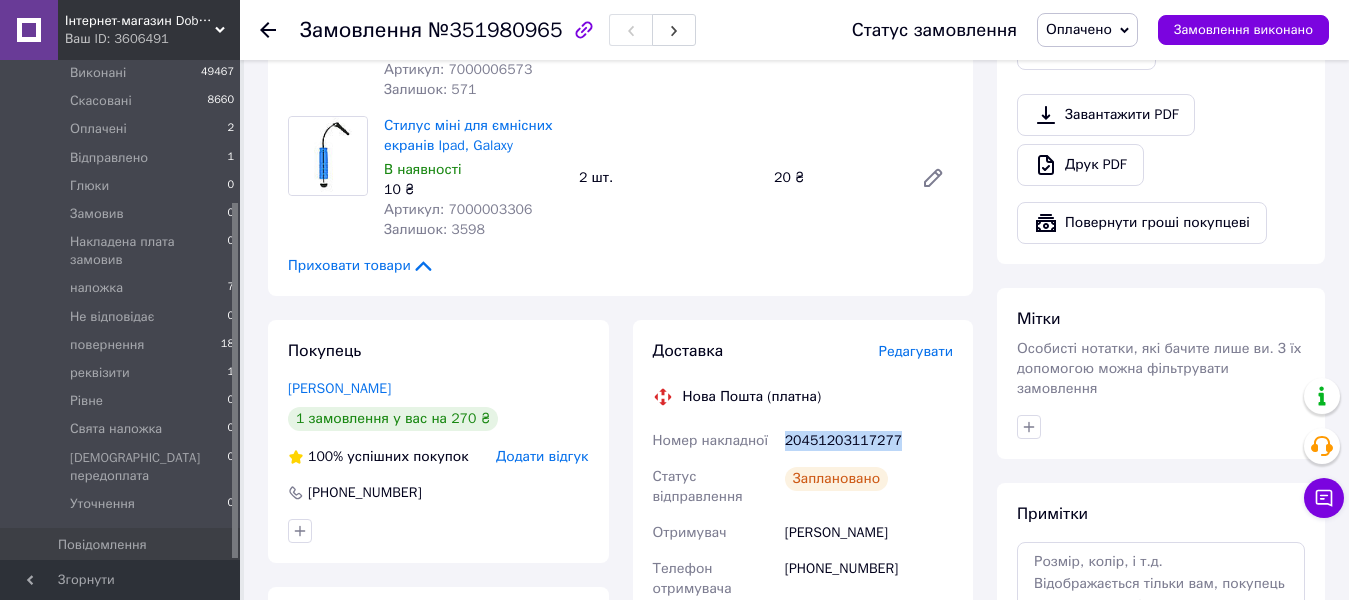 click on "20451203117277" at bounding box center [869, 441] 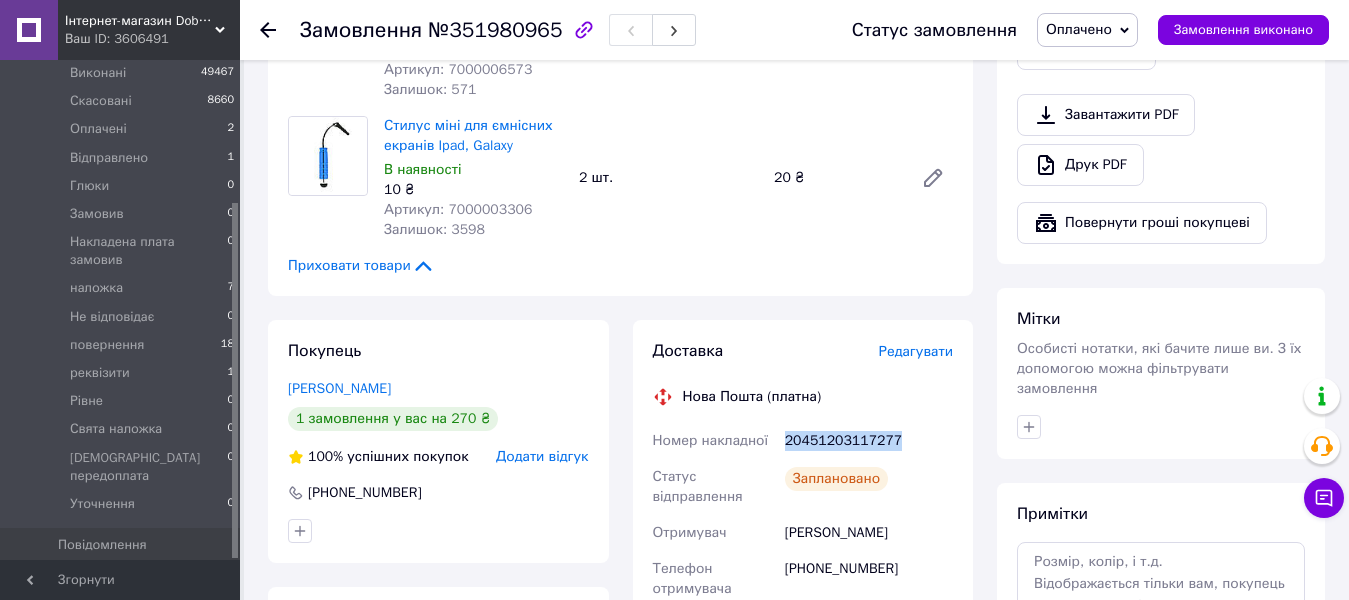 copy on "20451203117277" 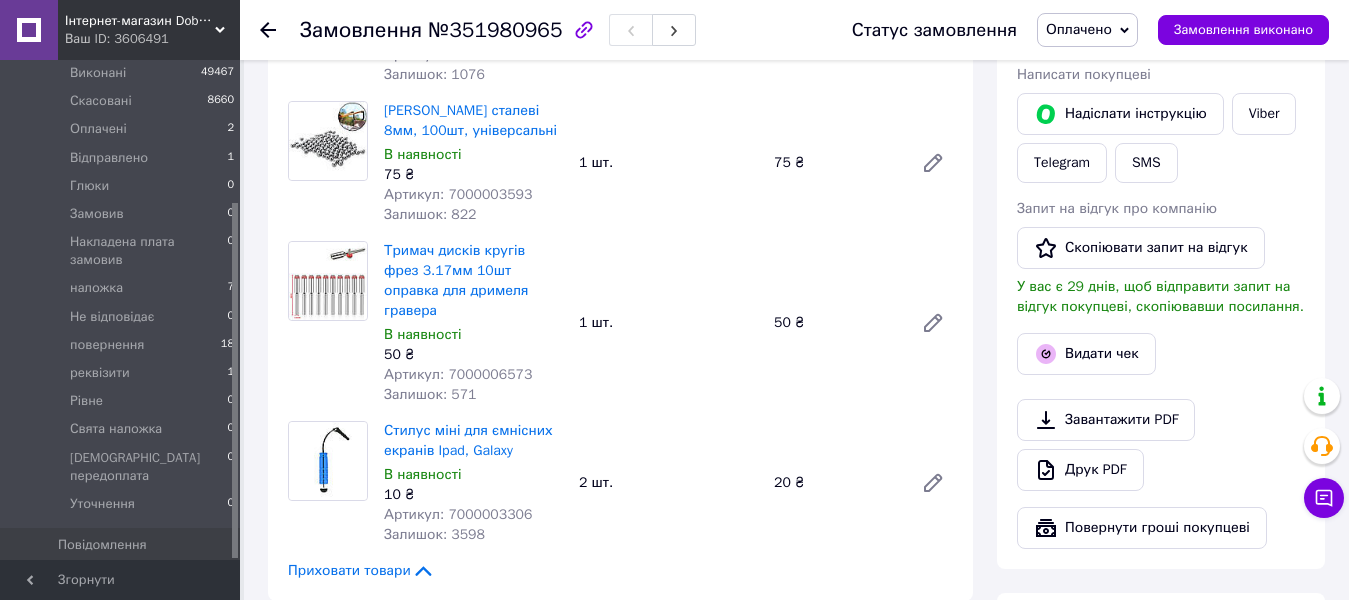 scroll, scrollTop: 892, scrollLeft: 0, axis: vertical 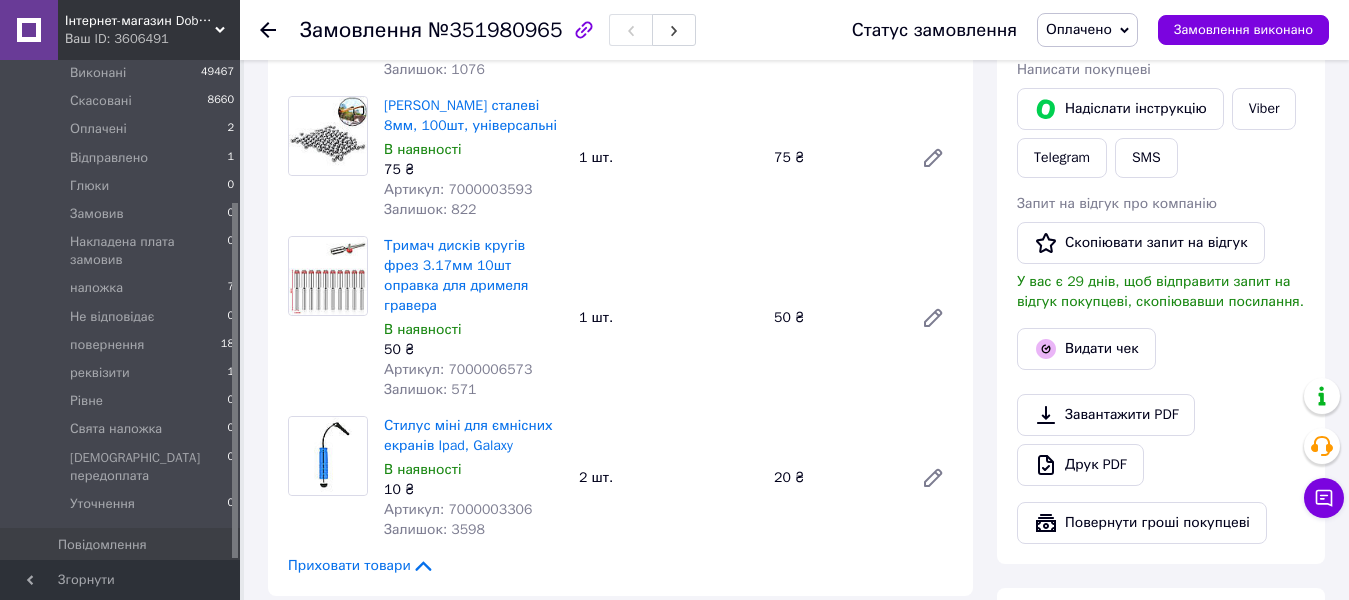 click on "Артикул: 7000003593" at bounding box center (458, 189) 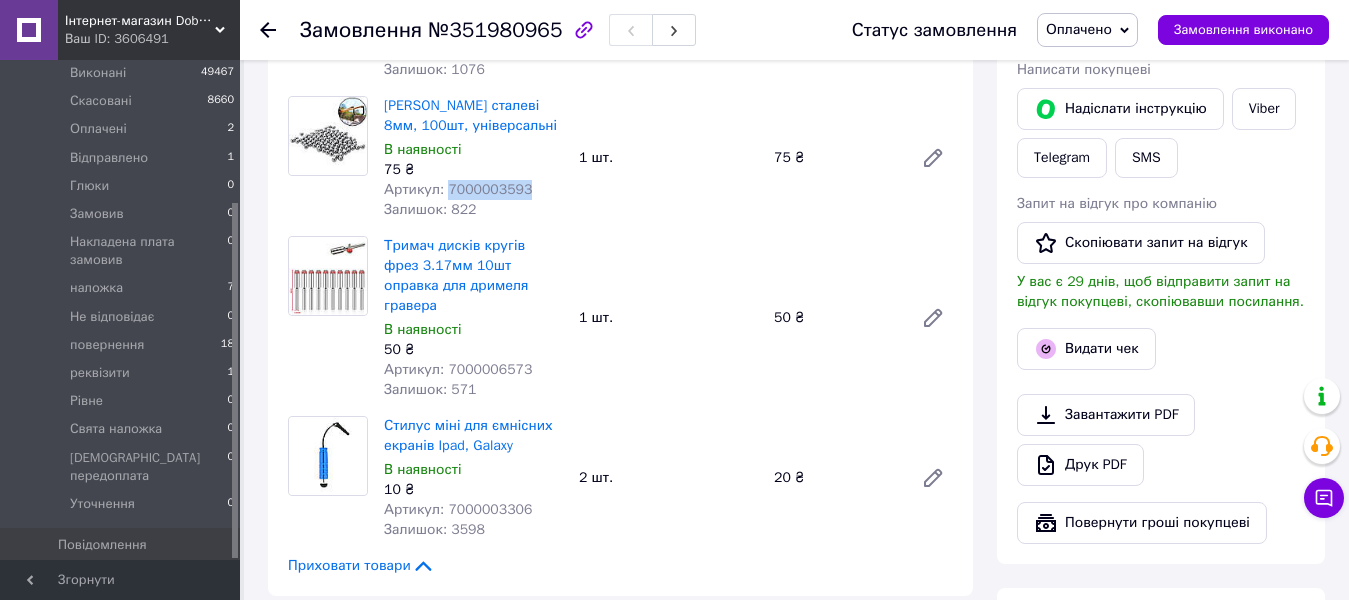 click on "Артикул: 7000003593" at bounding box center (458, 189) 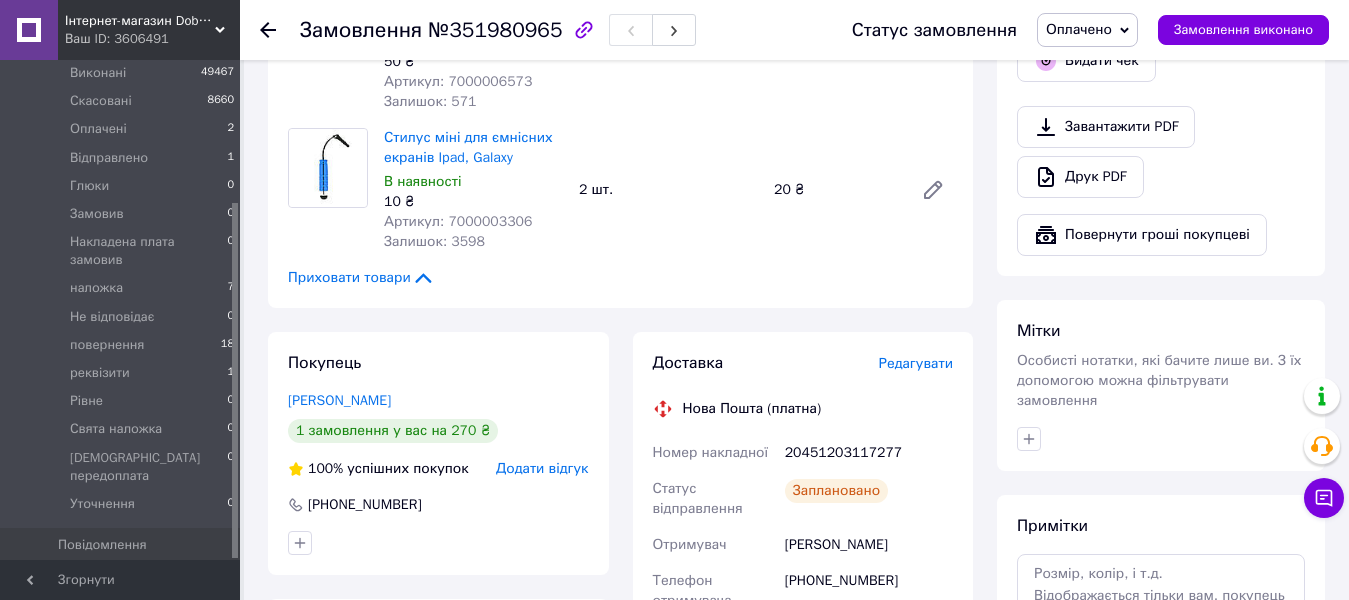 scroll, scrollTop: 1192, scrollLeft: 0, axis: vertical 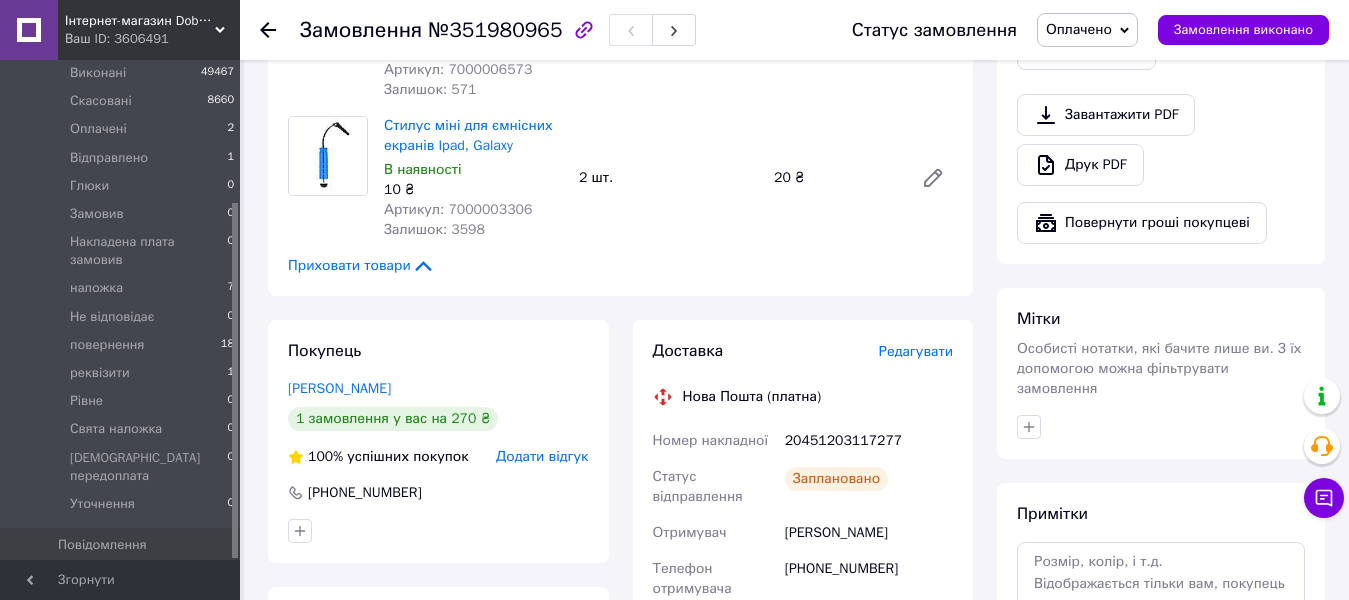 click on "20451203117277" at bounding box center (869, 441) 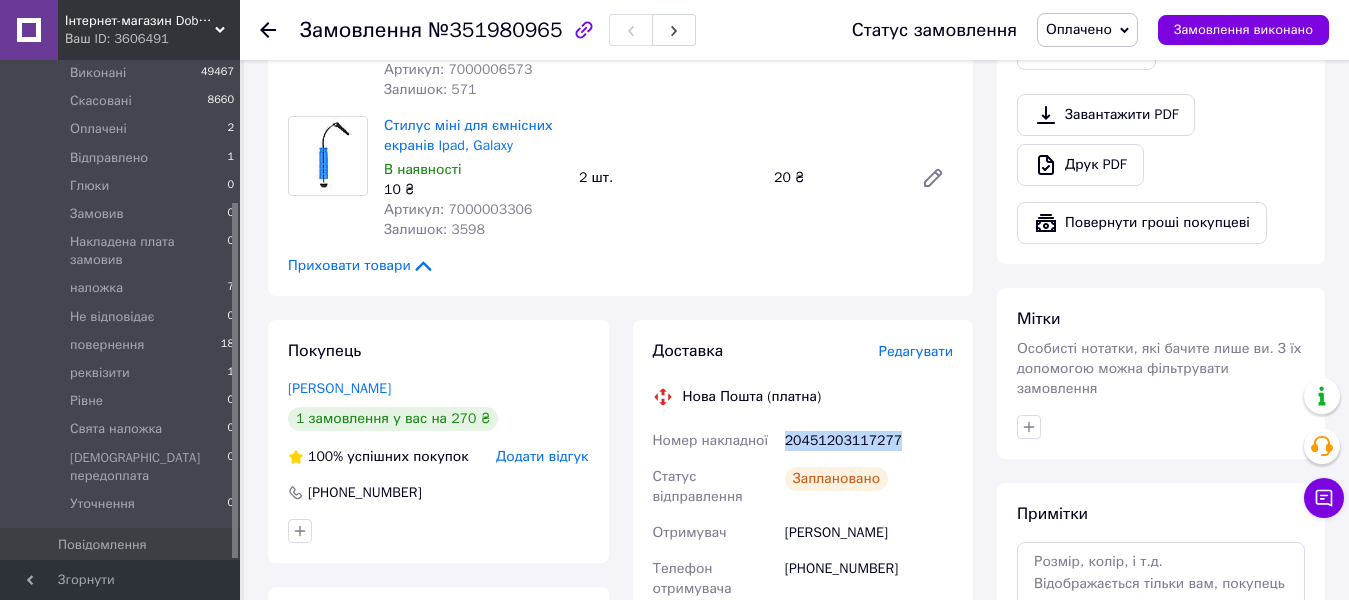 click on "20451203117277" at bounding box center (869, 441) 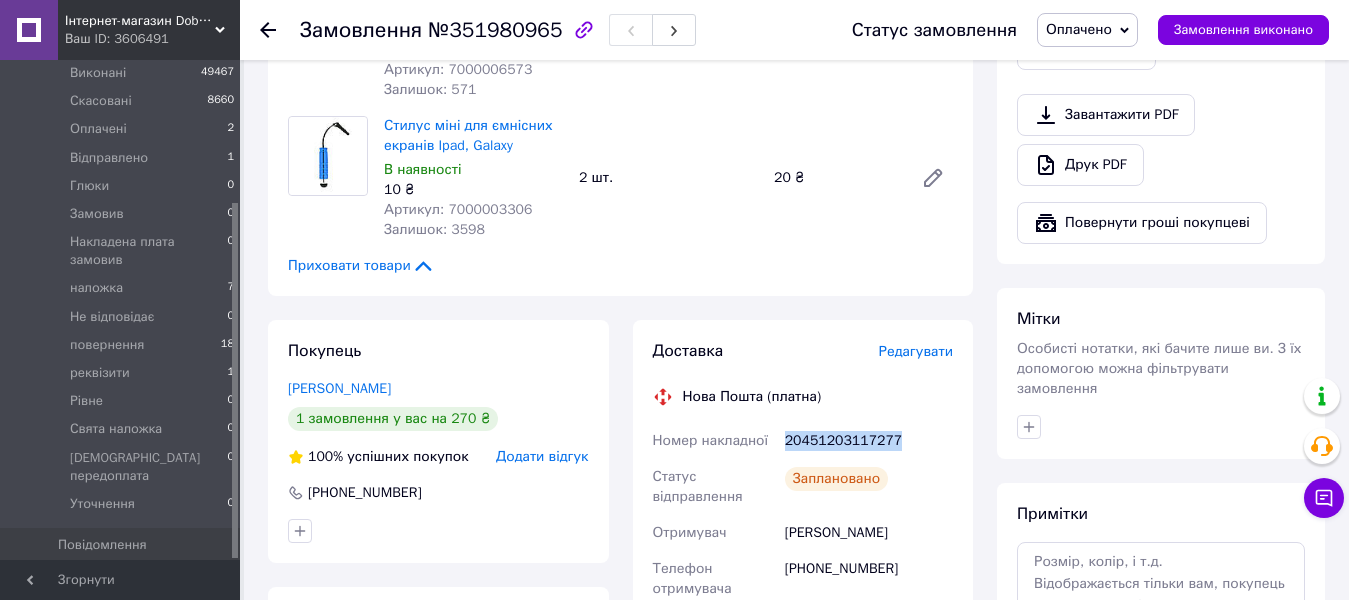 click on "Оплачено" at bounding box center [1079, 29] 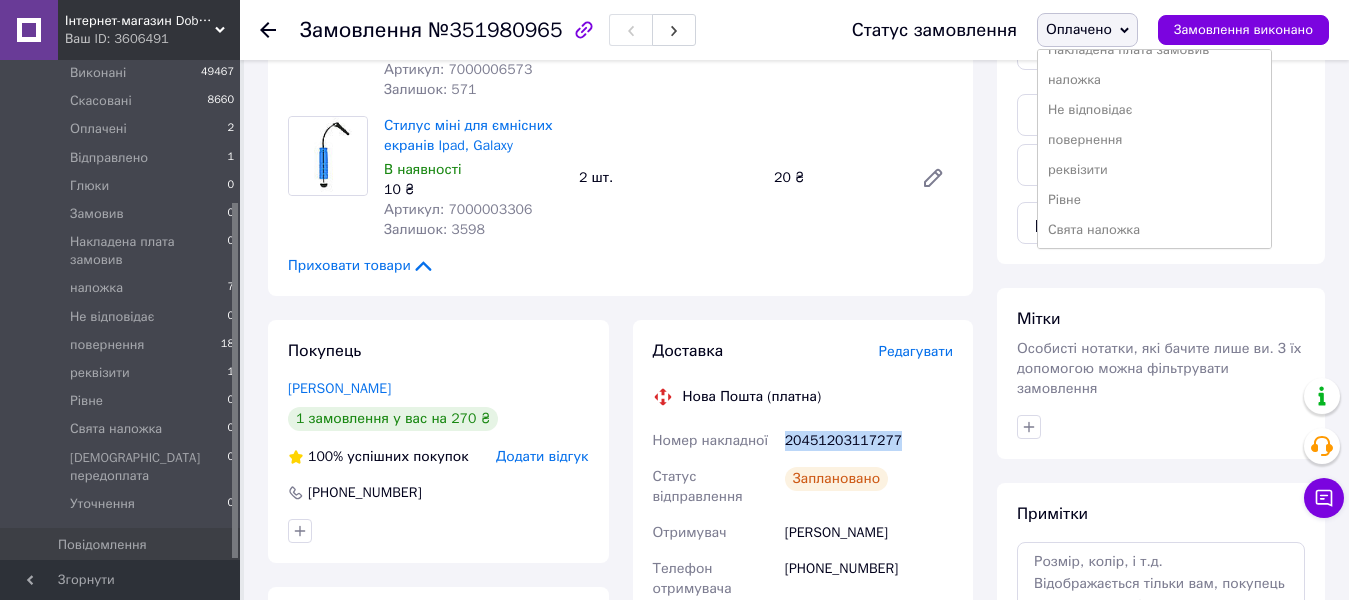 scroll, scrollTop: 100, scrollLeft: 0, axis: vertical 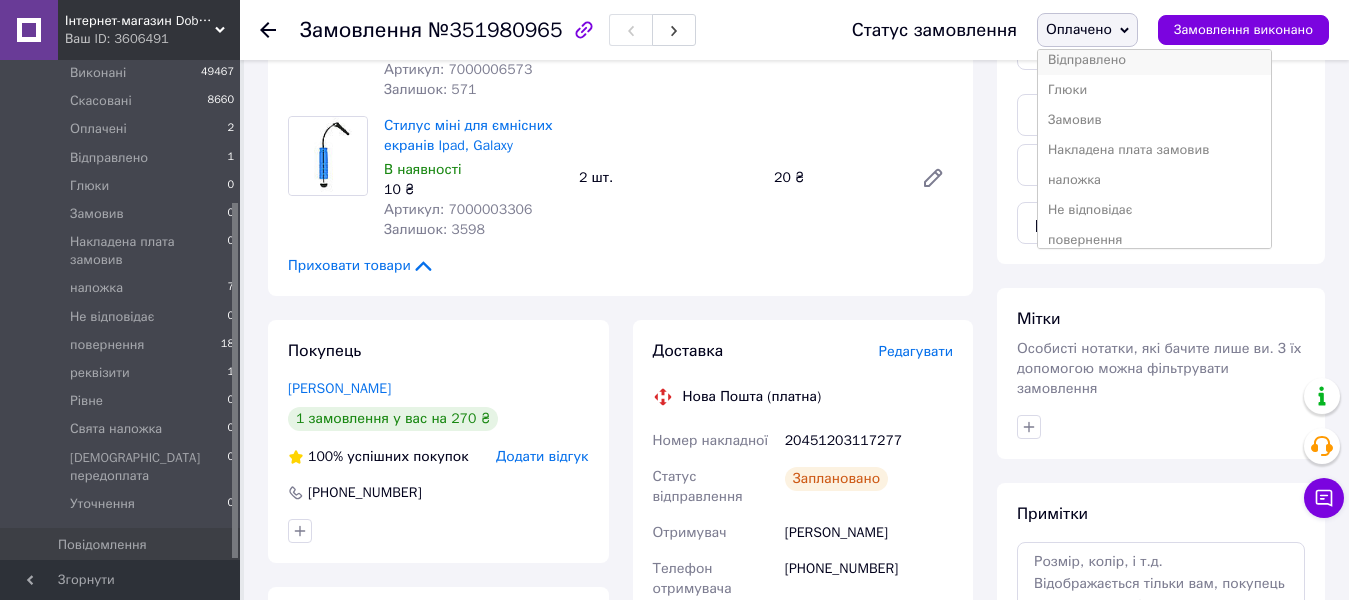 click on "Відправлено" at bounding box center (1154, 60) 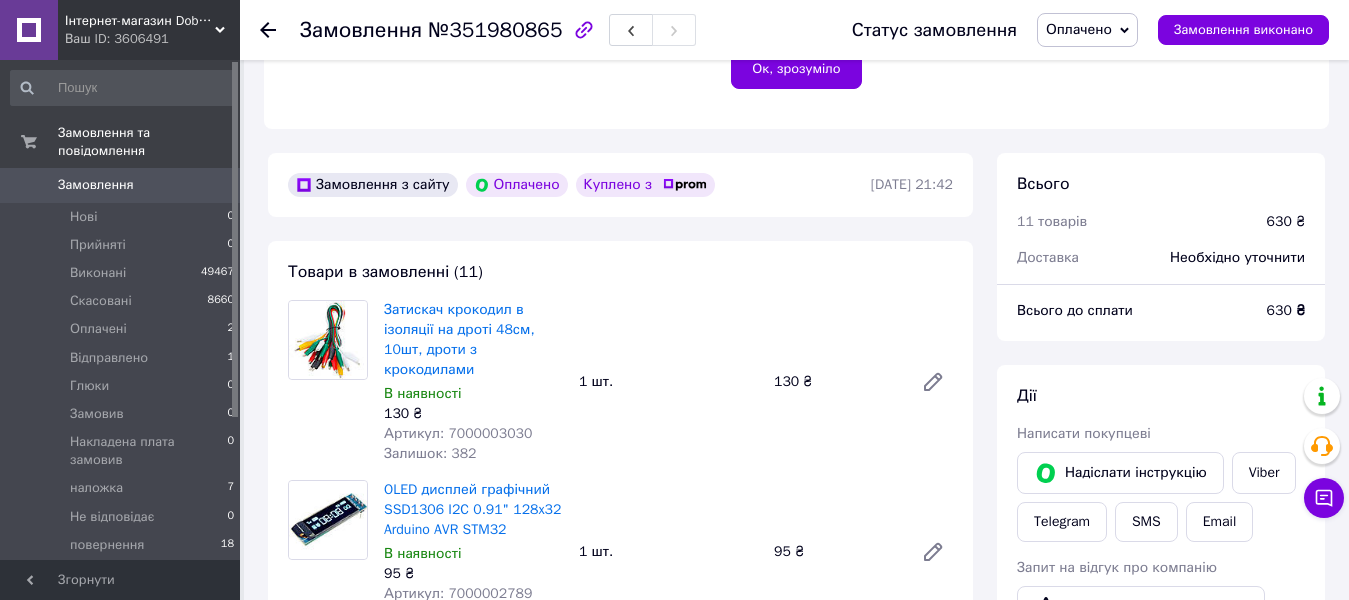 scroll, scrollTop: 500, scrollLeft: 0, axis: vertical 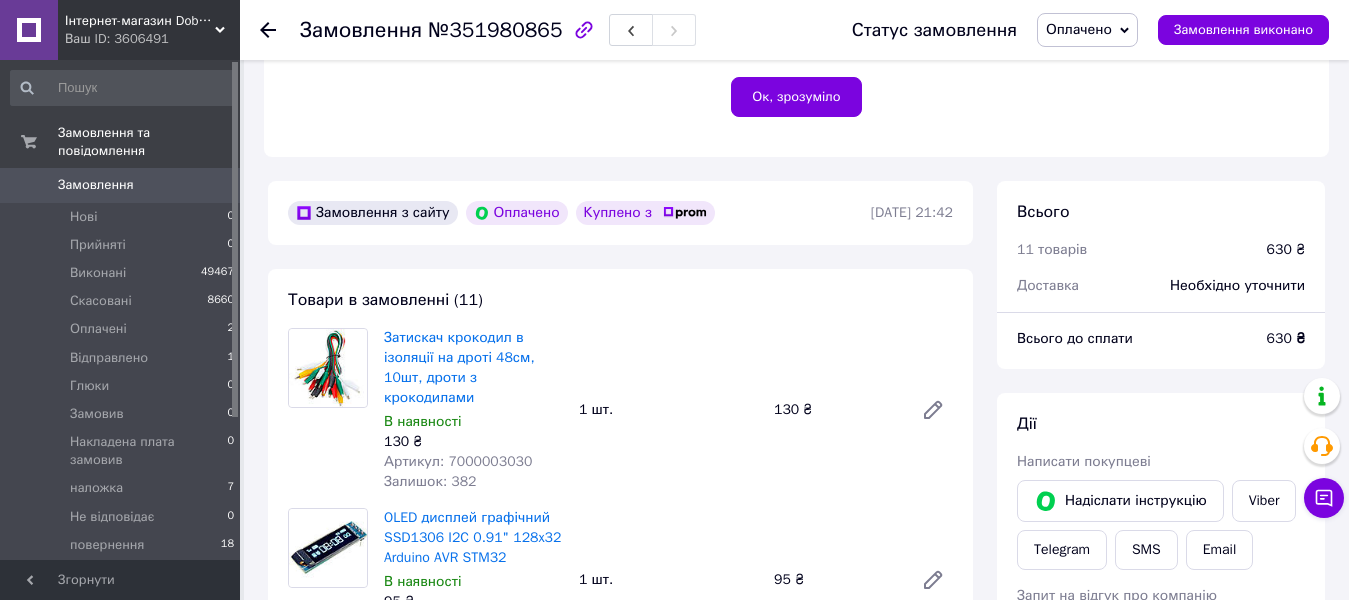 click on "Артикул: 7000003030" at bounding box center (458, 461) 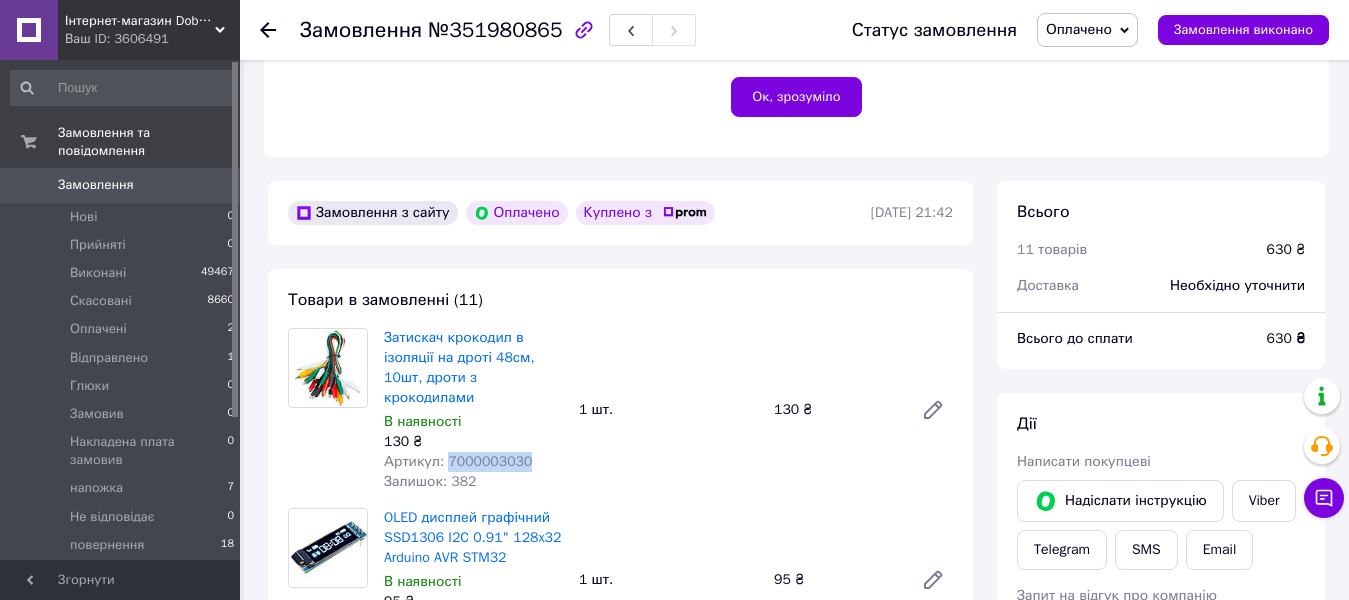 click on "Артикул: 7000003030" at bounding box center (458, 461) 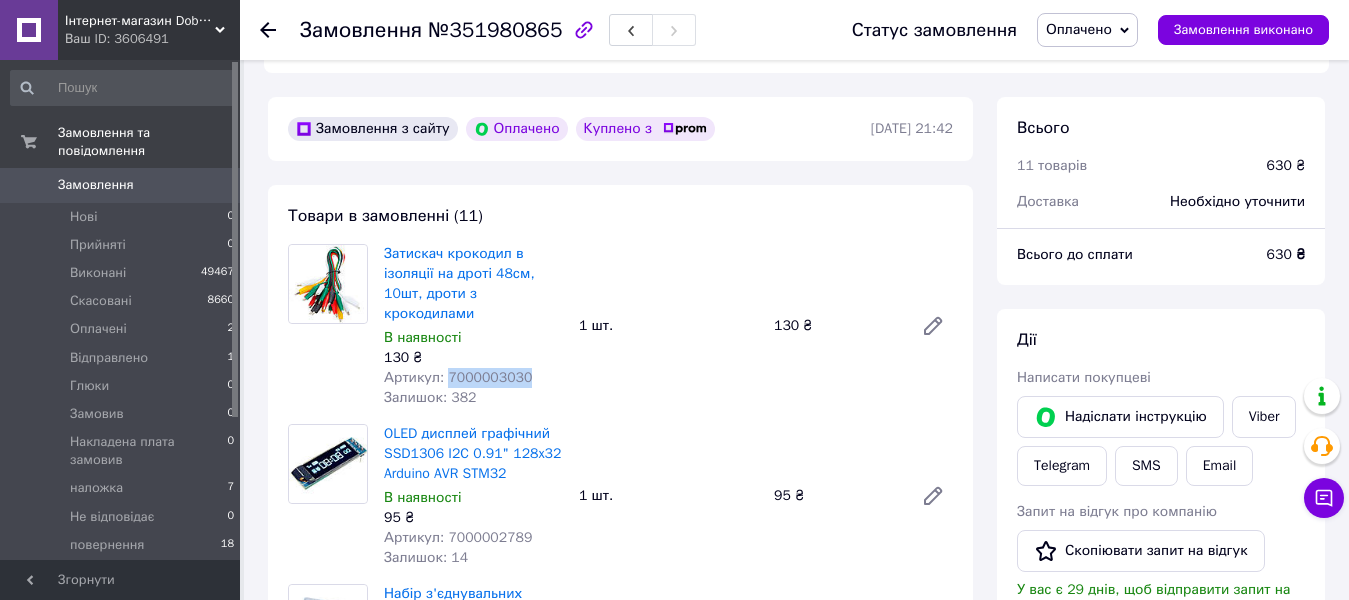 scroll, scrollTop: 700, scrollLeft: 0, axis: vertical 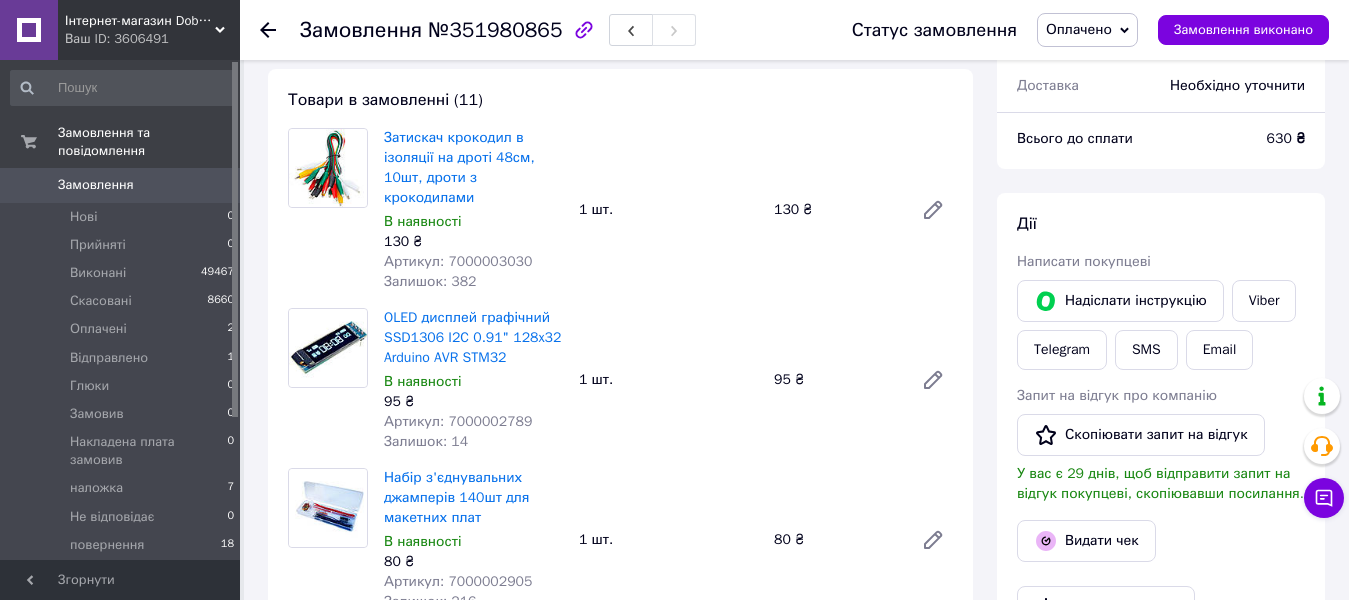 click on "Артикул: 7000002789" at bounding box center [458, 421] 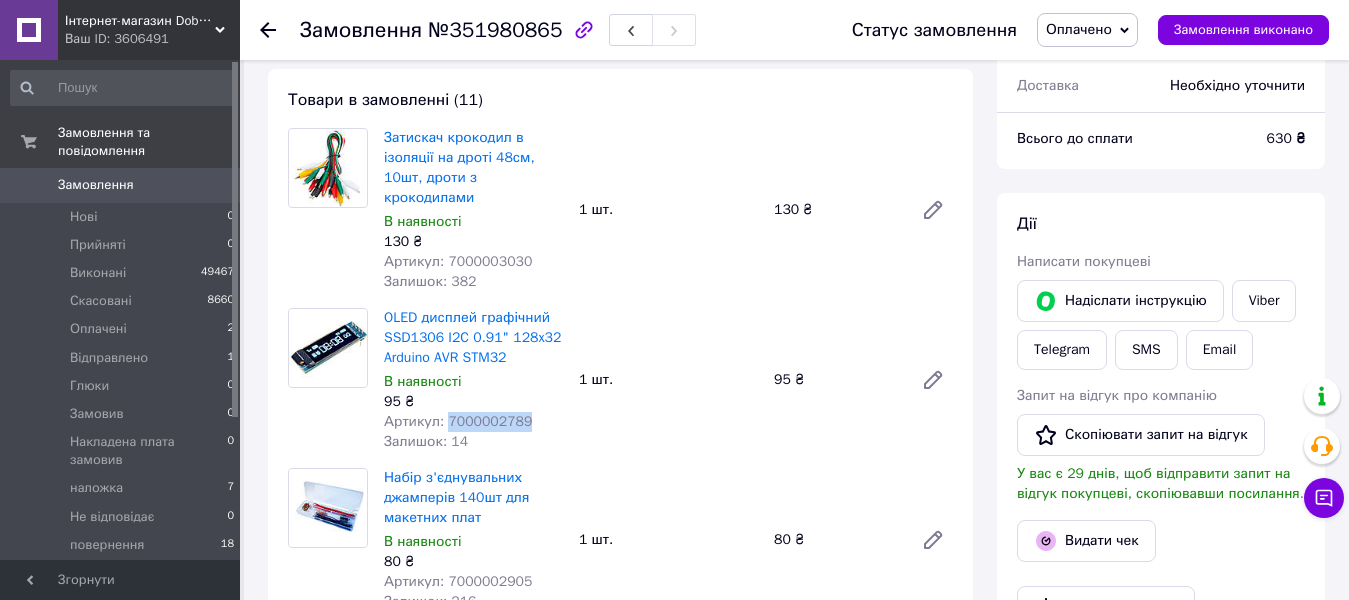click on "Артикул: 7000002789" at bounding box center [458, 421] 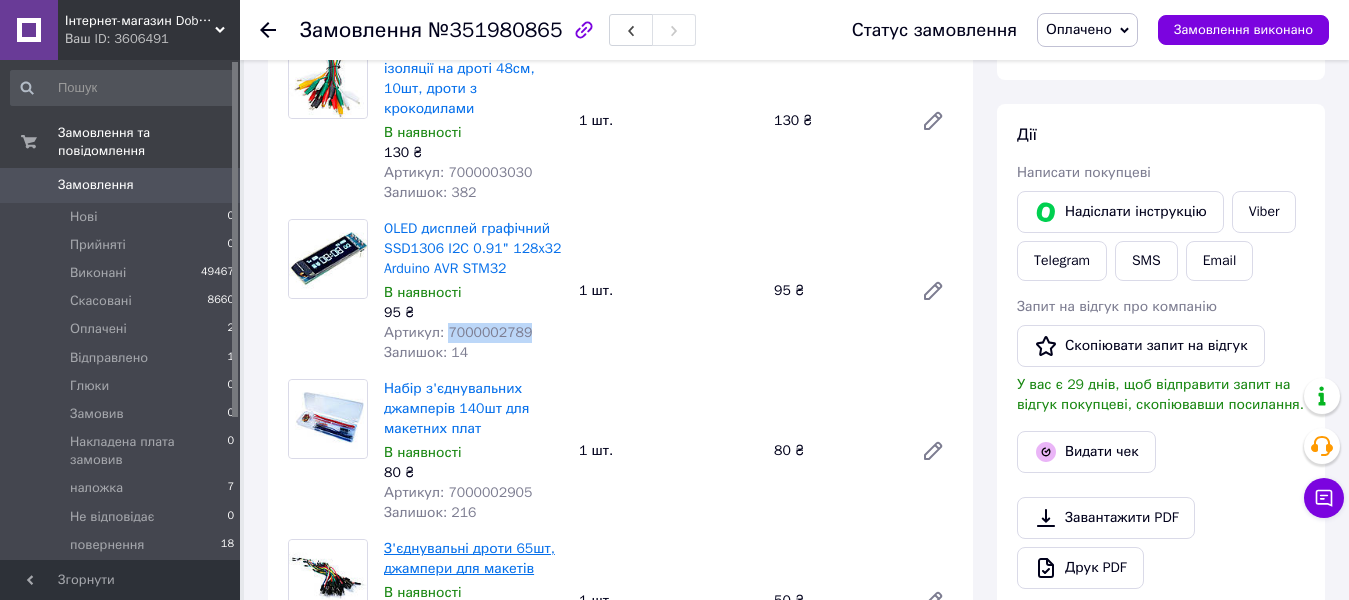scroll, scrollTop: 900, scrollLeft: 0, axis: vertical 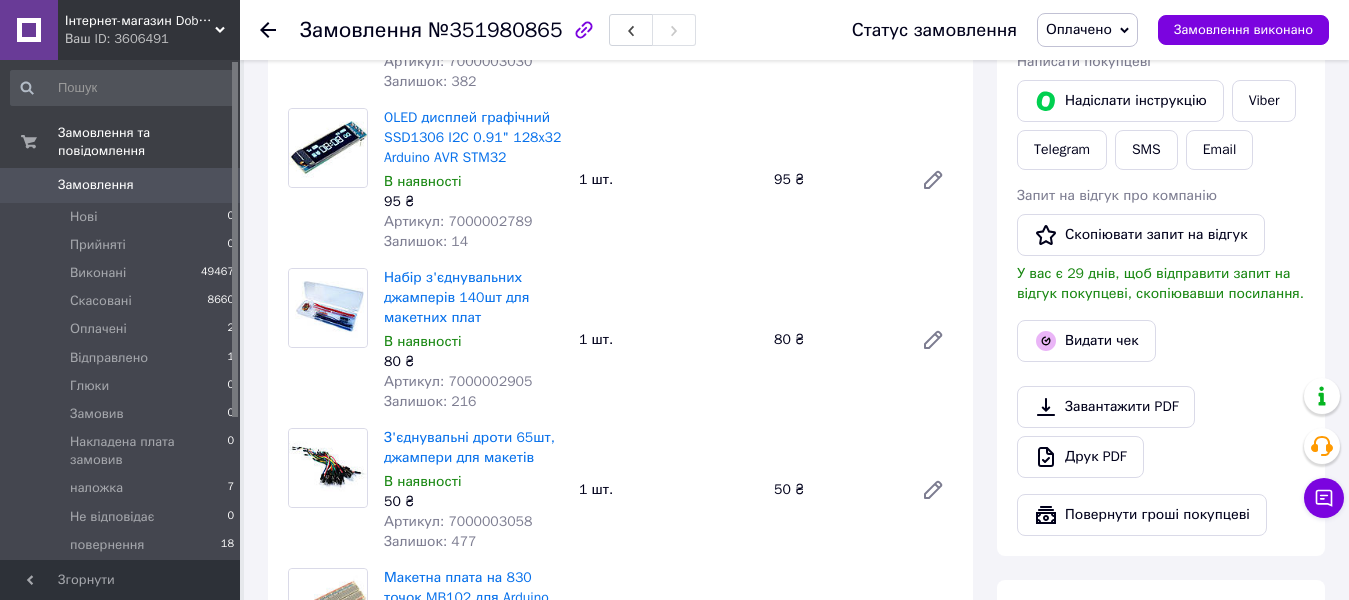 click on "Артикул: 7000002905" at bounding box center (458, 381) 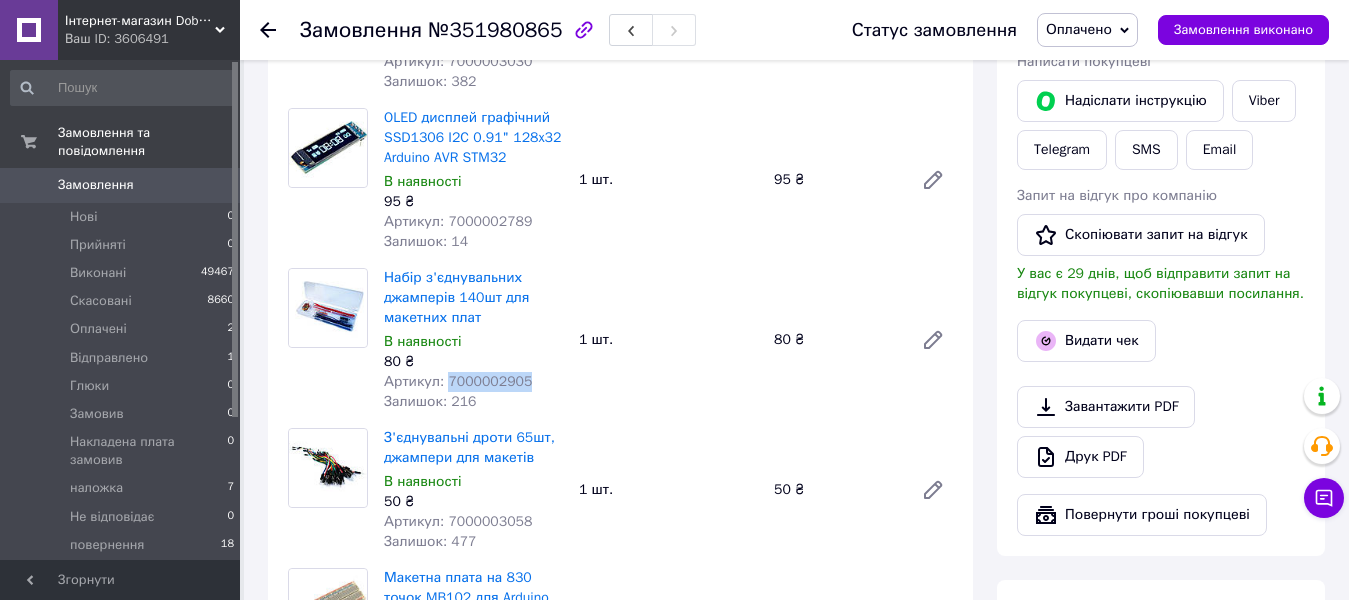 click on "Артикул: 7000002905" at bounding box center (458, 381) 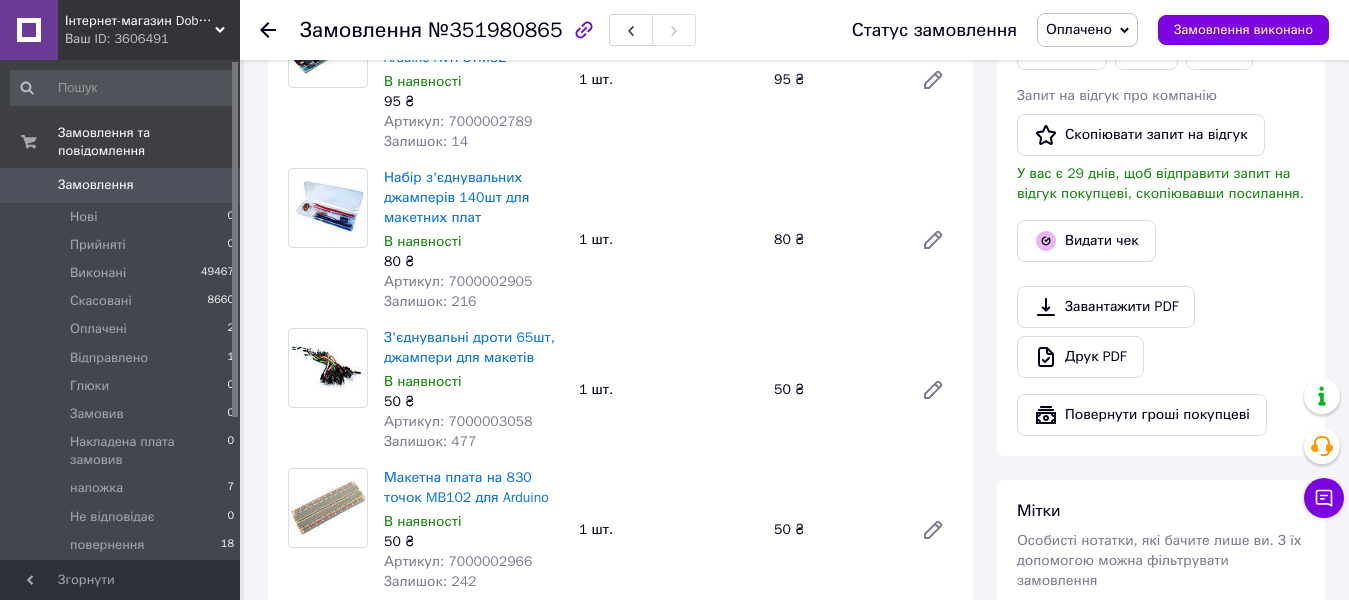 click on "Артикул: 7000003058" at bounding box center [458, 421] 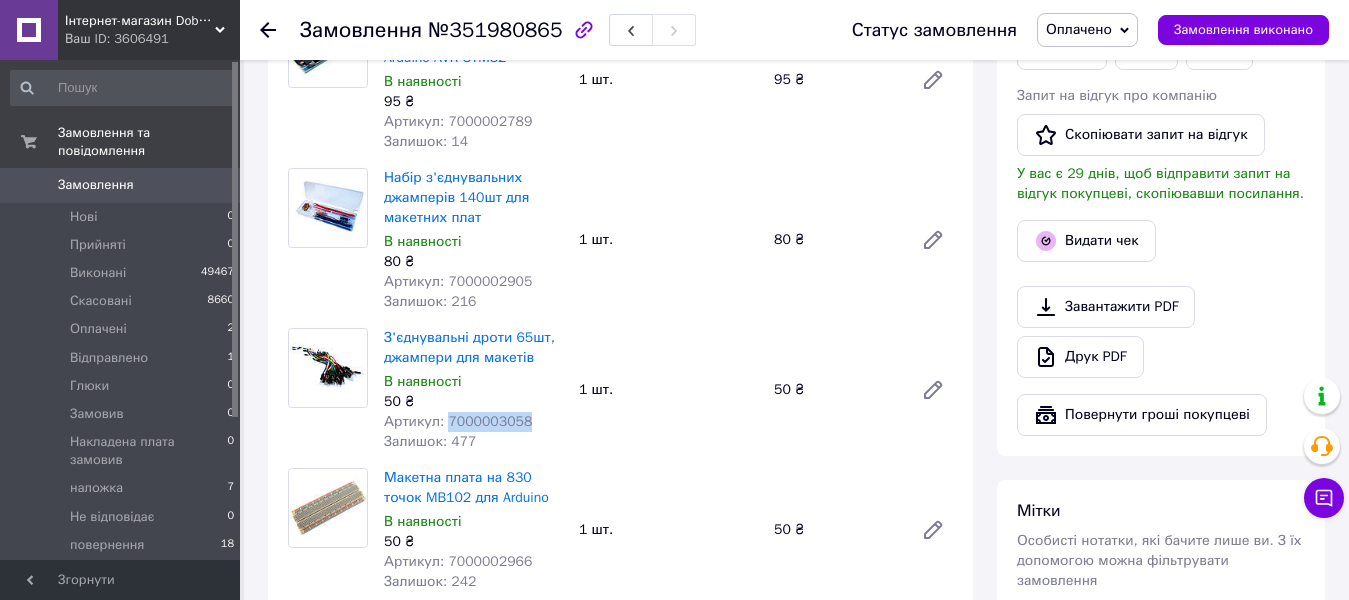 click on "Артикул: 7000003058" at bounding box center (458, 421) 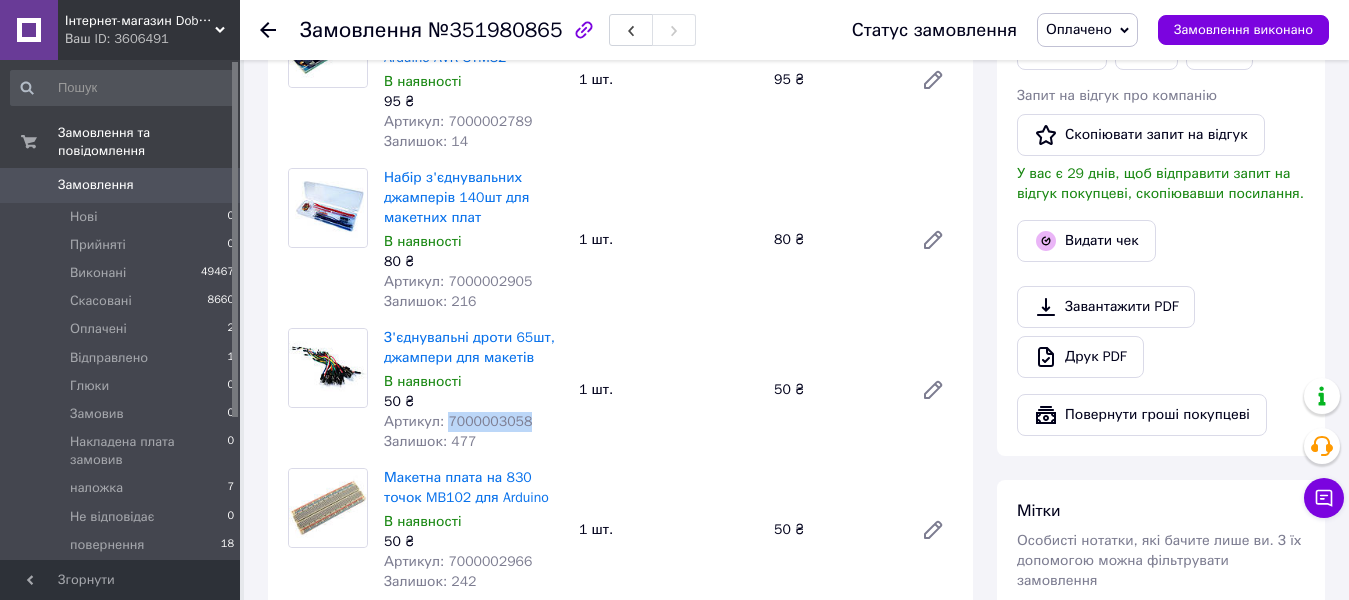 copy on "7000003058" 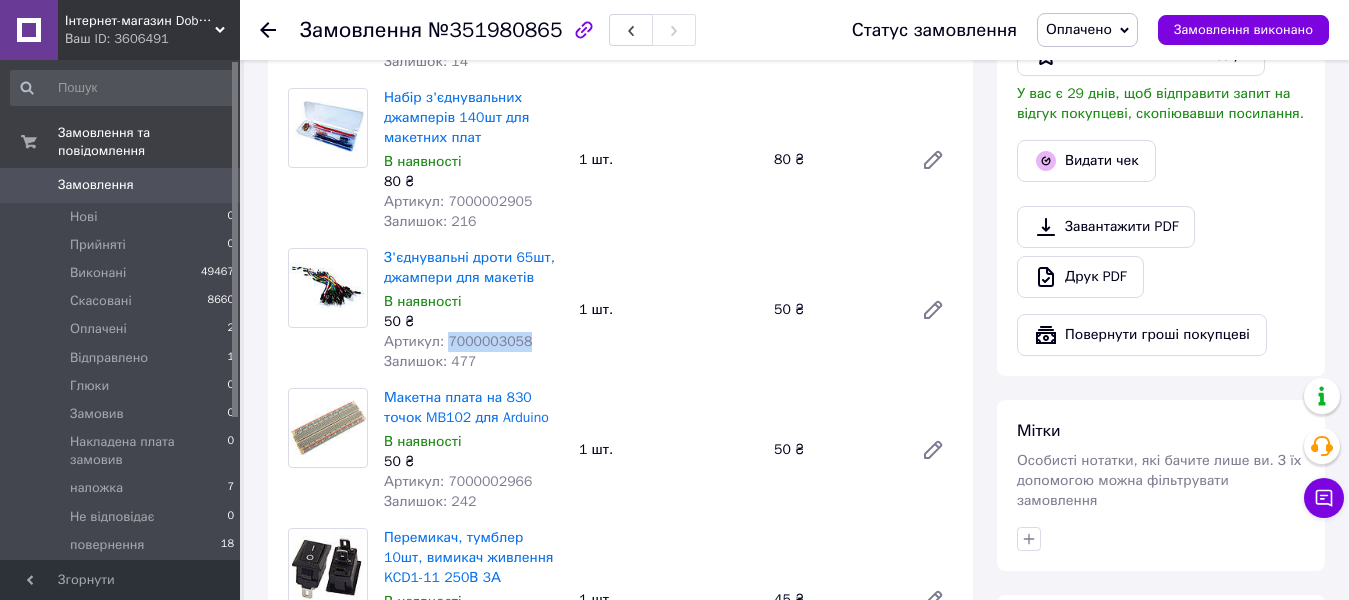 scroll, scrollTop: 1200, scrollLeft: 0, axis: vertical 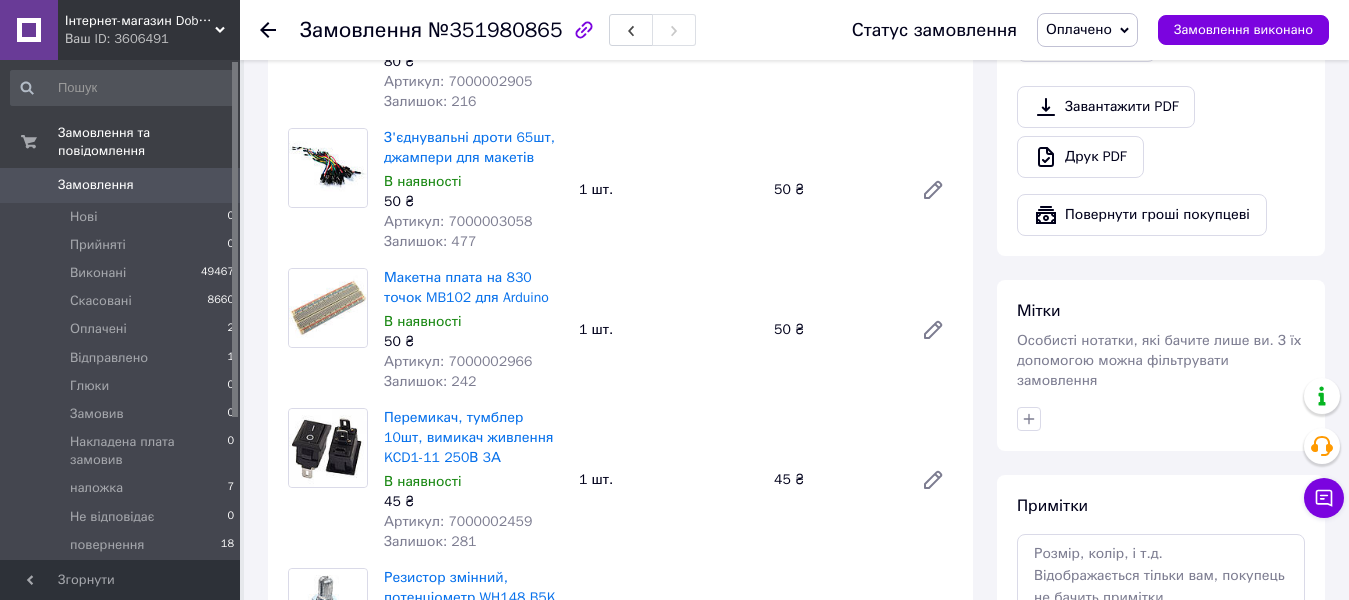 click on "Артикул: 7000002966" at bounding box center [458, 361] 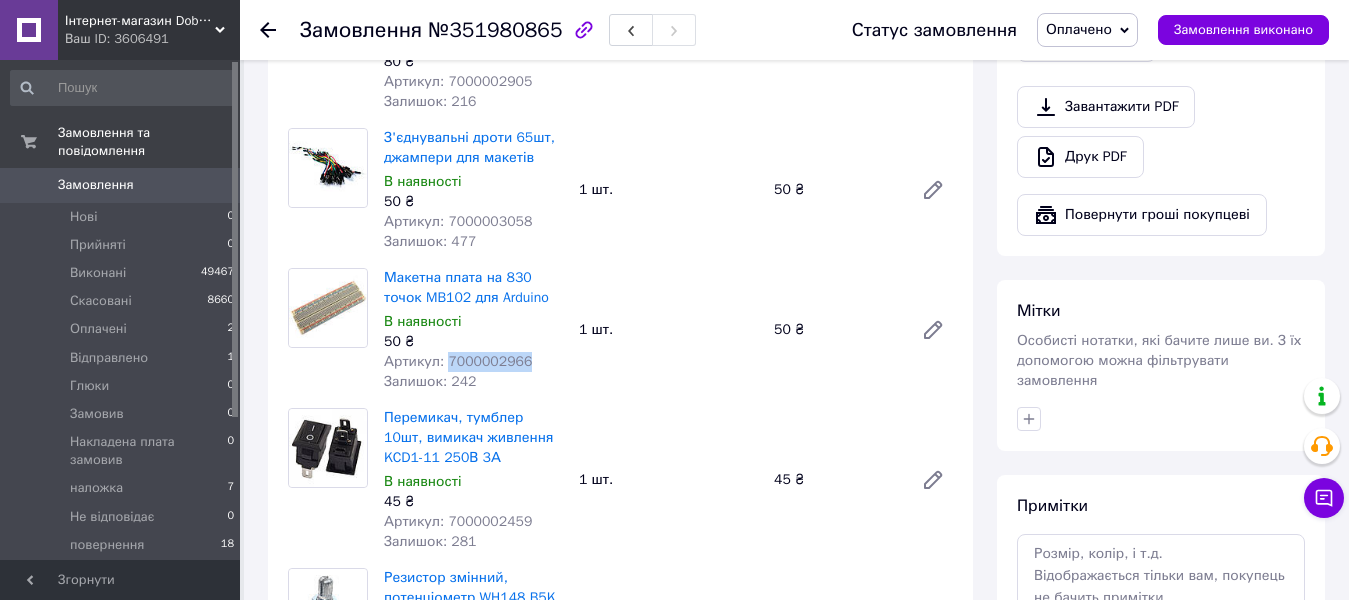 click on "Артикул: 7000002966" at bounding box center [458, 361] 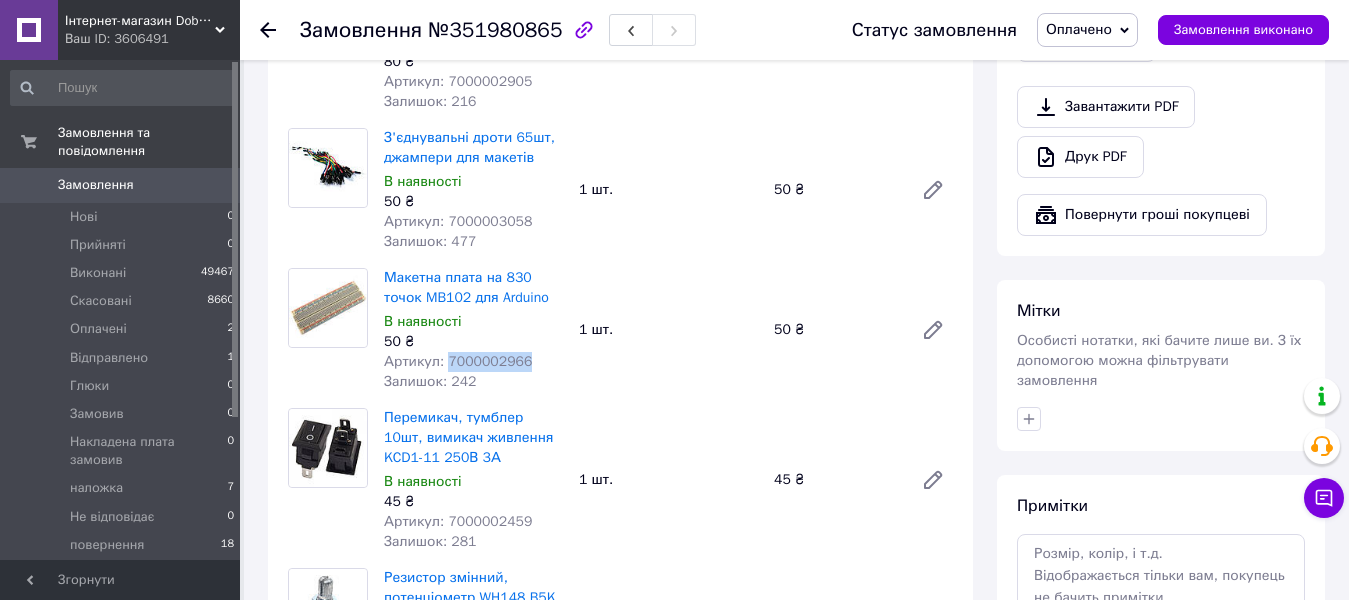 copy on "7000002966" 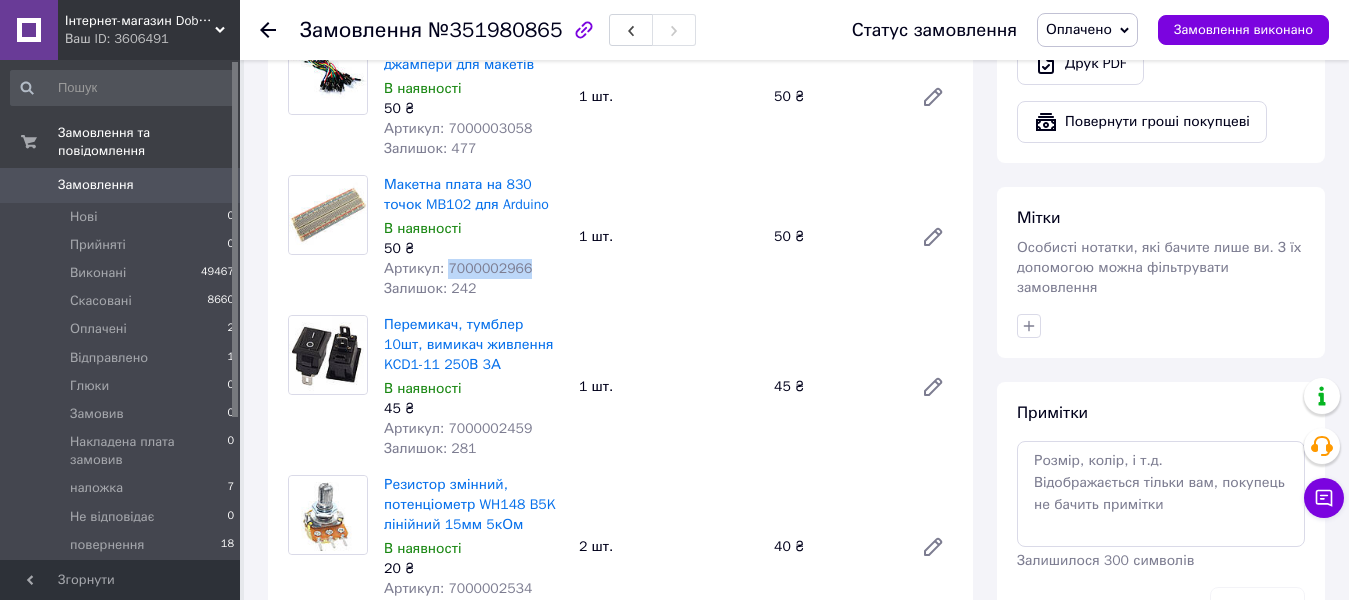 scroll, scrollTop: 1400, scrollLeft: 0, axis: vertical 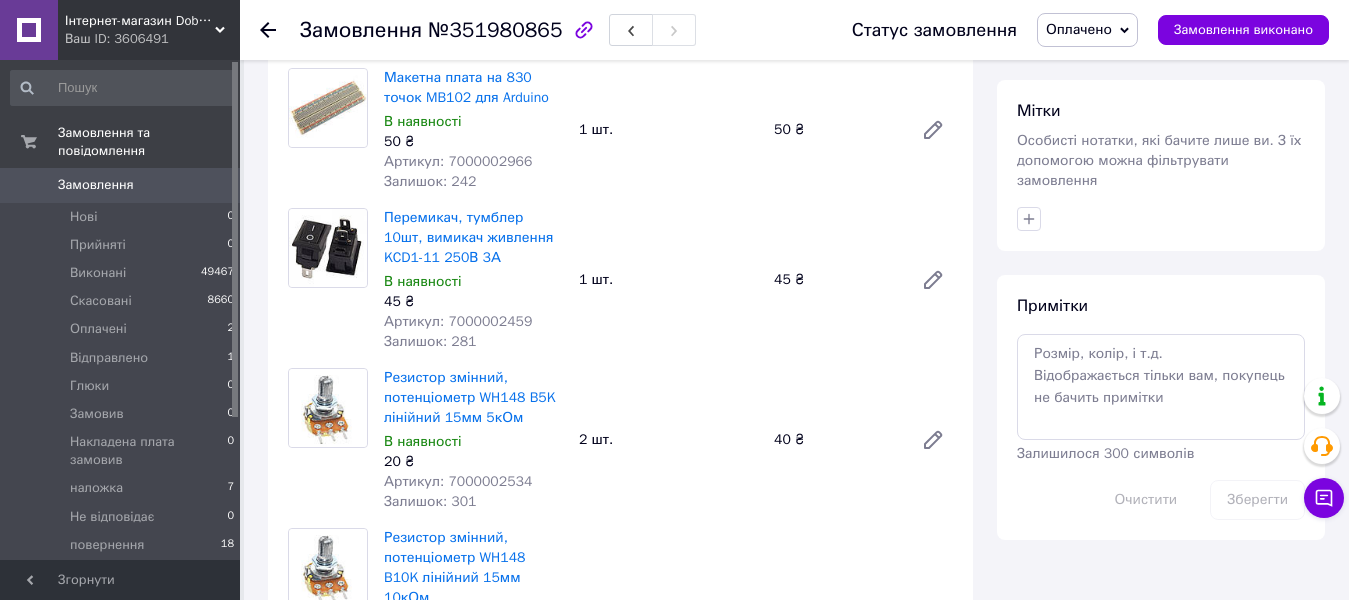 click on "Артикул: 7000002459" at bounding box center [458, 321] 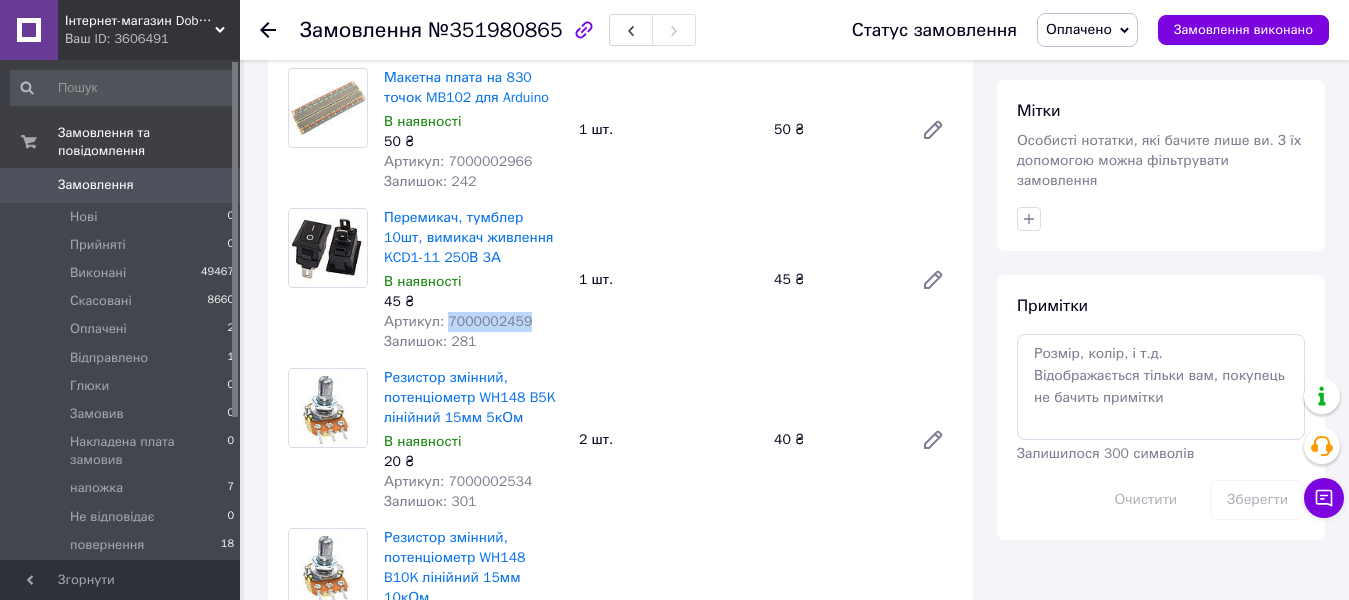 click on "Артикул: 7000002459" at bounding box center (458, 321) 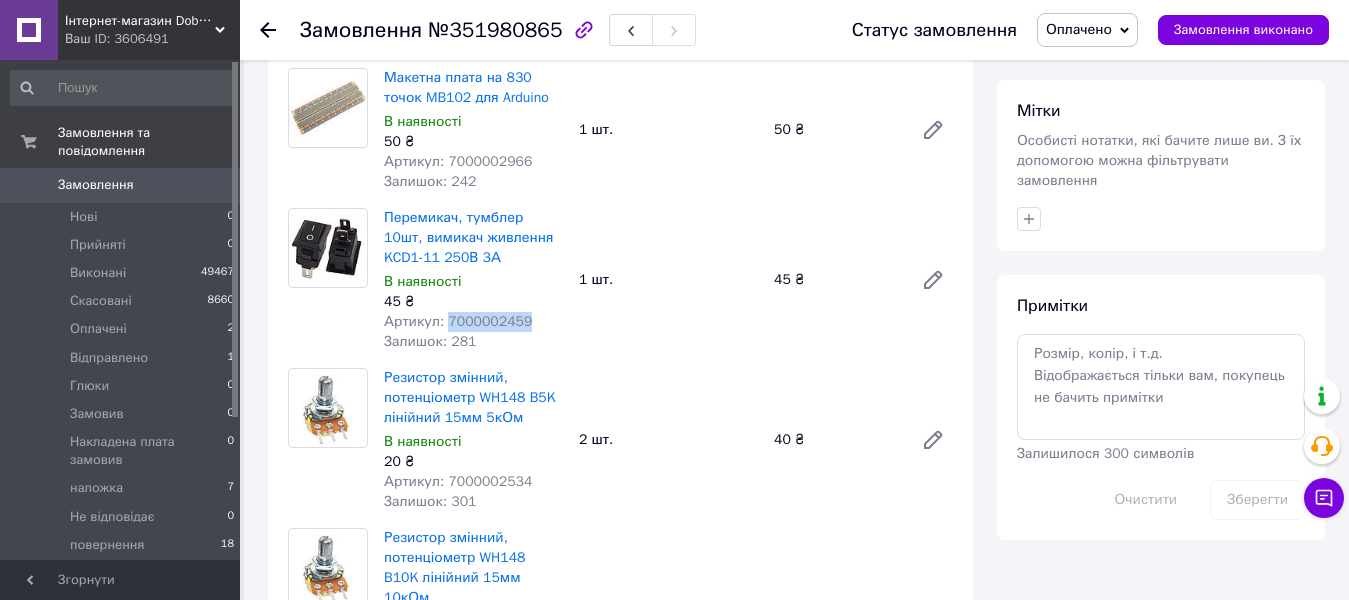 copy on "7000002459" 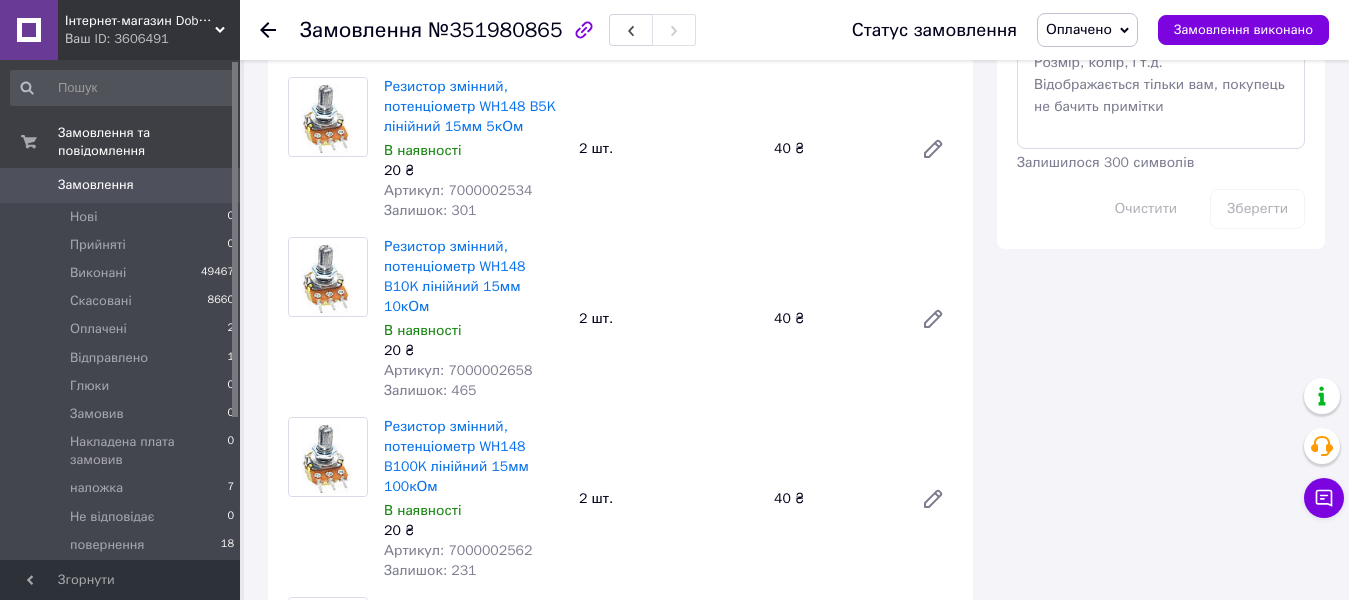 scroll, scrollTop: 1700, scrollLeft: 0, axis: vertical 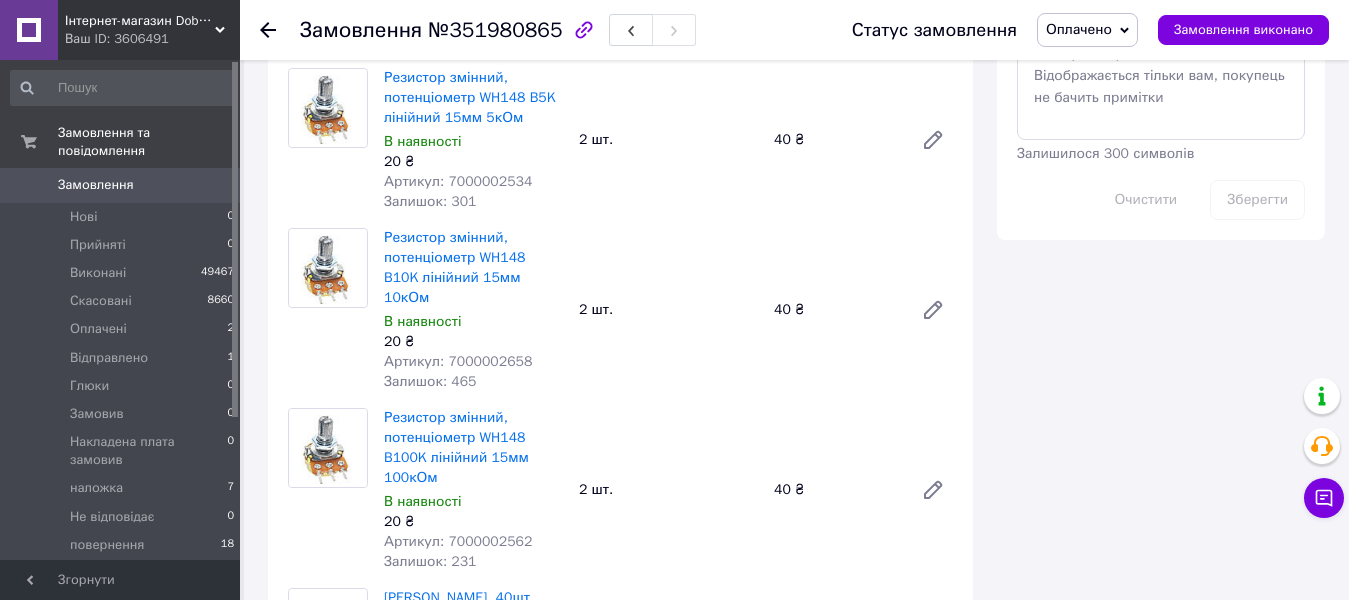 click on "Артикул: 7000002534" at bounding box center (458, 181) 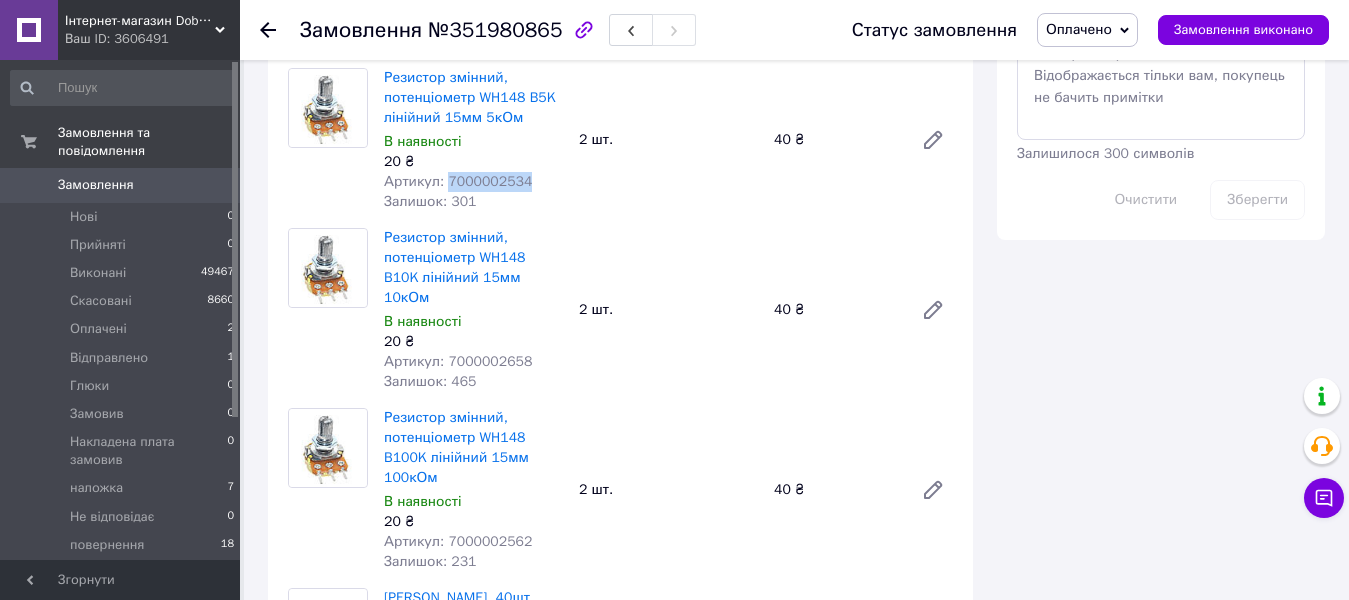 click on "Артикул: 7000002534" at bounding box center [458, 181] 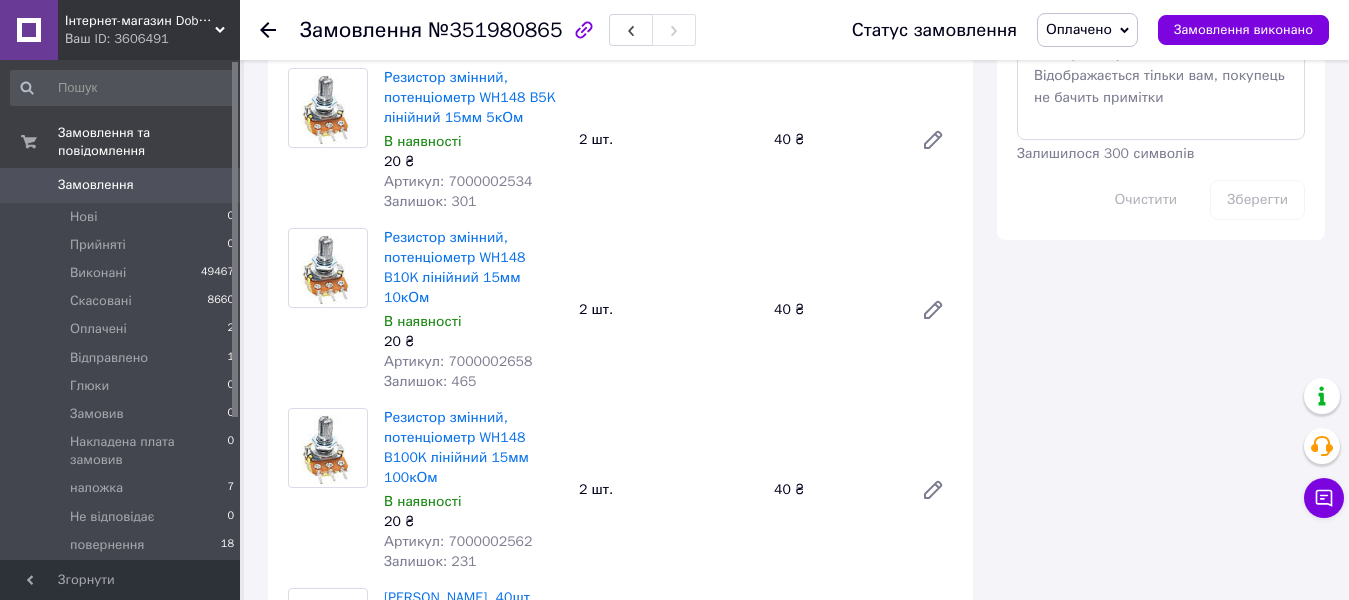 click on "Артикул: 7000002658" at bounding box center (458, 361) 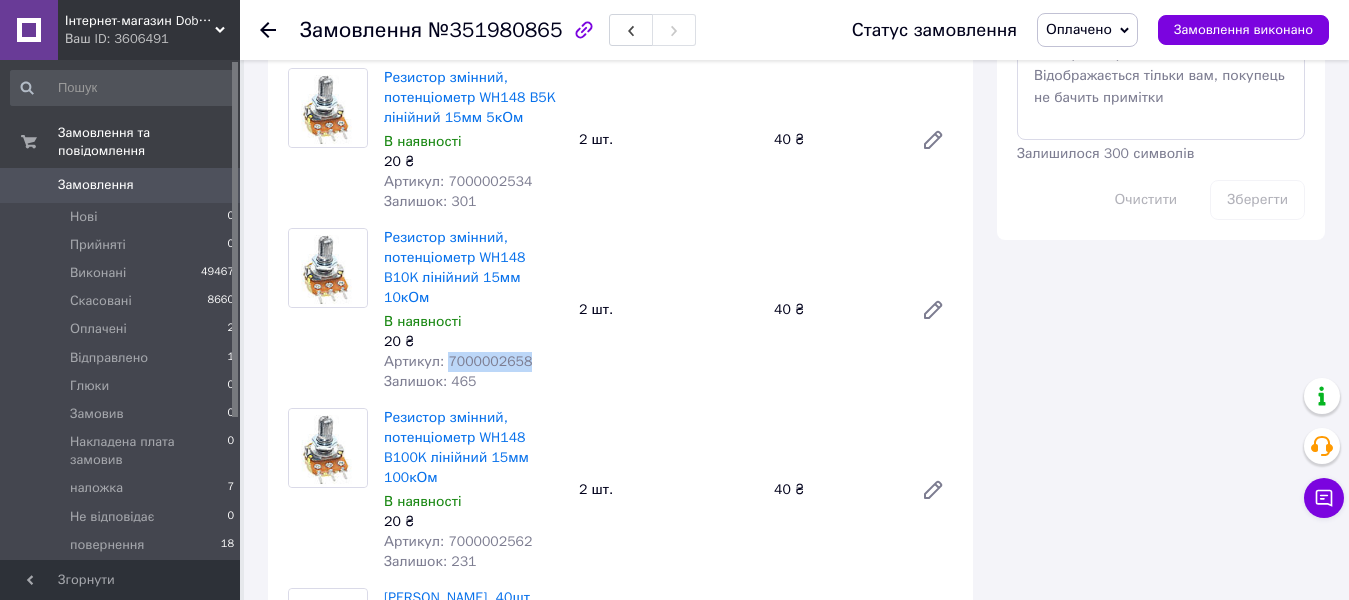 click on "Артикул: 7000002658" at bounding box center (458, 361) 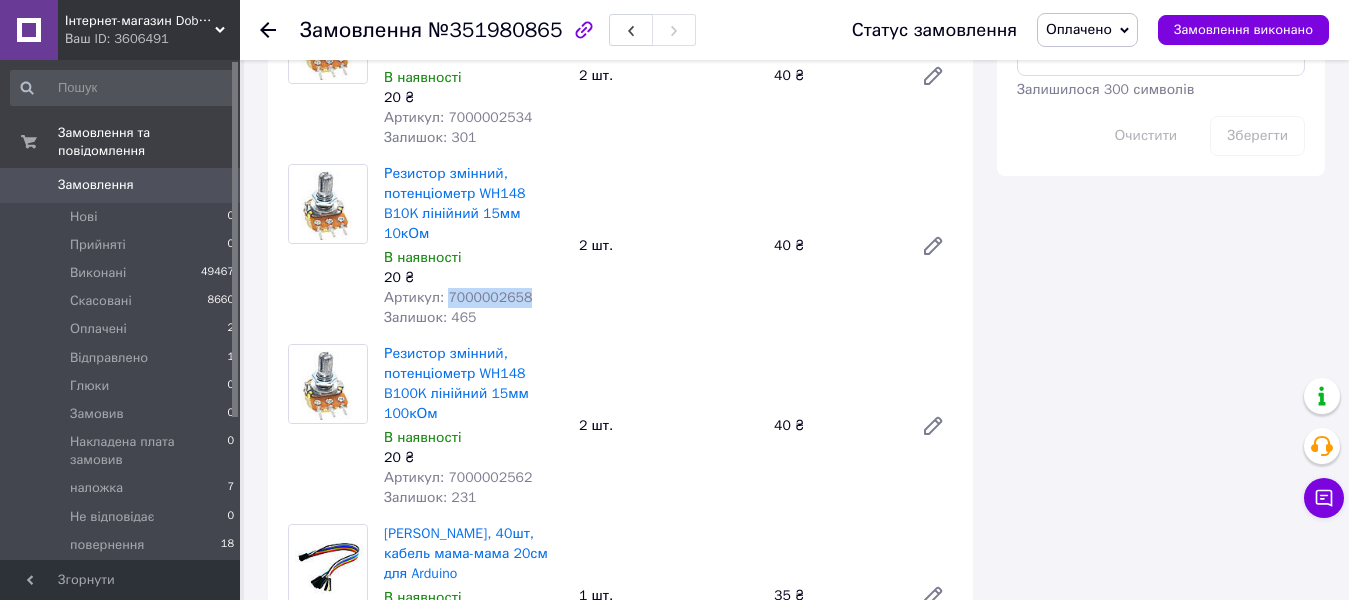 scroll, scrollTop: 1800, scrollLeft: 0, axis: vertical 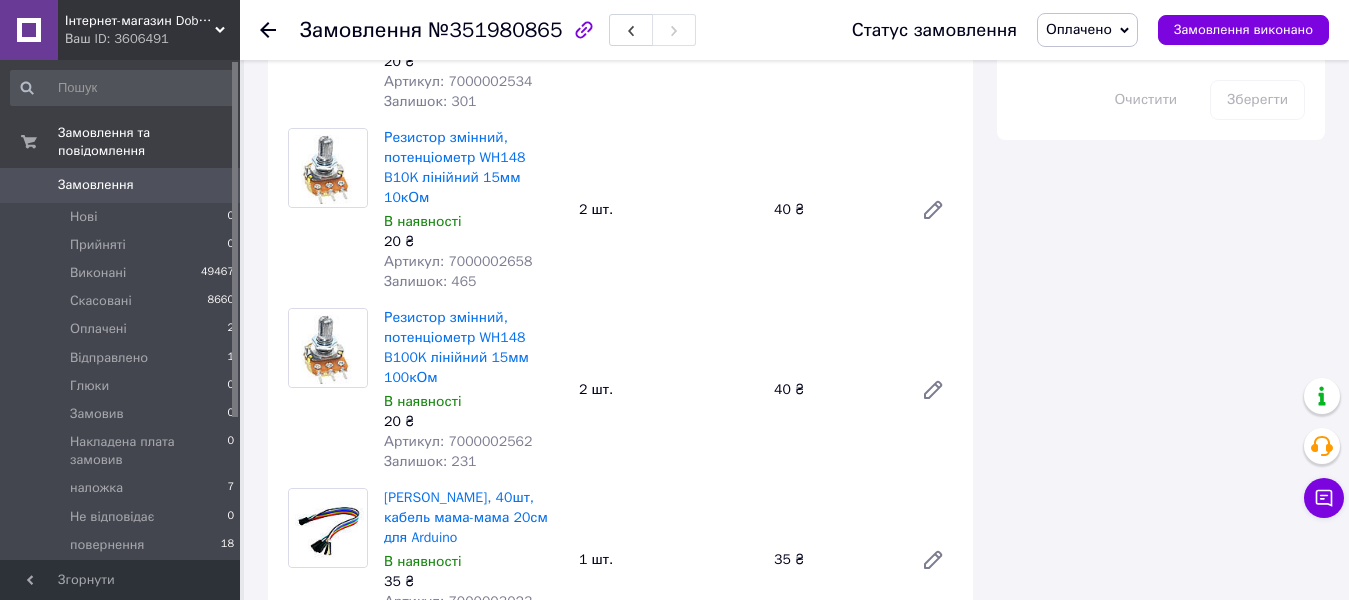 click on "Артикул: 7000002562" at bounding box center (458, 441) 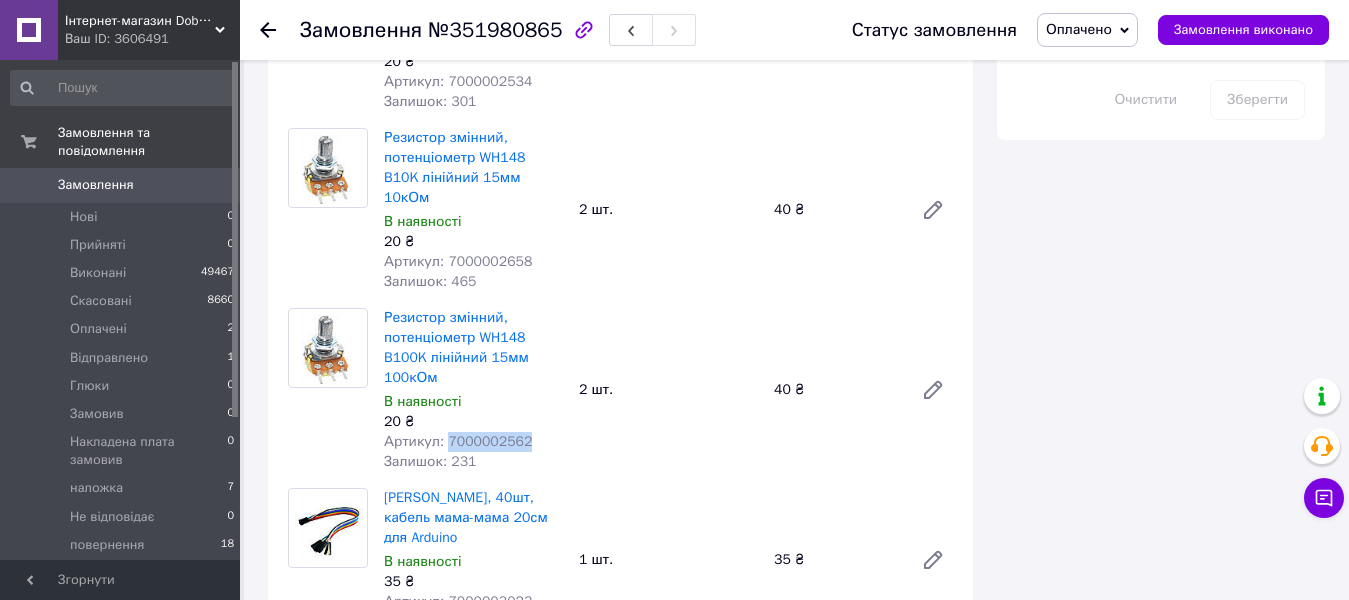 click on "Артикул: 7000002562" at bounding box center (458, 441) 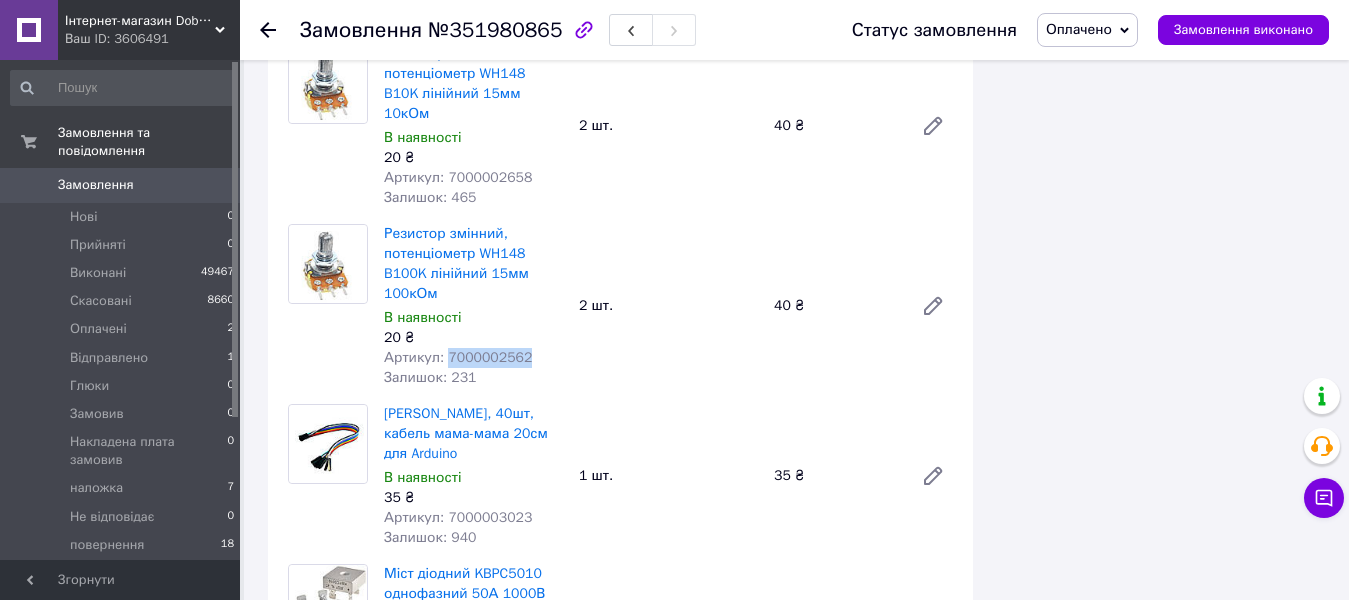 scroll, scrollTop: 2000, scrollLeft: 0, axis: vertical 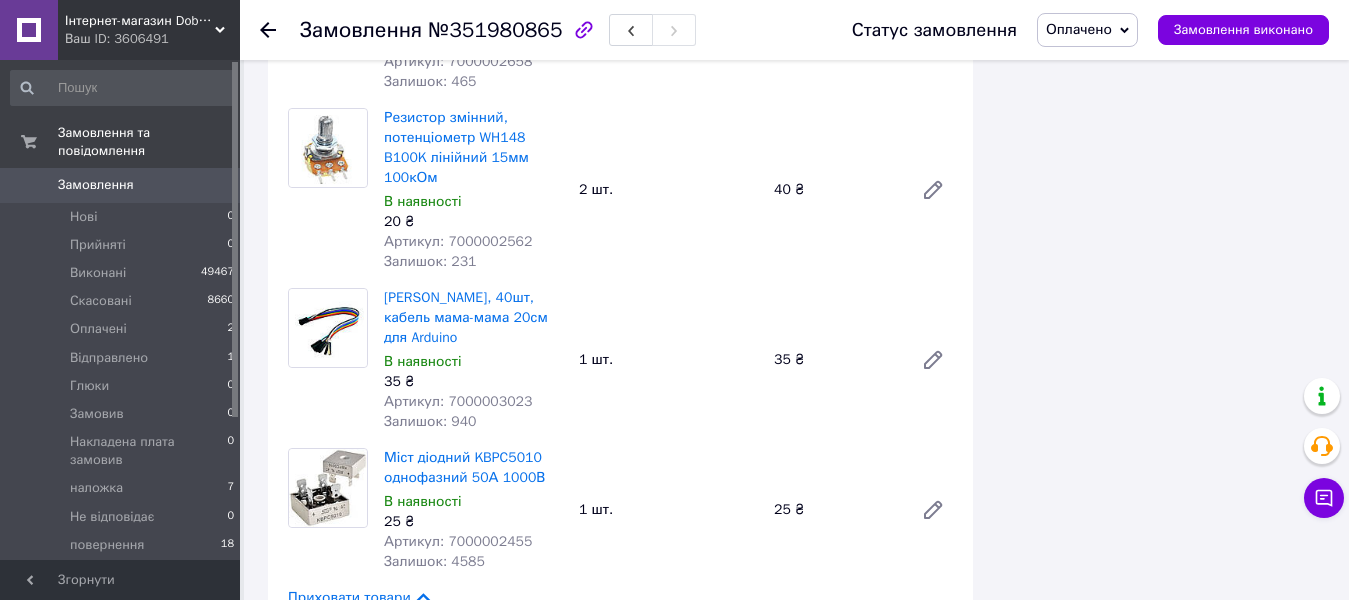 click on "Артикул: 7000003023" at bounding box center [458, 401] 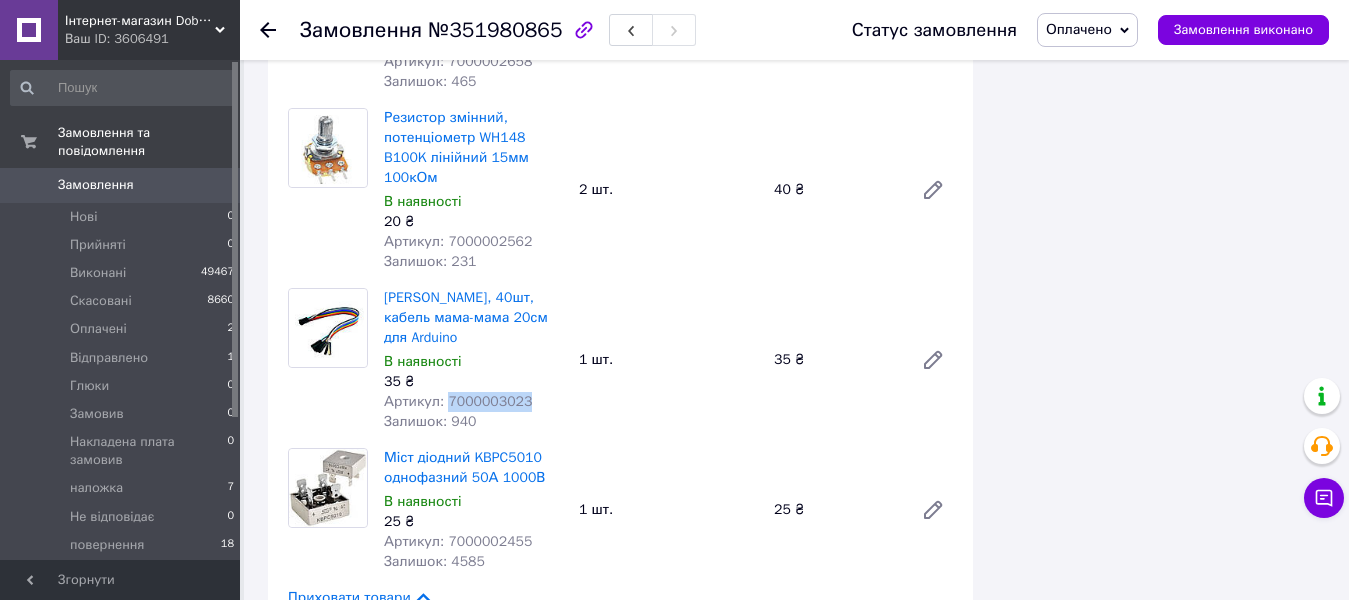 click on "Артикул: 7000003023" at bounding box center (458, 401) 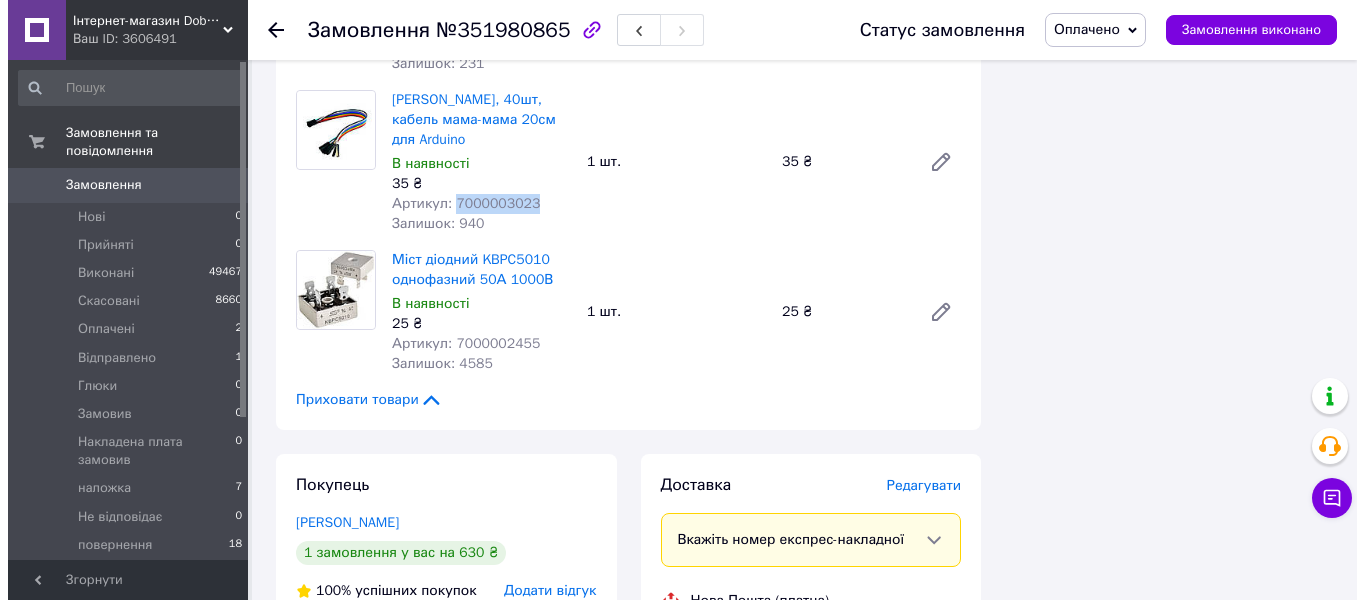 scroll, scrollTop: 2200, scrollLeft: 0, axis: vertical 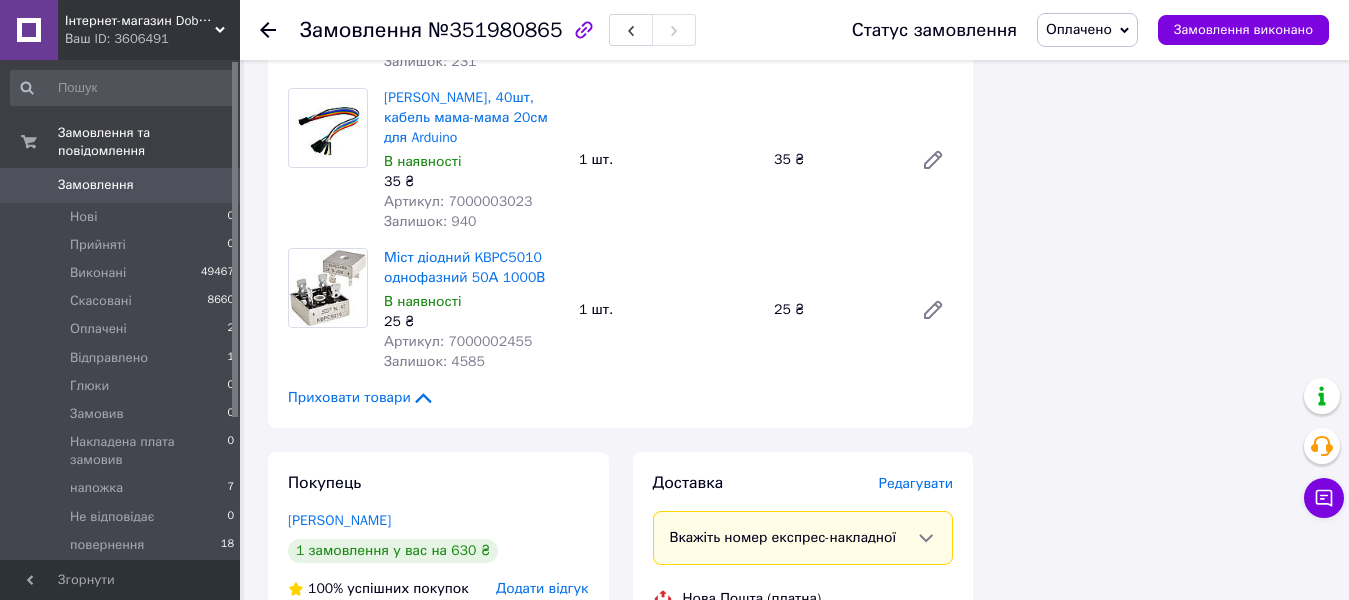 click on "Артикул: 7000002455" at bounding box center [458, 341] 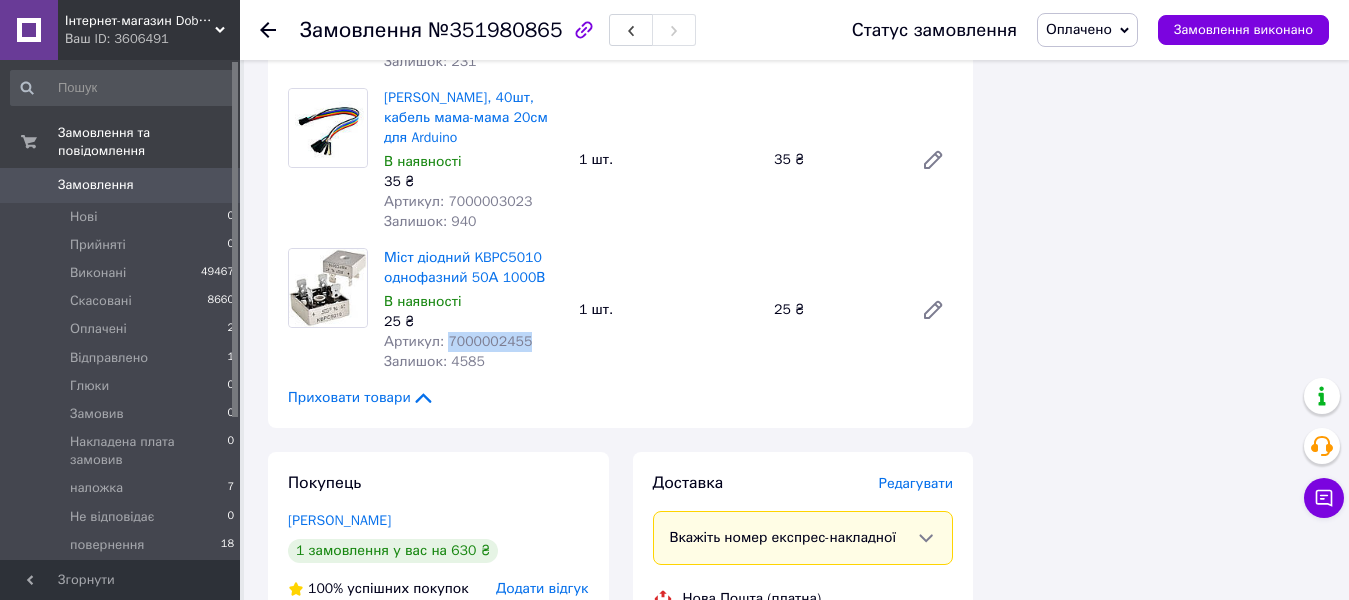 click on "Артикул: 7000002455" at bounding box center (458, 341) 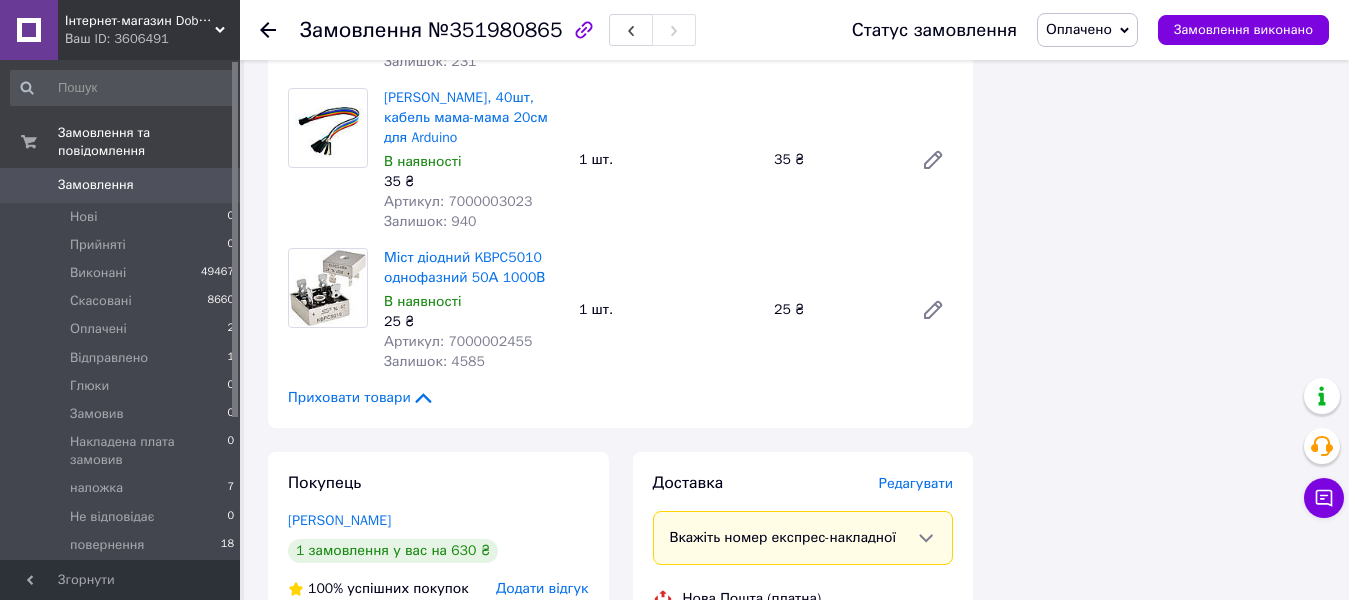 click on "Редагувати" at bounding box center [916, 483] 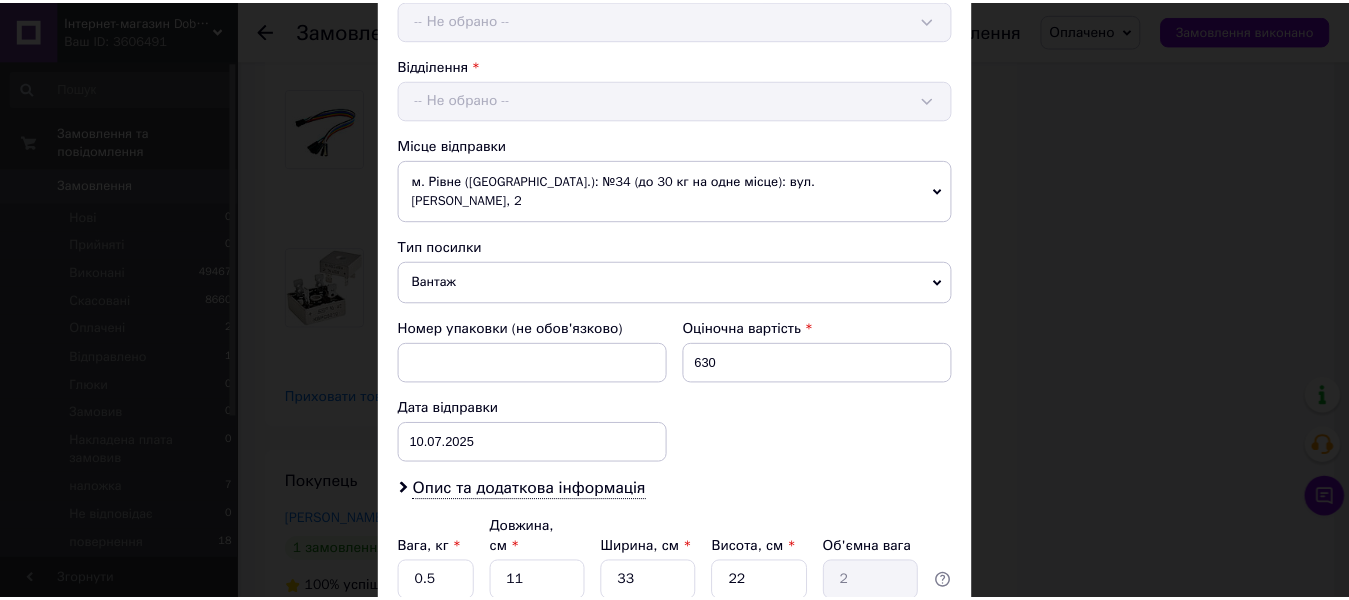 scroll, scrollTop: 728, scrollLeft: 0, axis: vertical 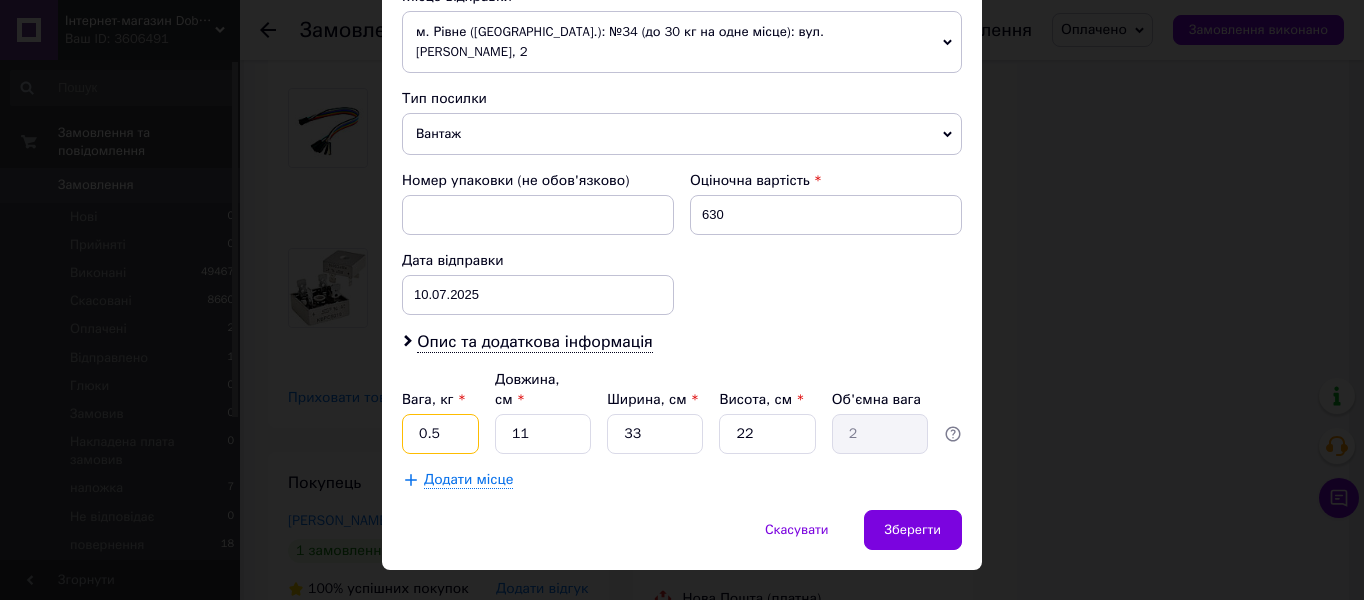 drag, startPoint x: 440, startPoint y: 396, endPoint x: 410, endPoint y: 393, distance: 30.149628 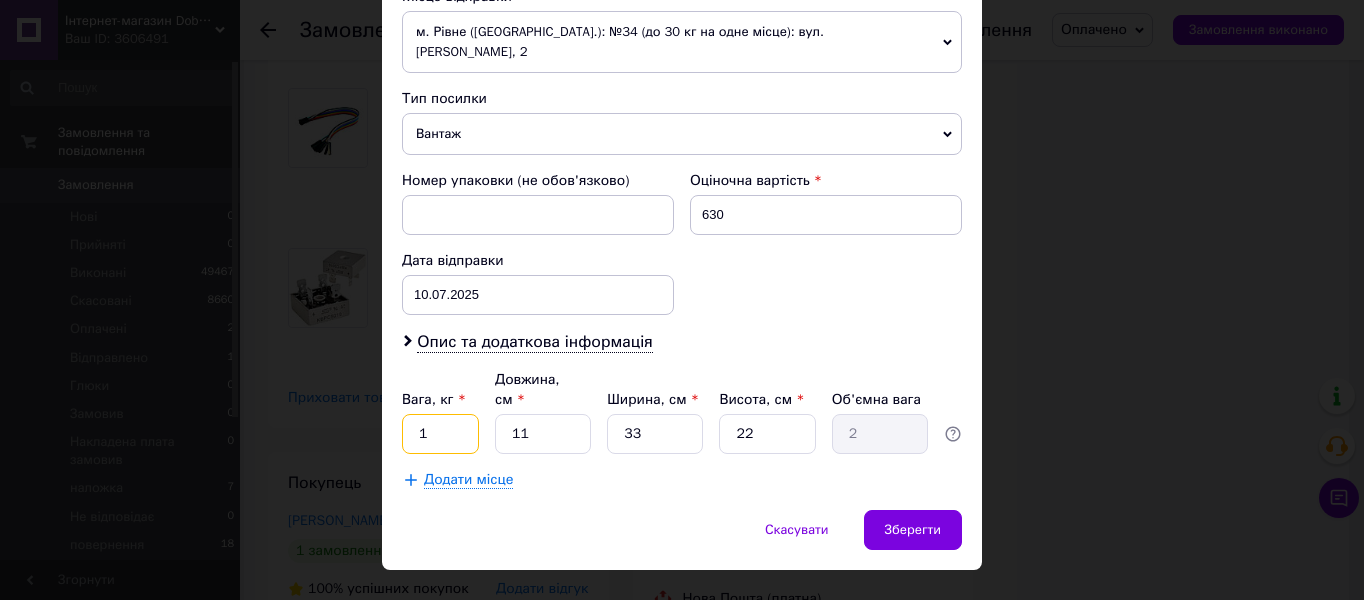 type on "1" 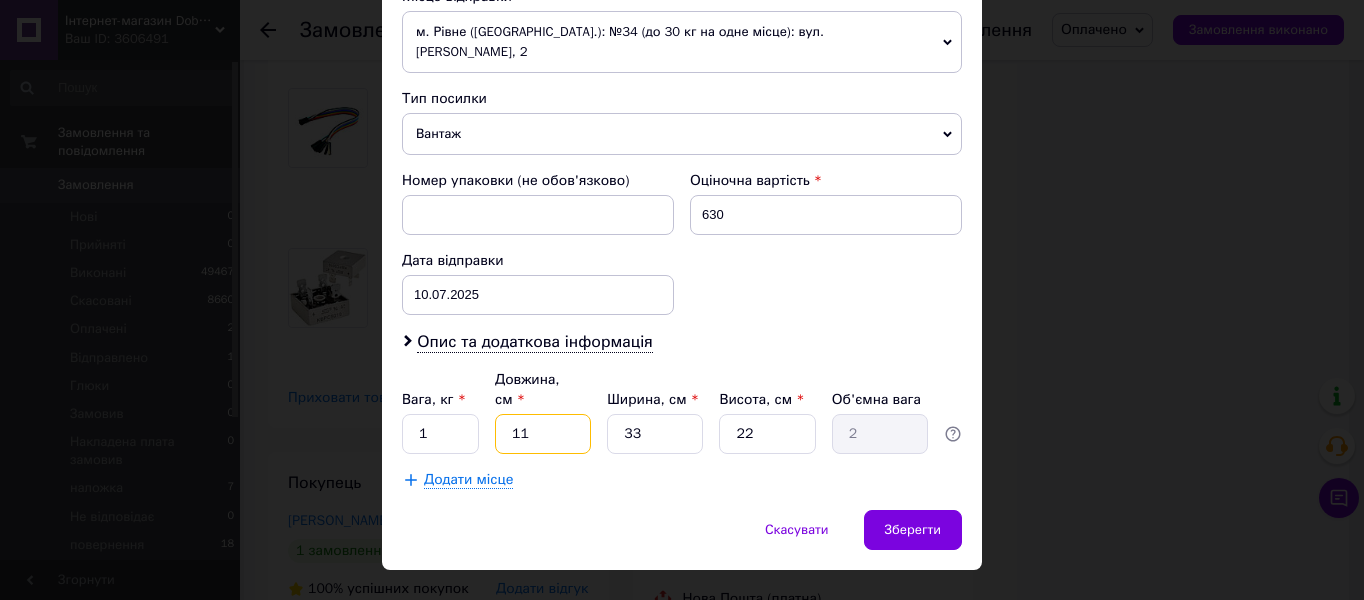 drag, startPoint x: 536, startPoint y: 392, endPoint x: 496, endPoint y: 392, distance: 40 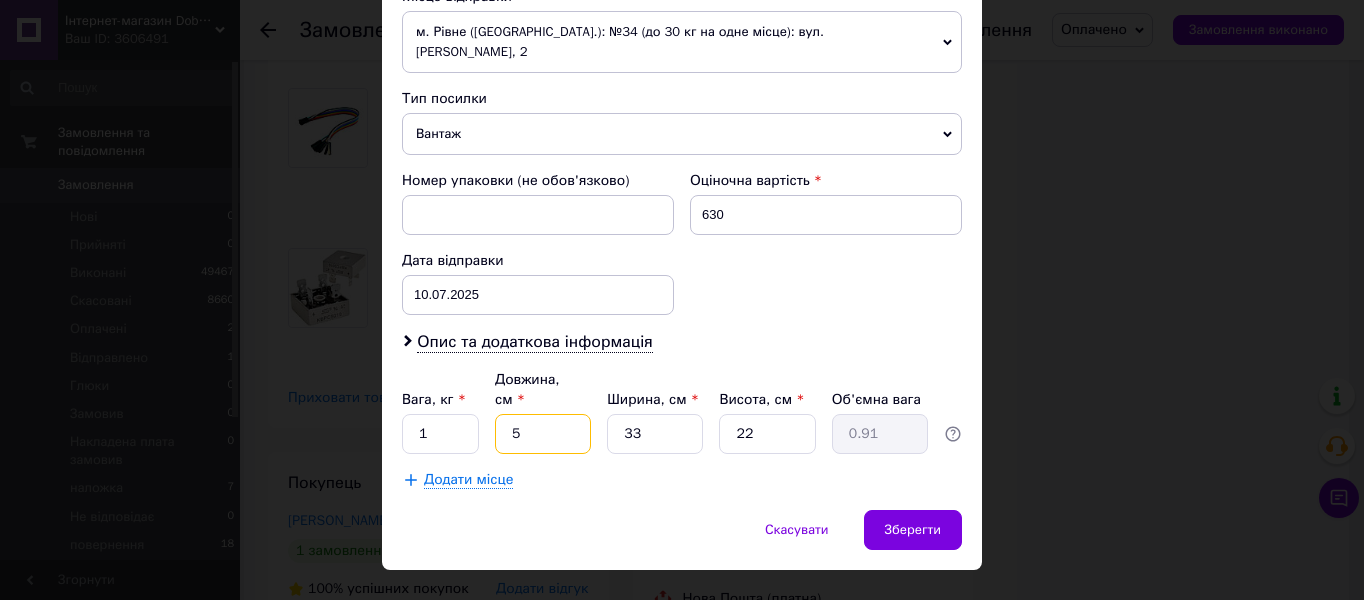 type on "5" 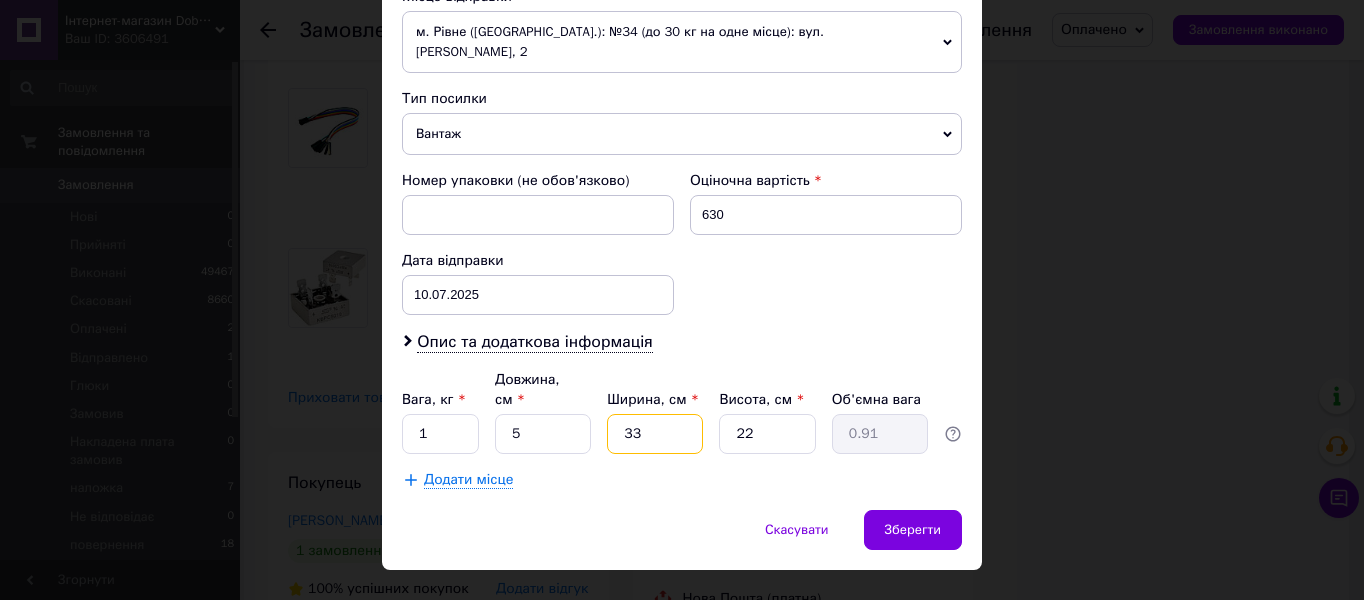 drag, startPoint x: 648, startPoint y: 399, endPoint x: 612, endPoint y: 402, distance: 36.124783 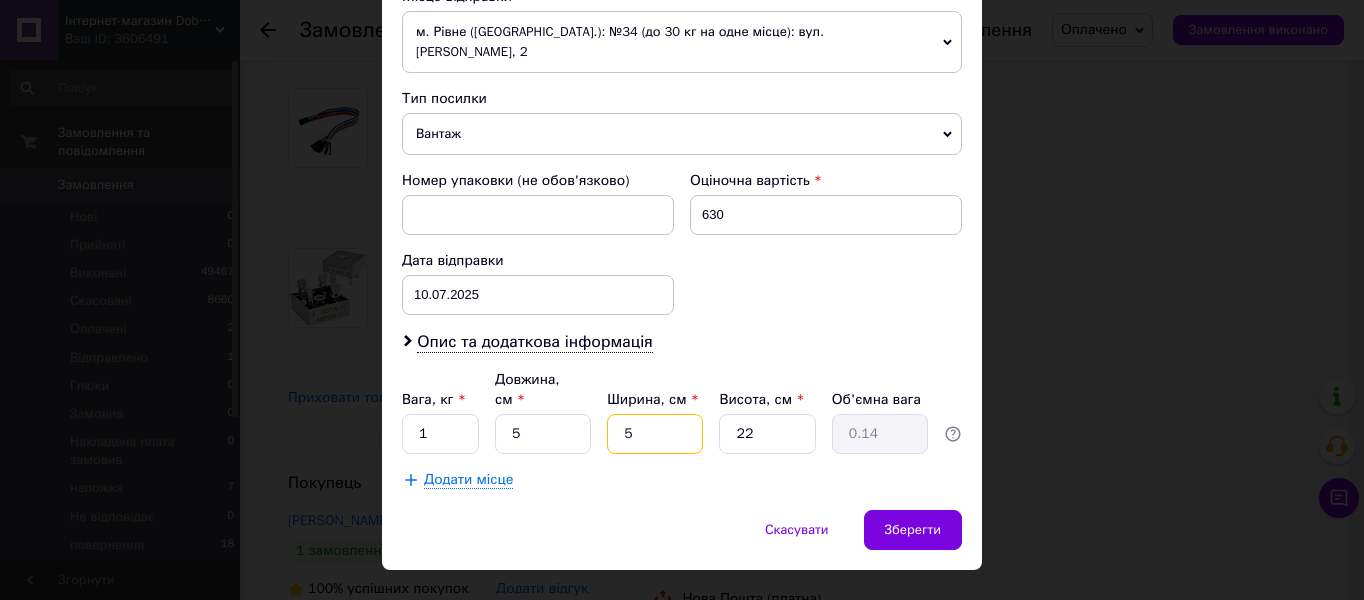 type on "5" 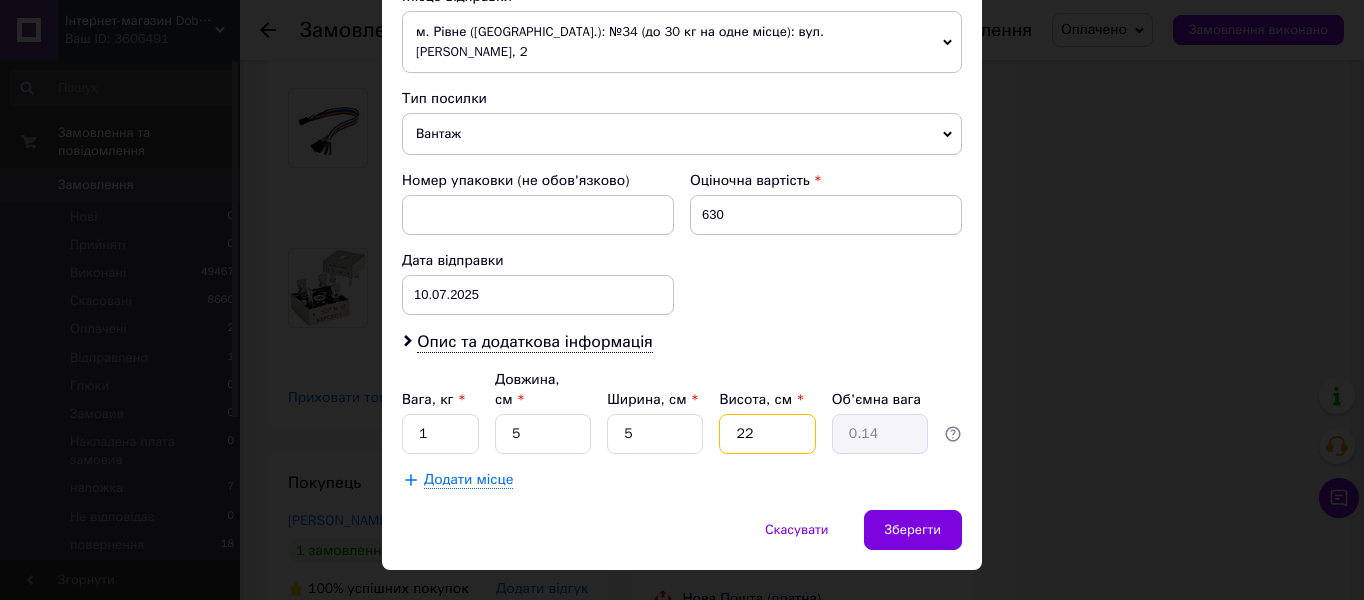 click on "Вага, кг   * 1 Довжина, см   * 5 Ширина, см   * 5 Висота, см   * 22 Об'ємна вага 0.14" at bounding box center (682, 412) 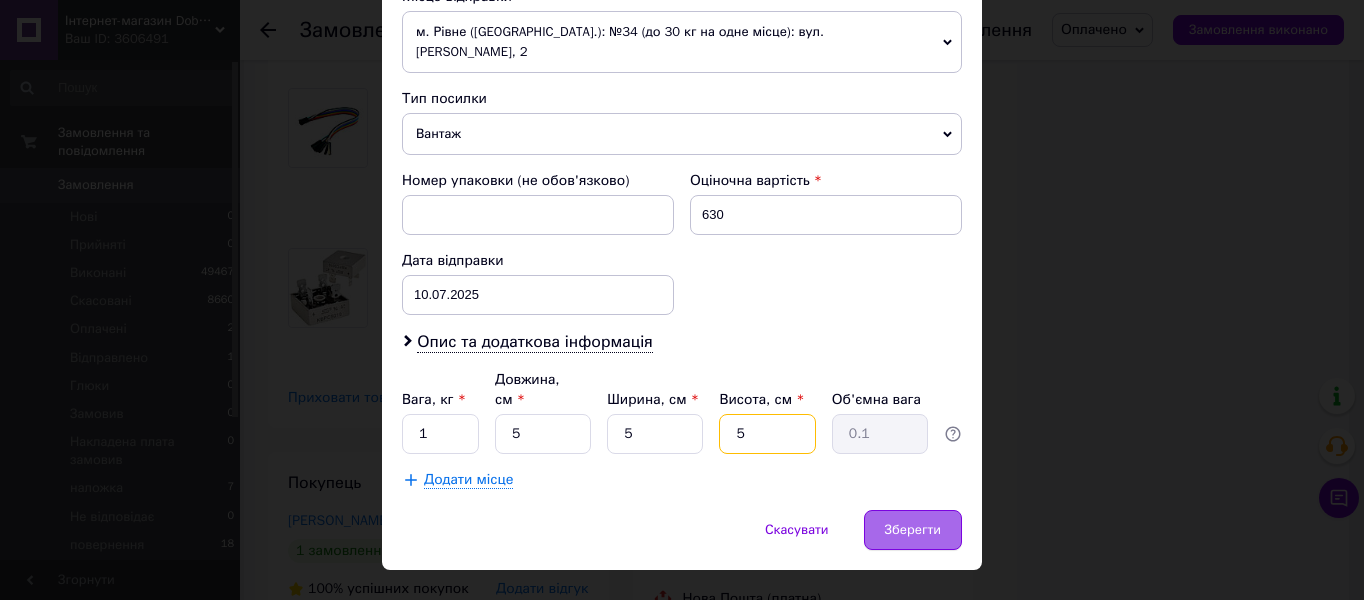 type on "5" 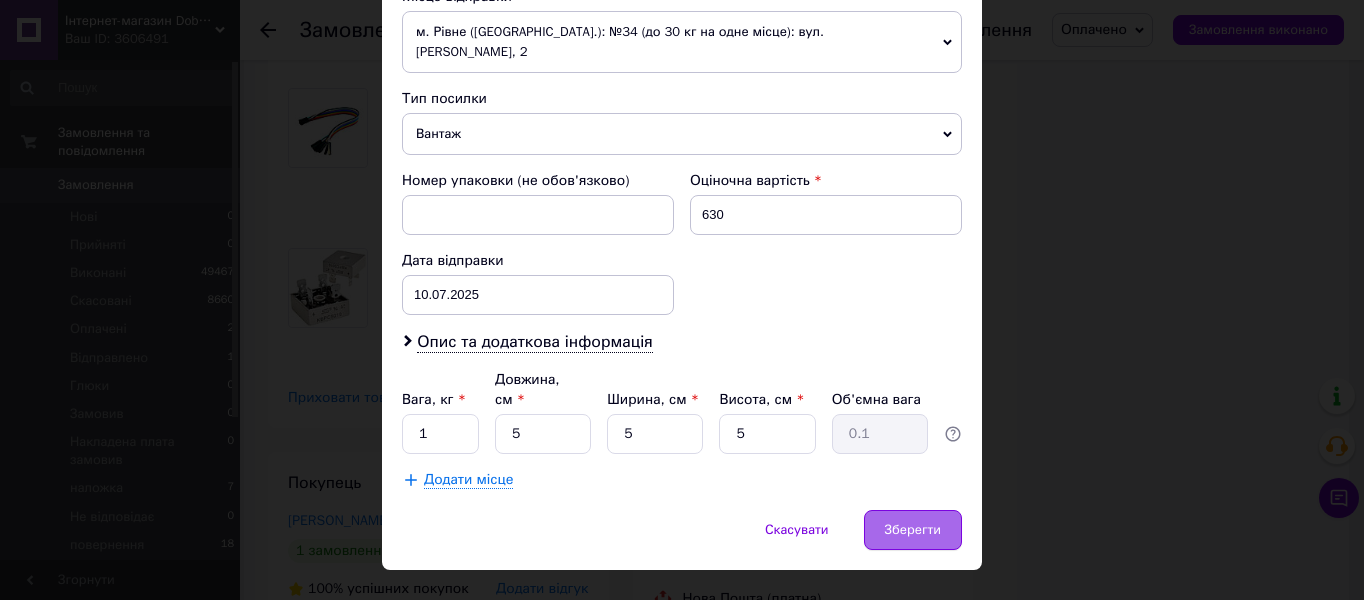click on "Зберегти" at bounding box center (913, 530) 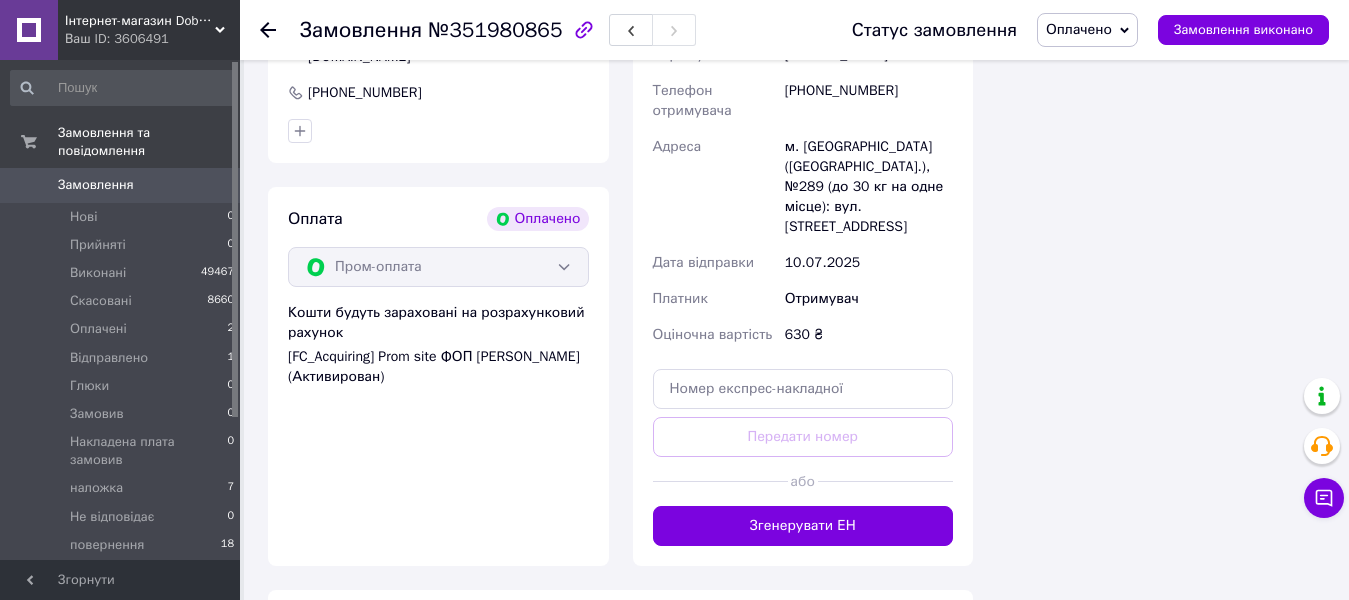 scroll, scrollTop: 2800, scrollLeft: 0, axis: vertical 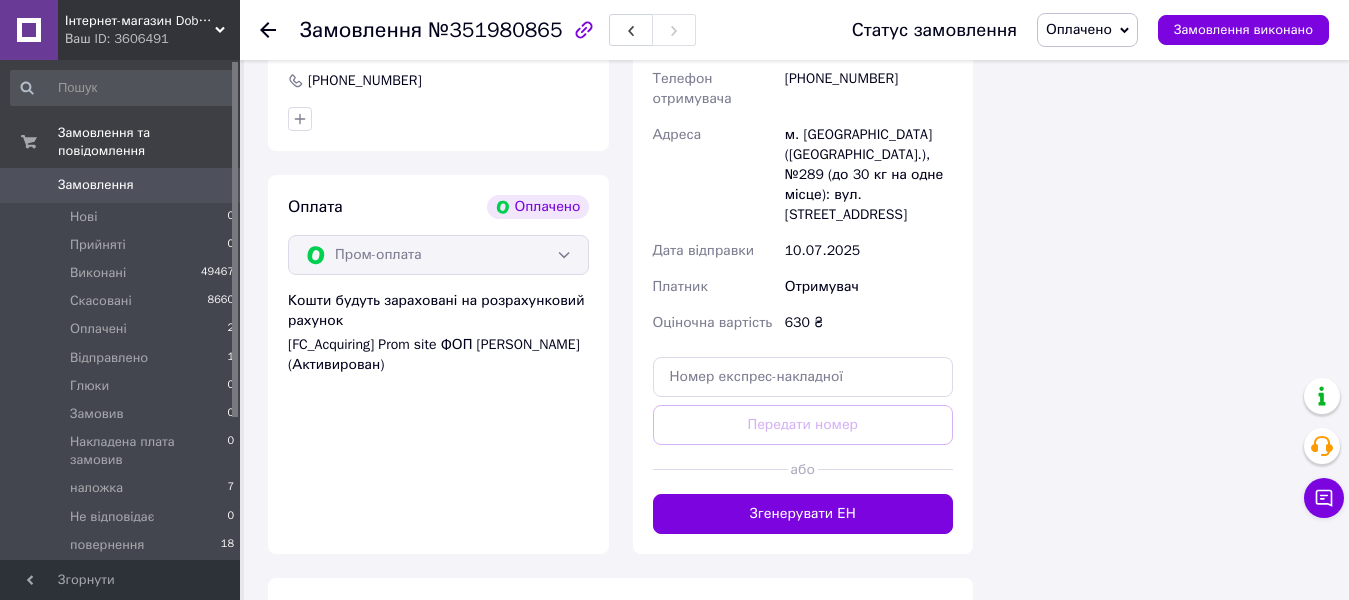click on "Згенерувати ЕН" at bounding box center (803, 514) 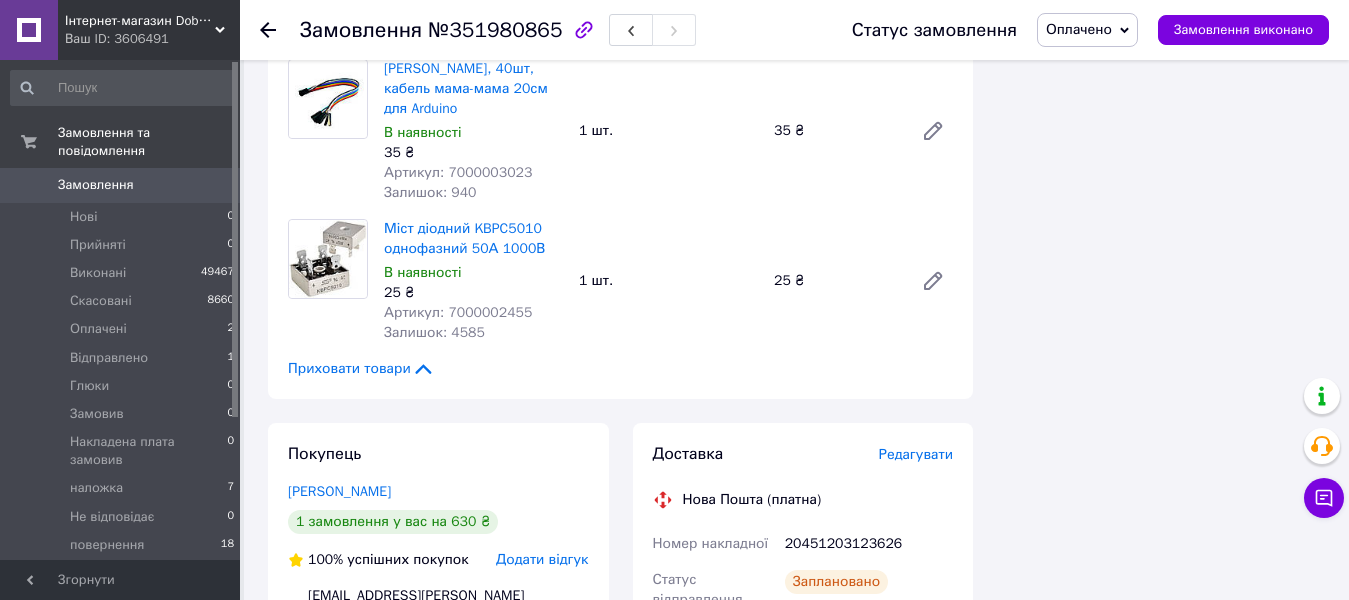 scroll, scrollTop: 2200, scrollLeft: 0, axis: vertical 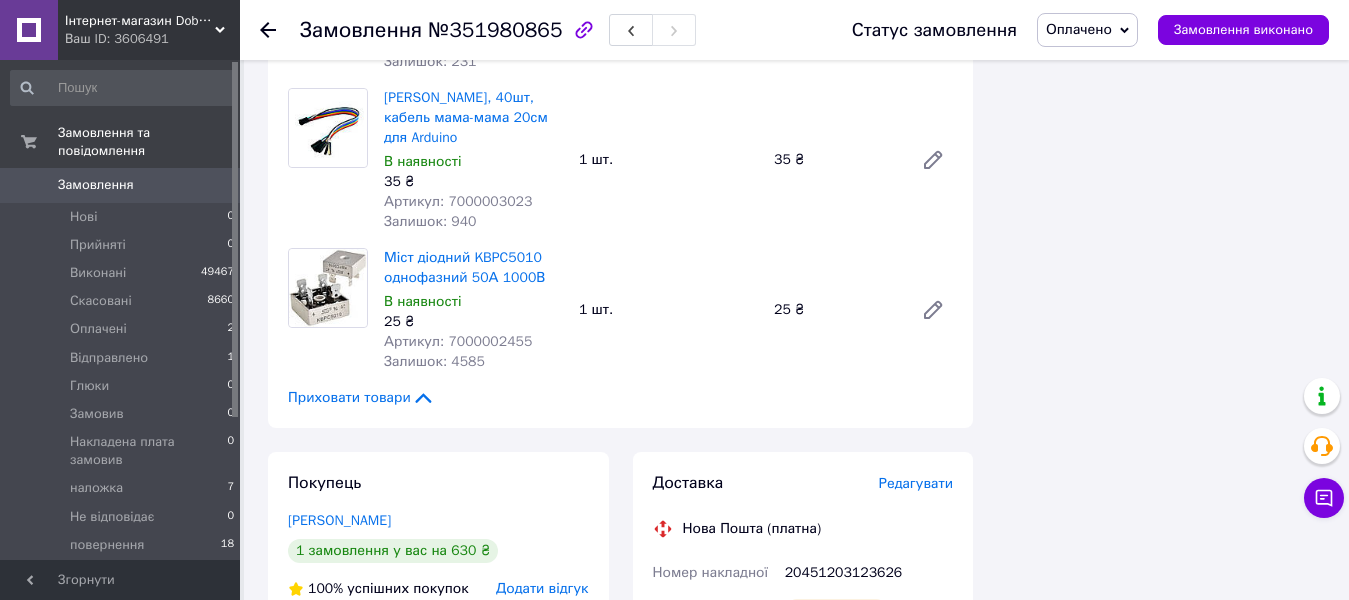 click on "20451203123626" at bounding box center (869, 573) 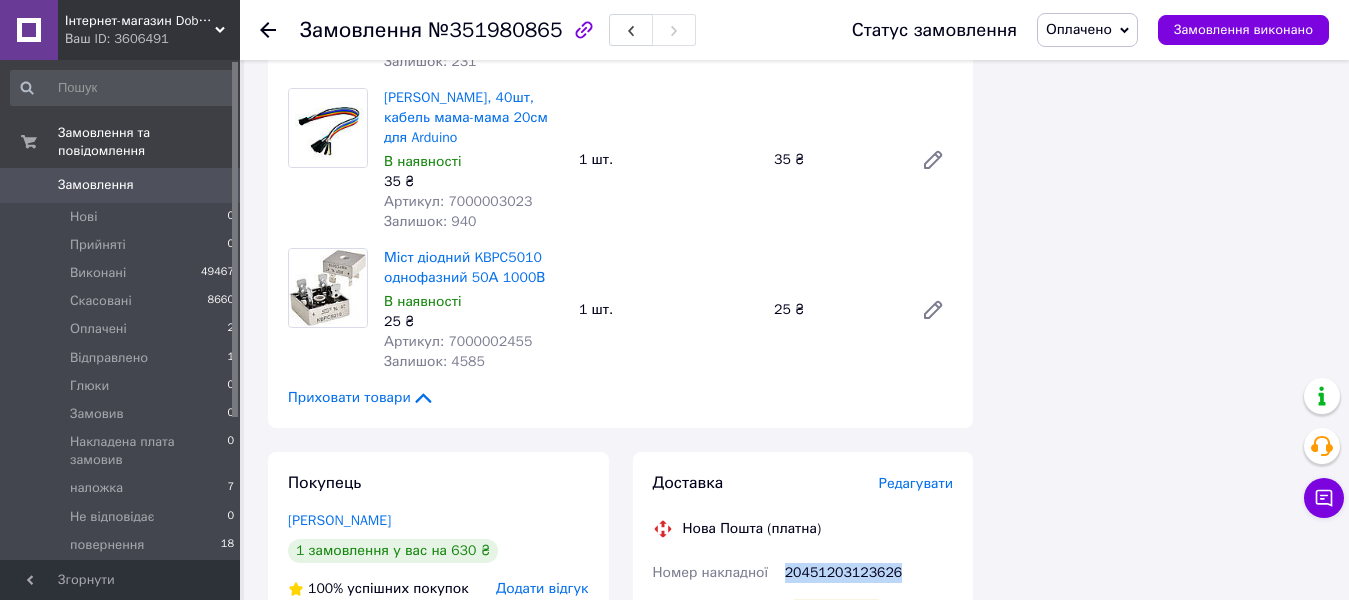 click on "20451203123626" at bounding box center [869, 573] 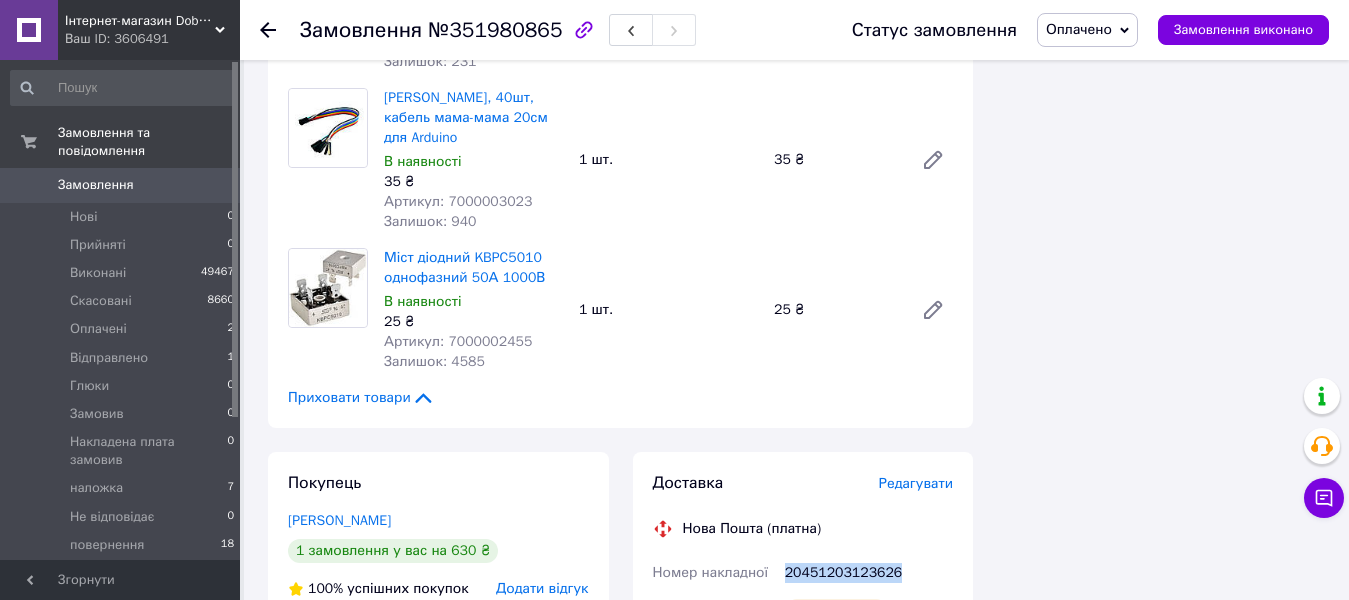 click on "Оплачено" at bounding box center (1079, 29) 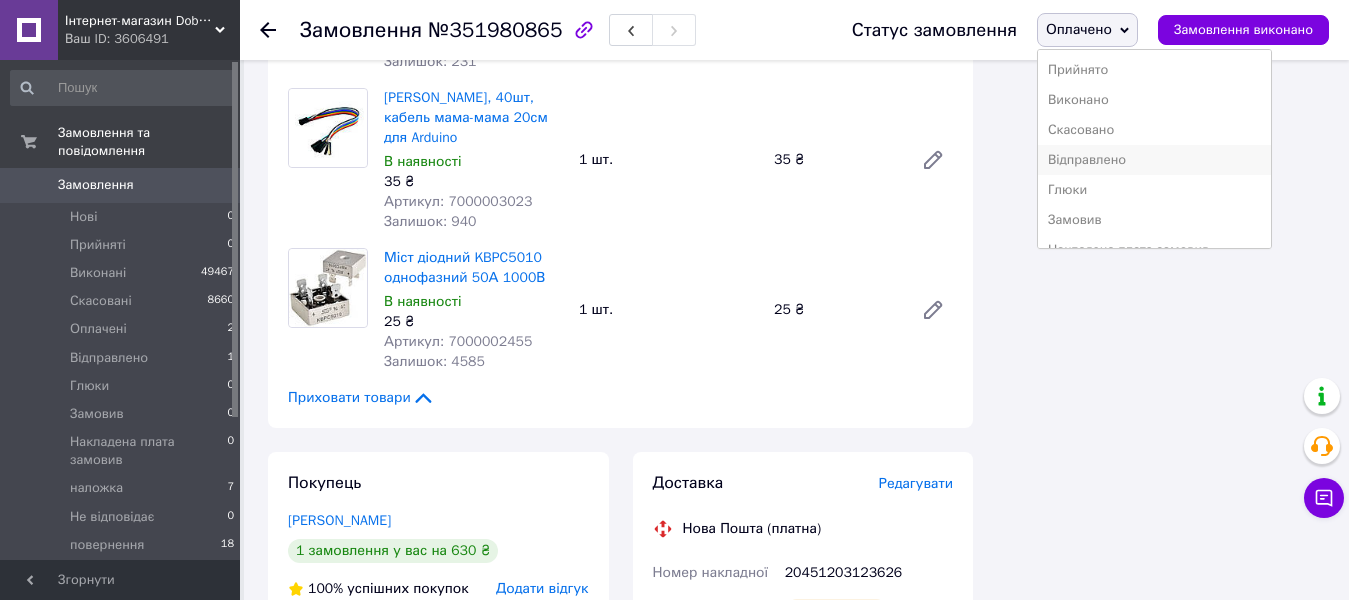 click on "Відправлено" at bounding box center (1154, 160) 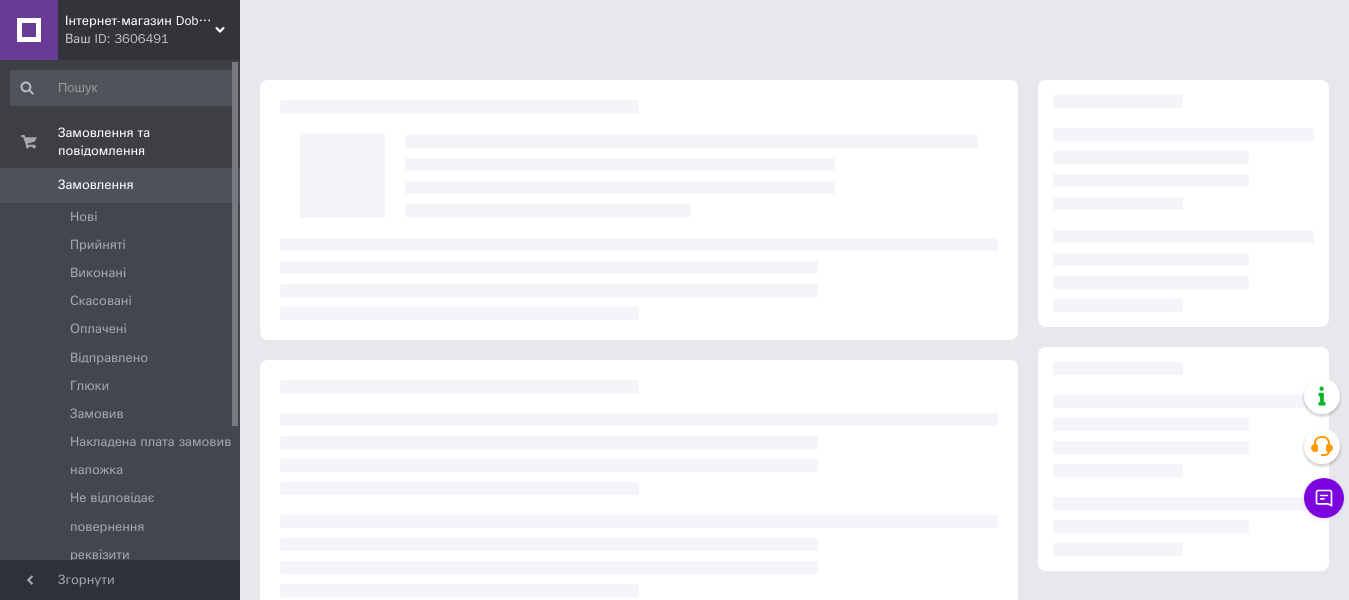 scroll, scrollTop: 314, scrollLeft: 0, axis: vertical 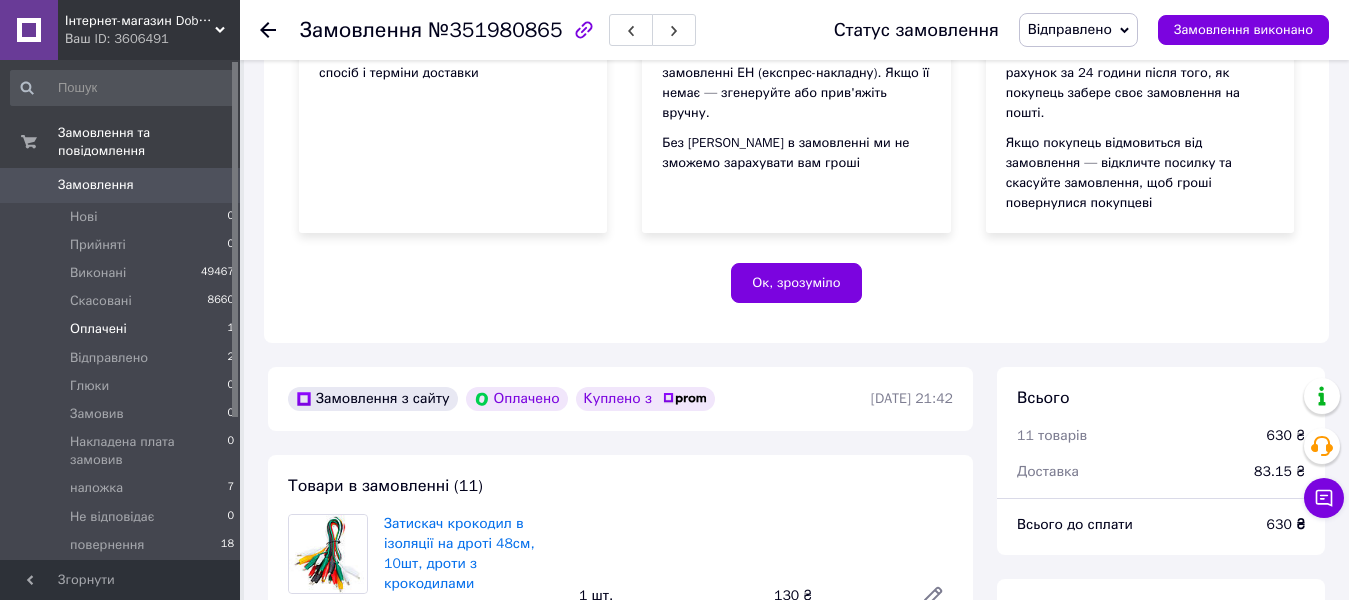 click on "Оплачені" at bounding box center (98, 329) 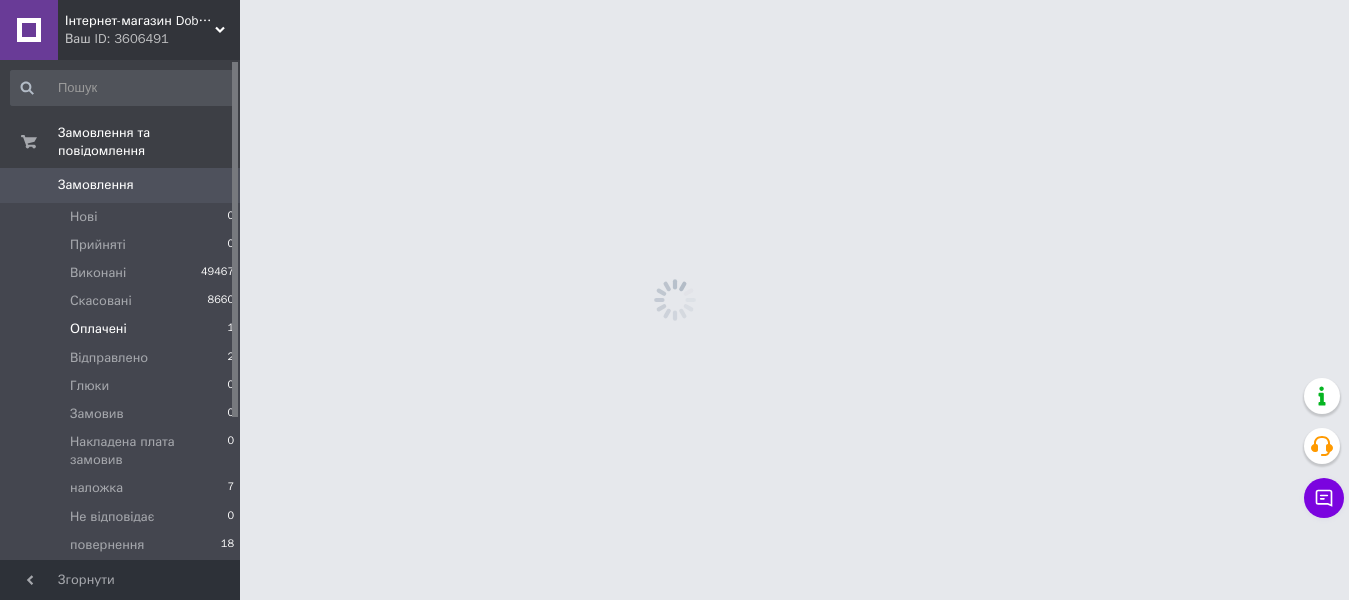 scroll, scrollTop: 0, scrollLeft: 0, axis: both 